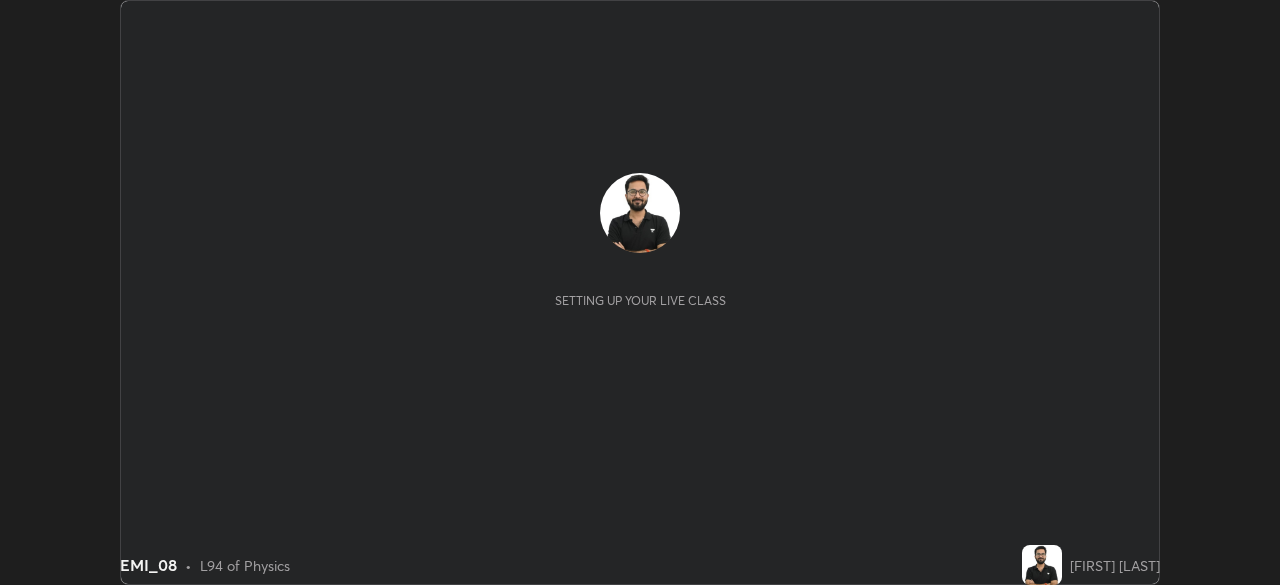 scroll, scrollTop: 0, scrollLeft: 0, axis: both 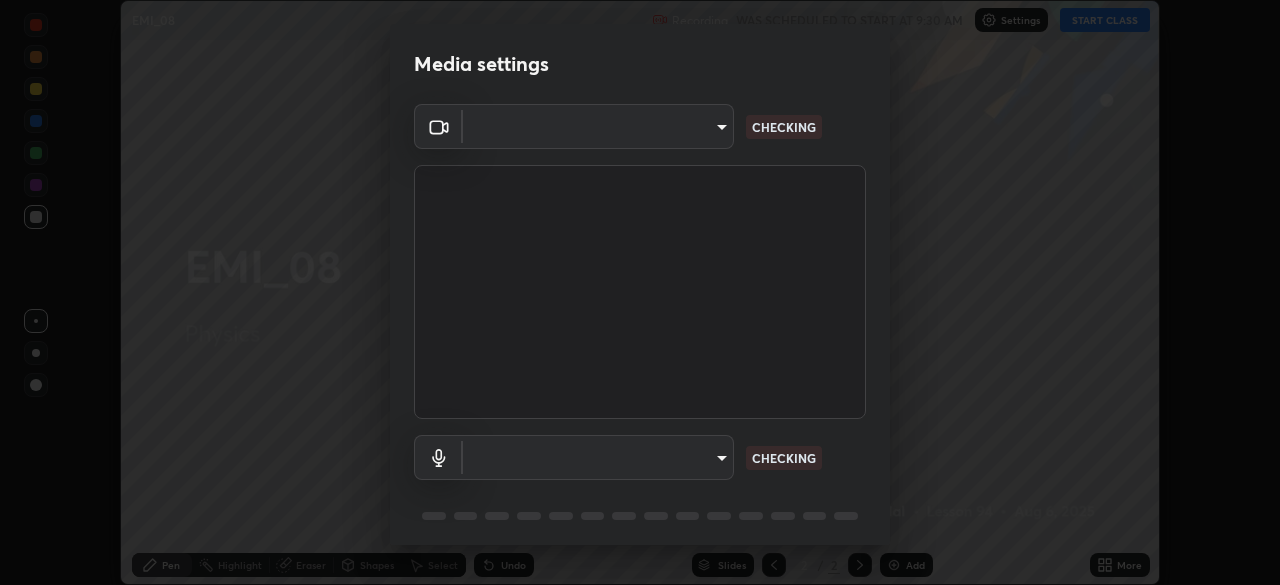 type on "9ce9bf5b38d6cfc450dc04700dda146ffef8b1f769f81d34cd4980de2a0341eb" 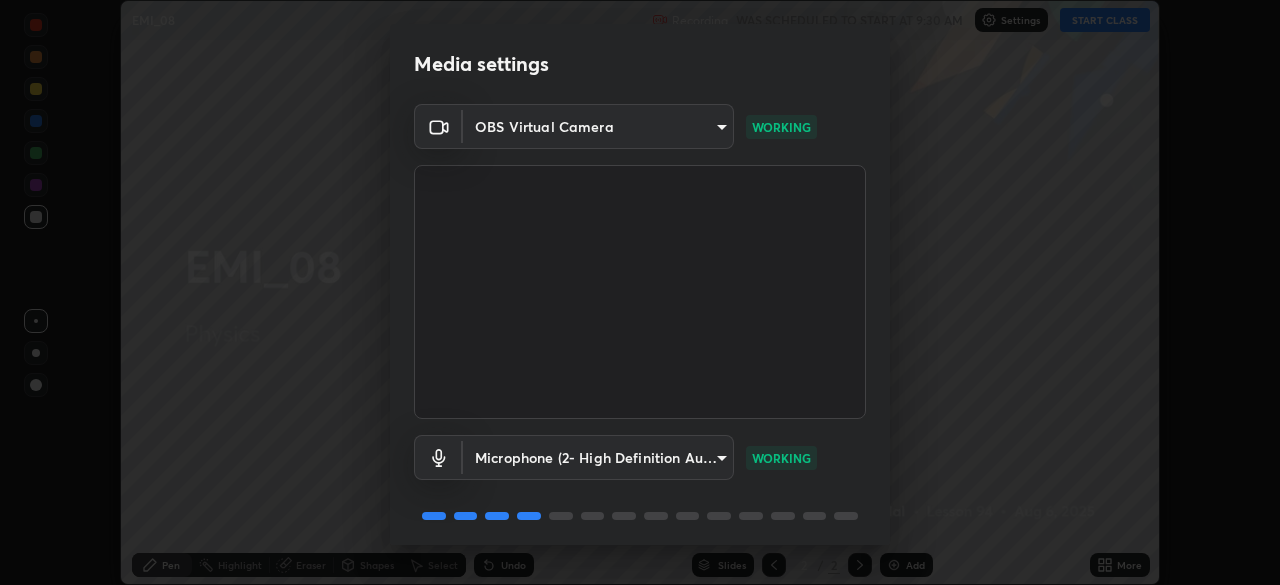 scroll, scrollTop: 71, scrollLeft: 0, axis: vertical 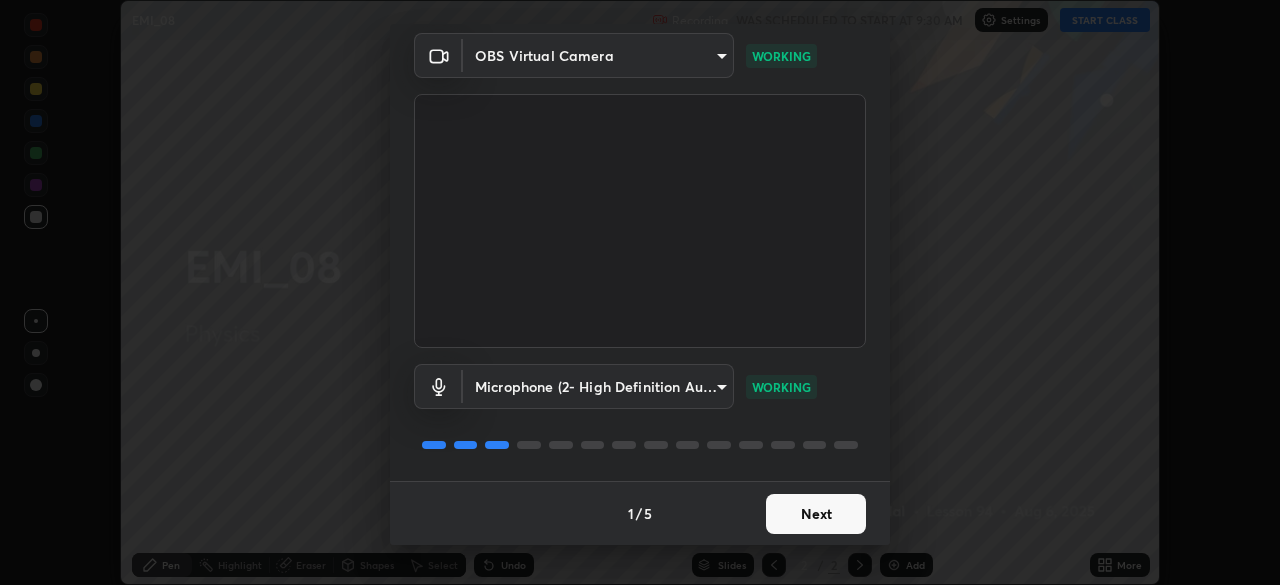 click on "Next" at bounding box center [816, 514] 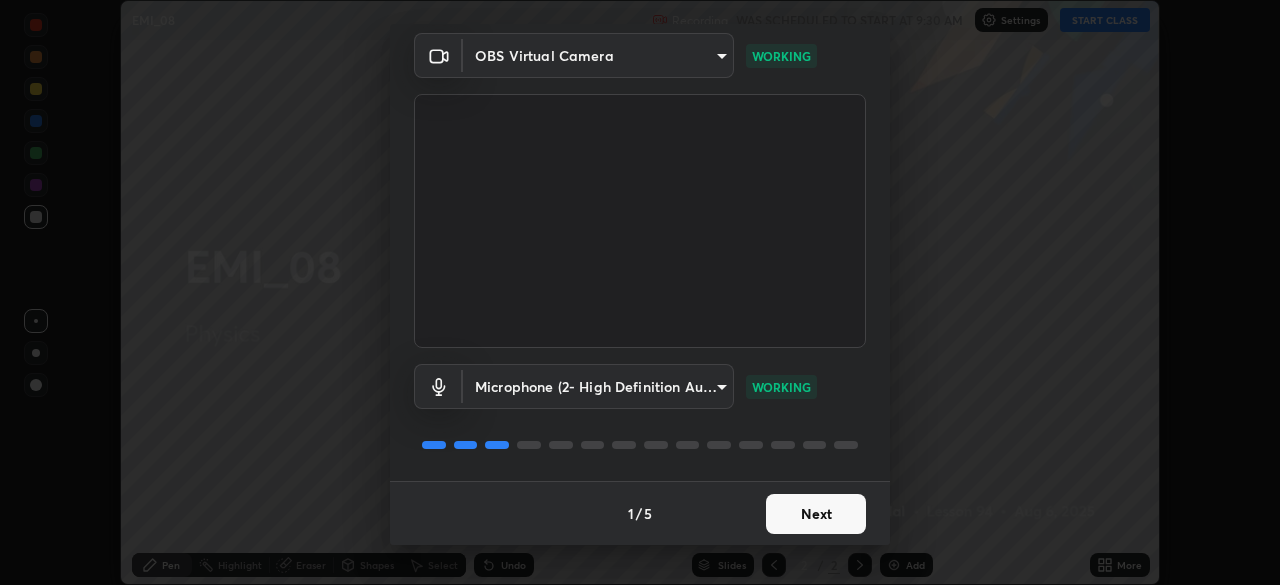 scroll, scrollTop: 0, scrollLeft: 0, axis: both 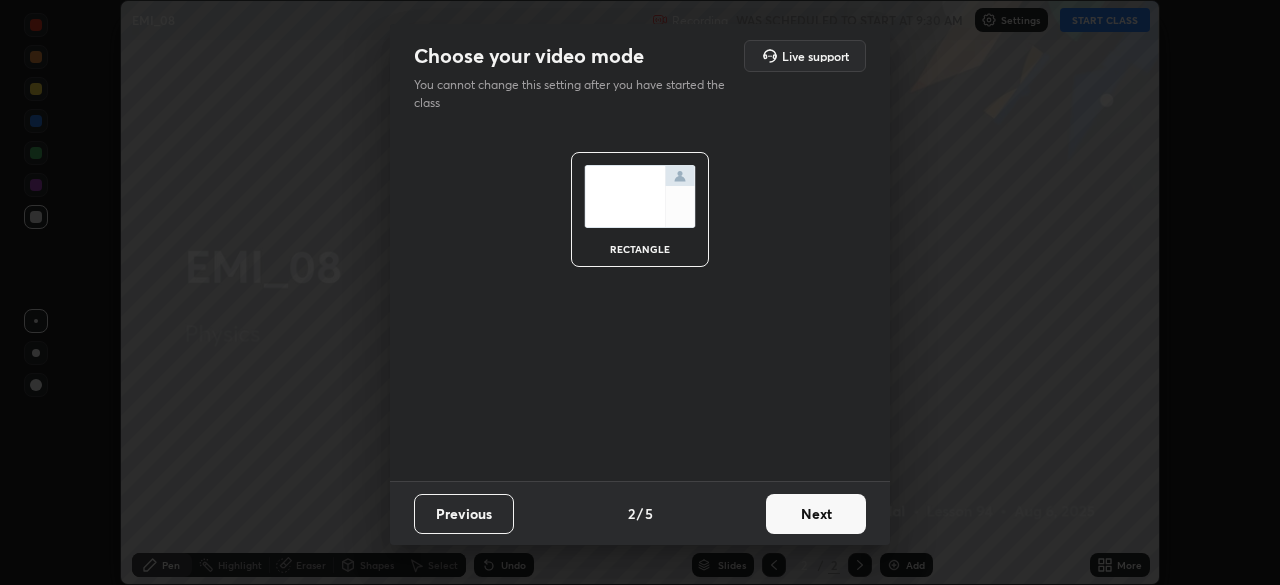 click on "Next" at bounding box center [816, 514] 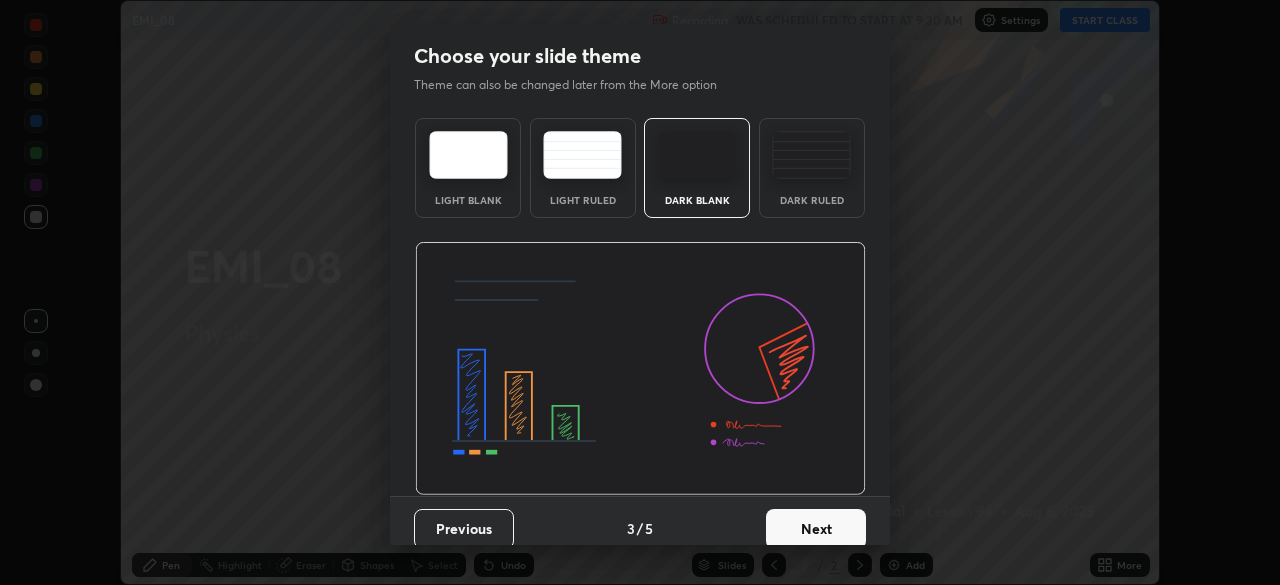click on "Dark Blank" at bounding box center (697, 168) 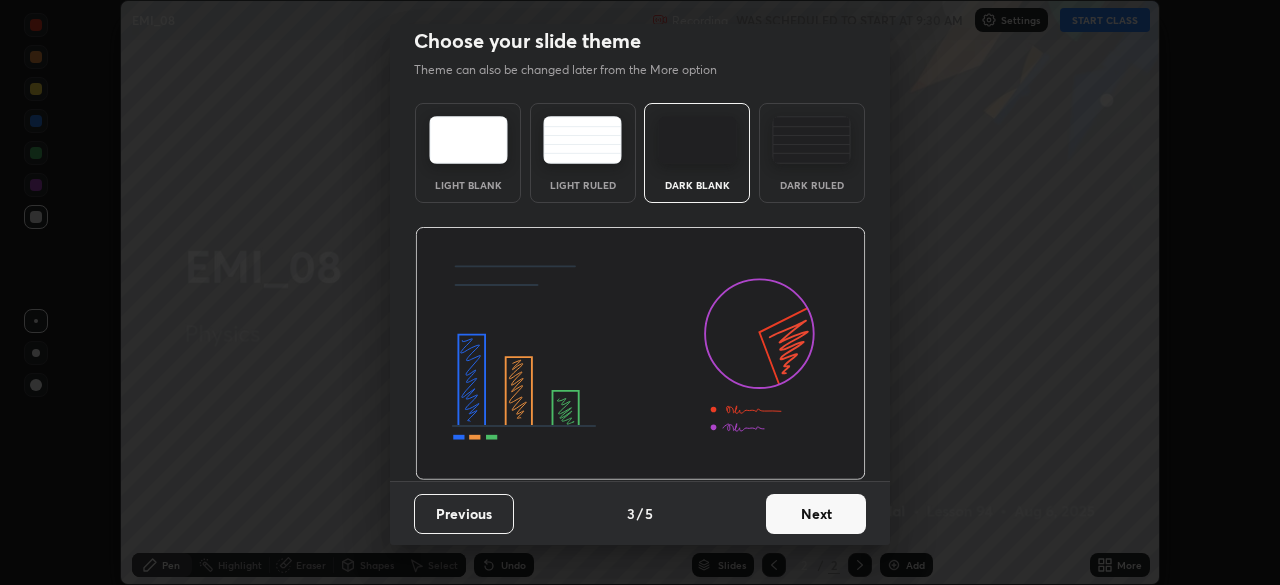 click on "Next" at bounding box center [816, 514] 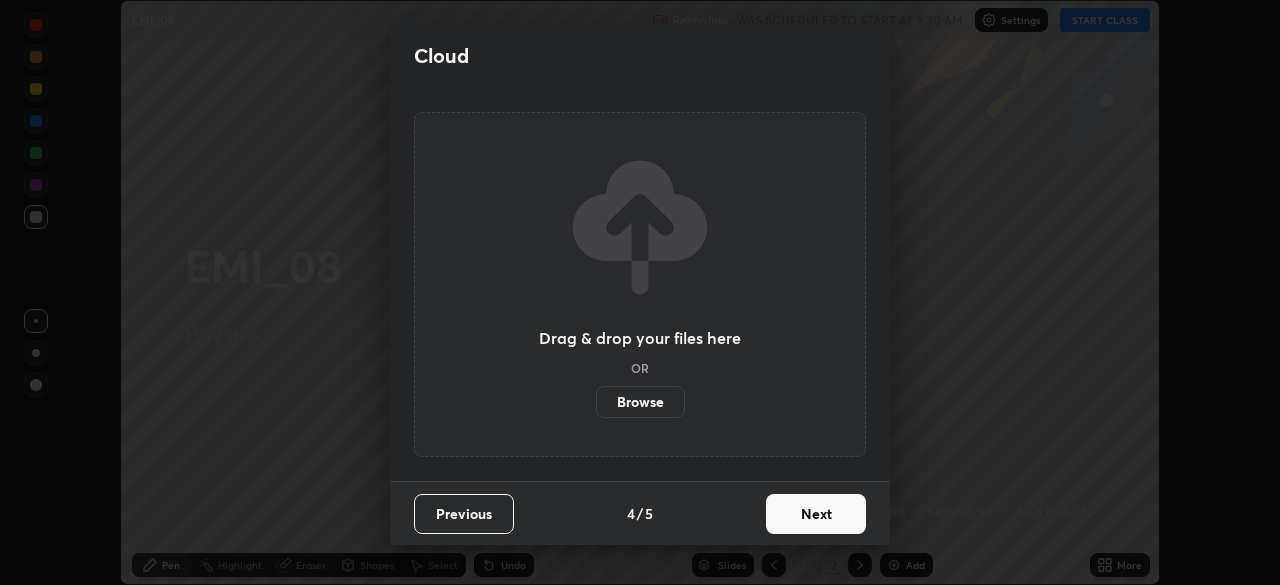 scroll, scrollTop: 0, scrollLeft: 0, axis: both 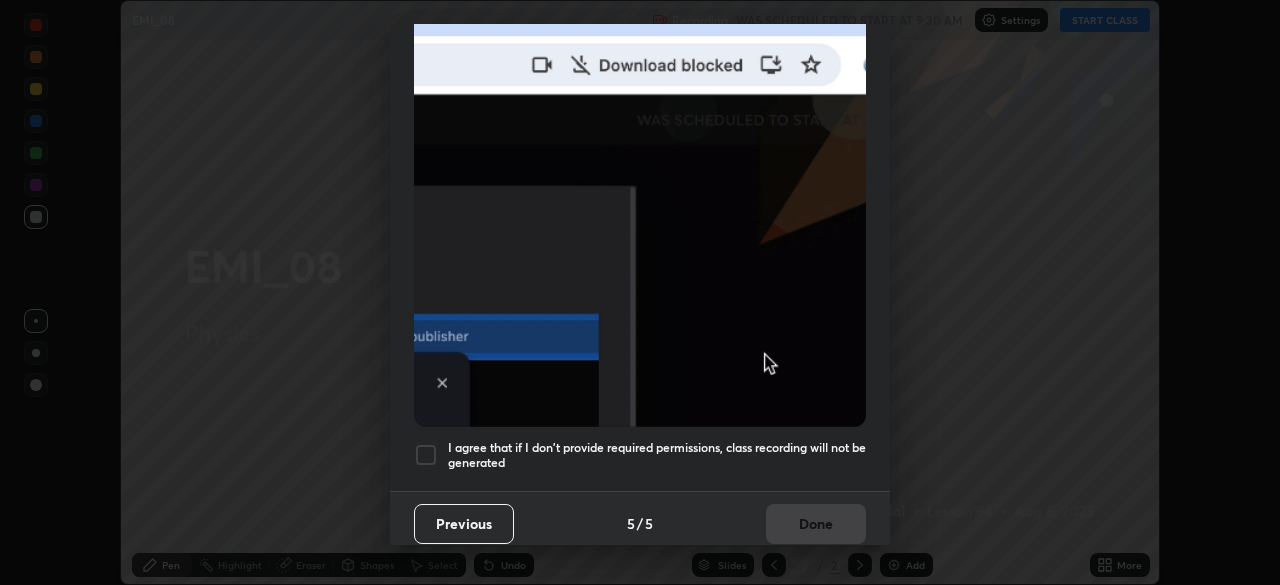 click on "I agree that if I don't provide required permissions, class recording will not be generated" at bounding box center (657, 455) 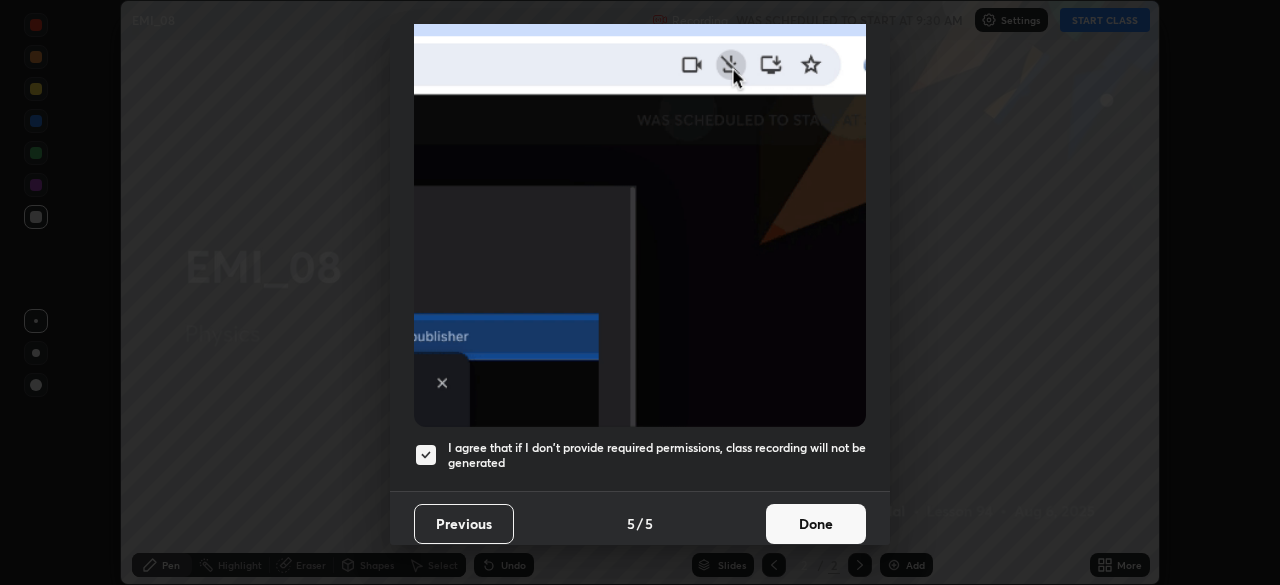 click on "Done" at bounding box center (816, 524) 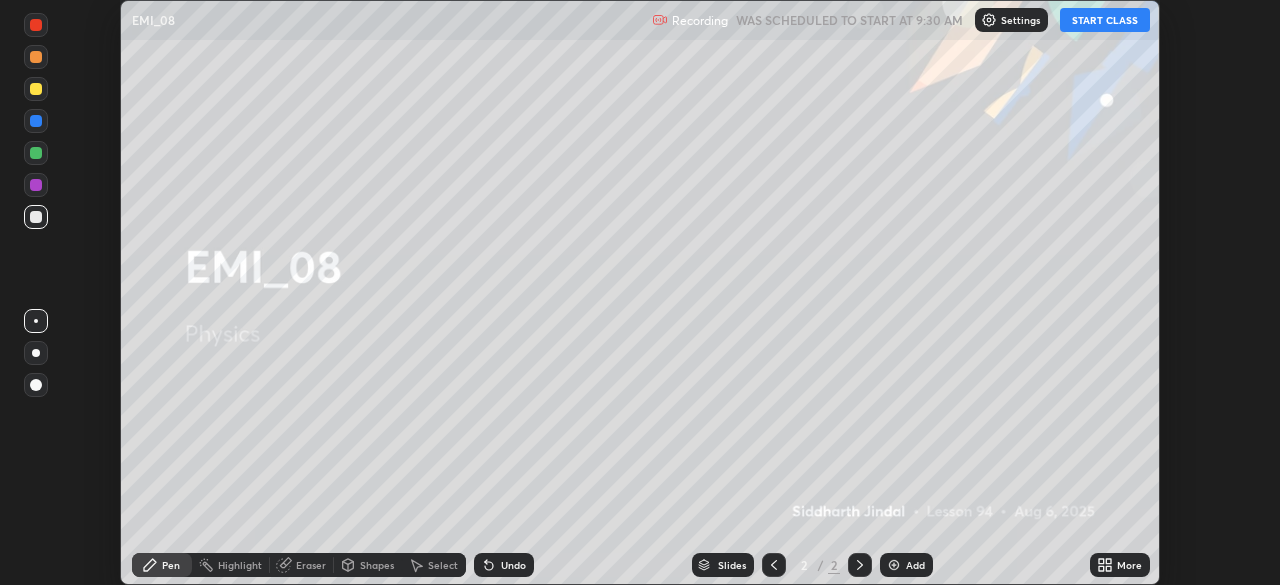 click on "More" at bounding box center (1120, 565) 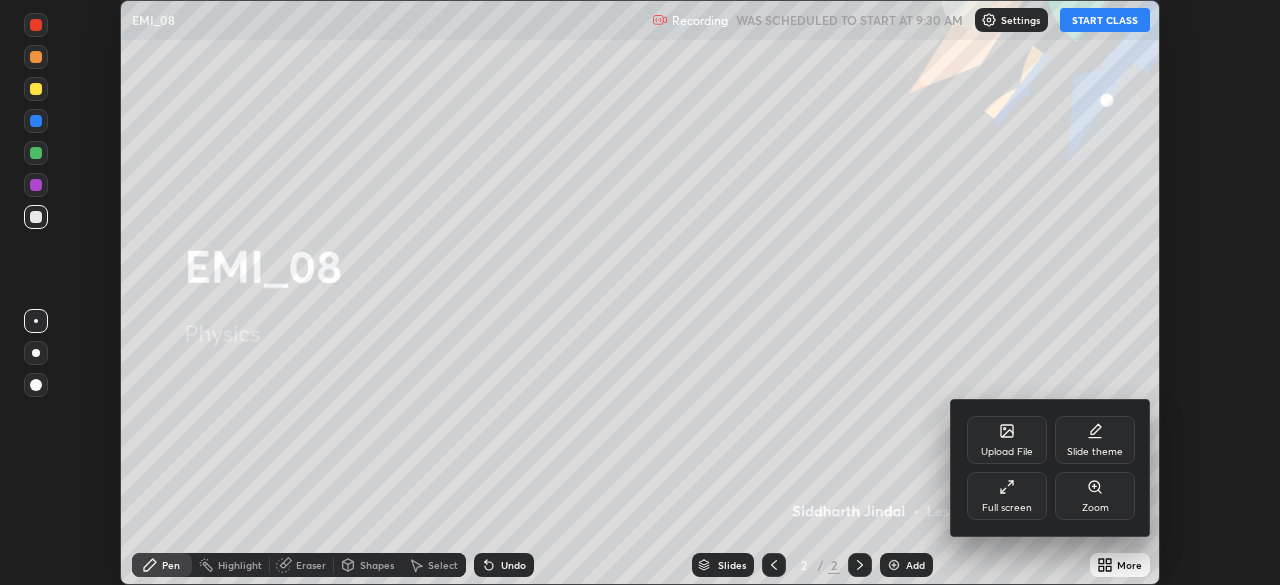 click on "Full screen" at bounding box center (1007, 496) 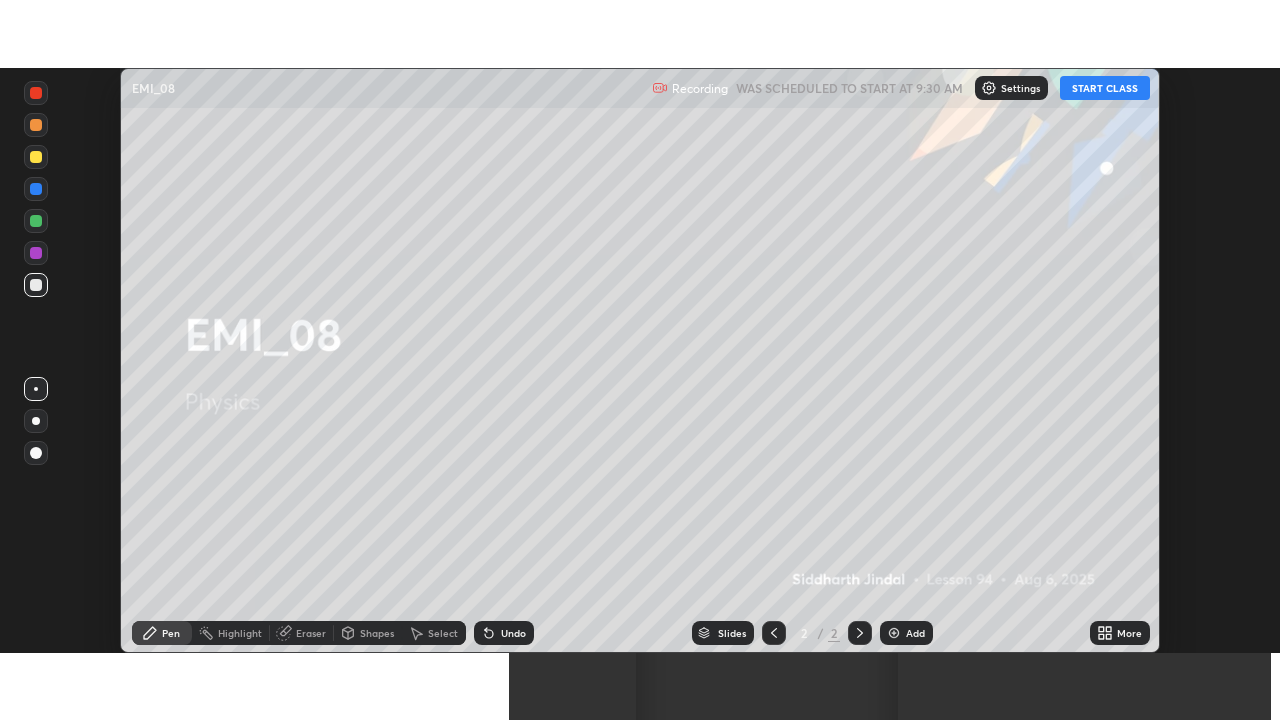 scroll, scrollTop: 99280, scrollLeft: 98720, axis: both 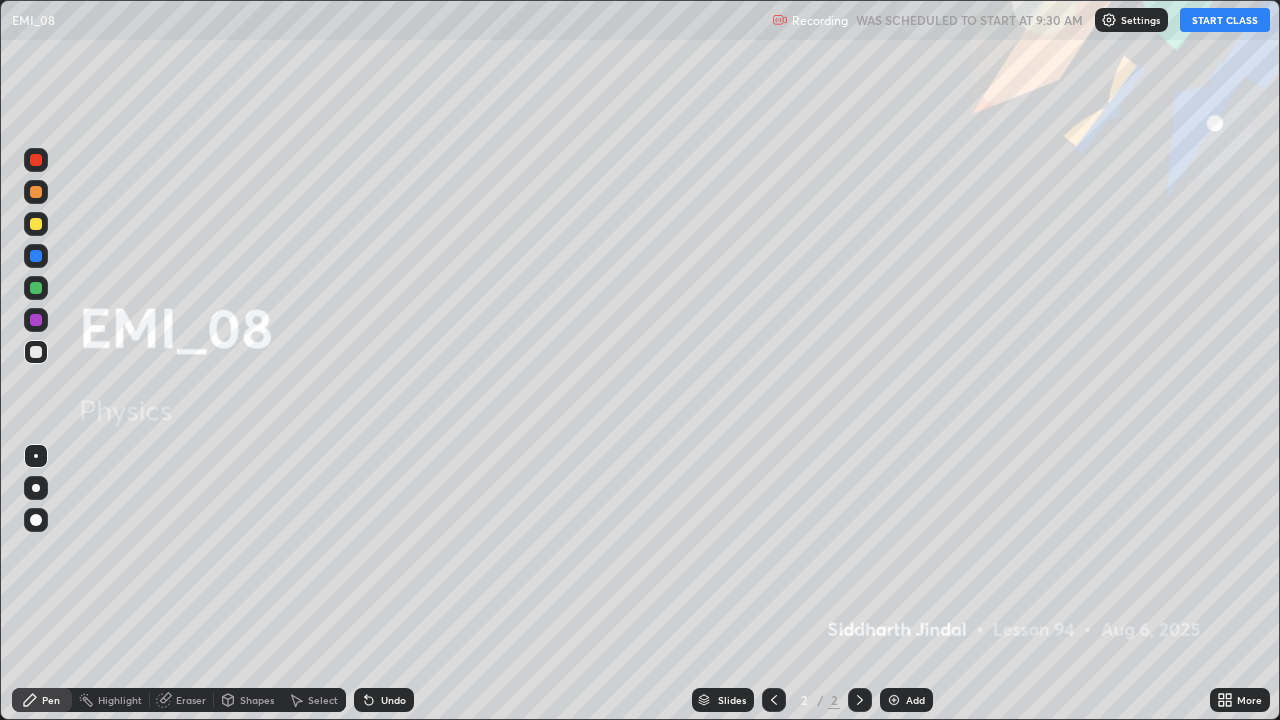 click on "START CLASS" at bounding box center [1225, 20] 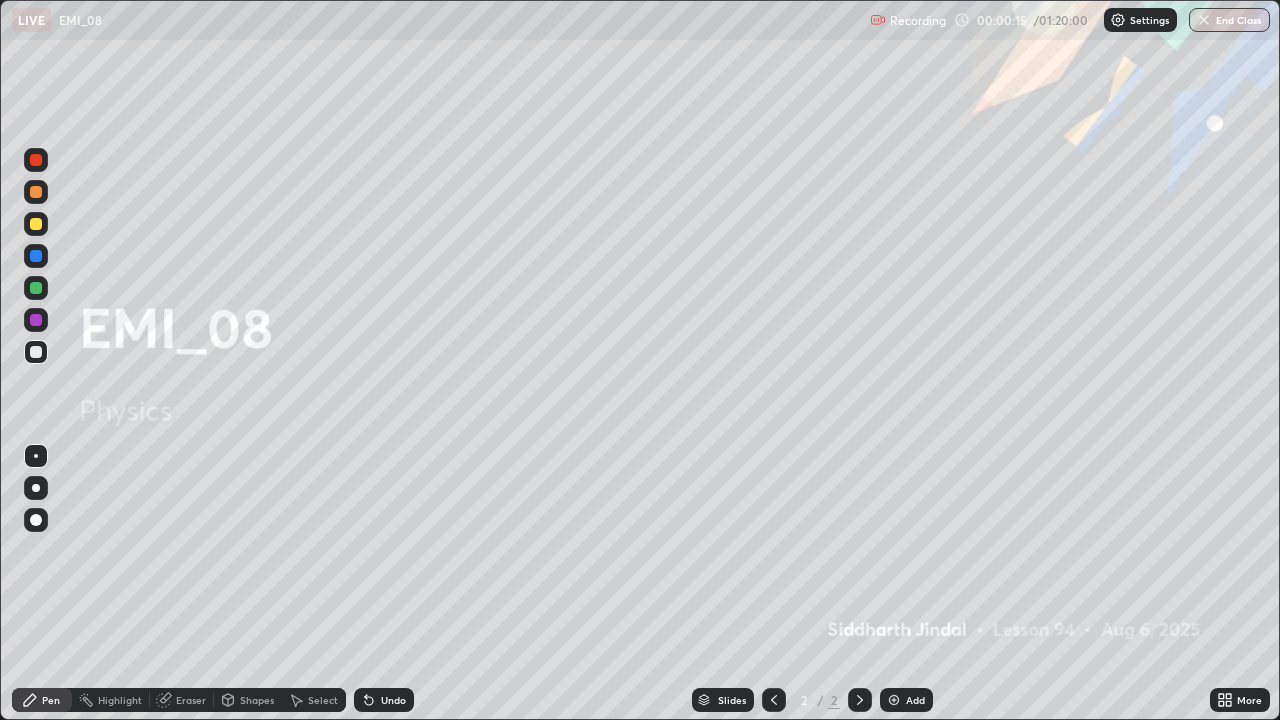 click at bounding box center [36, 488] 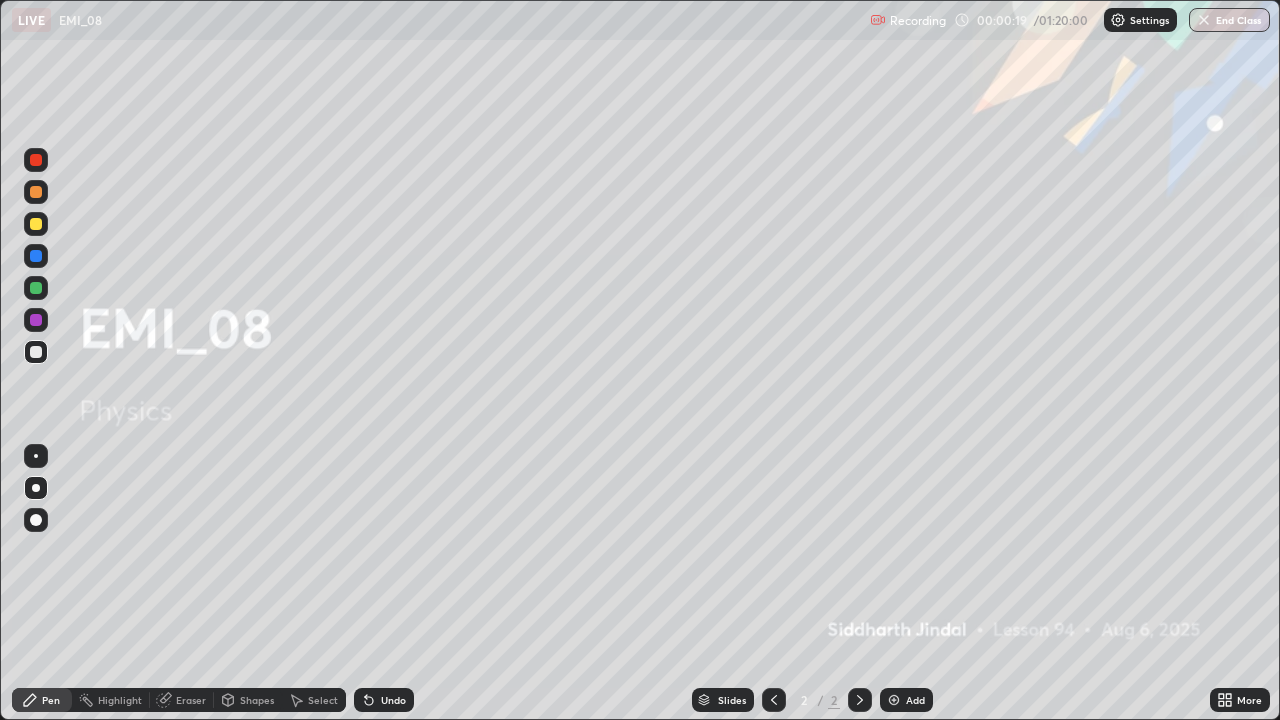 click 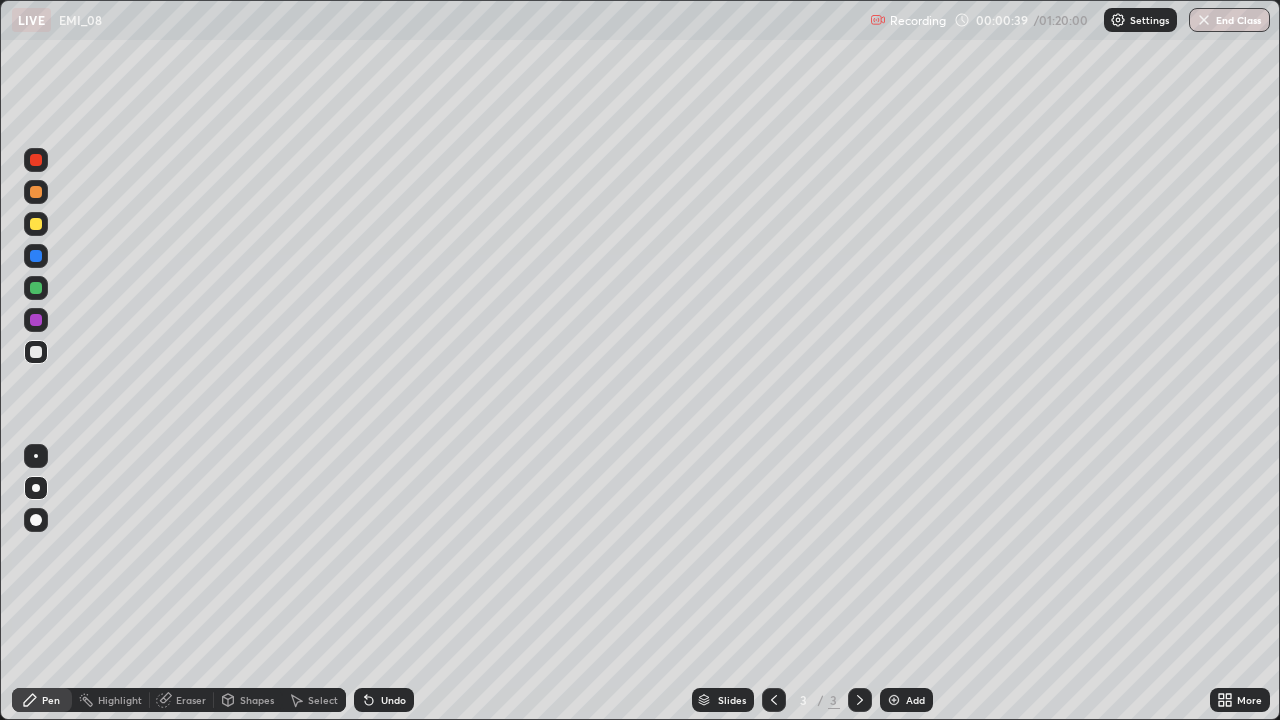 click on "Undo" at bounding box center [384, 700] 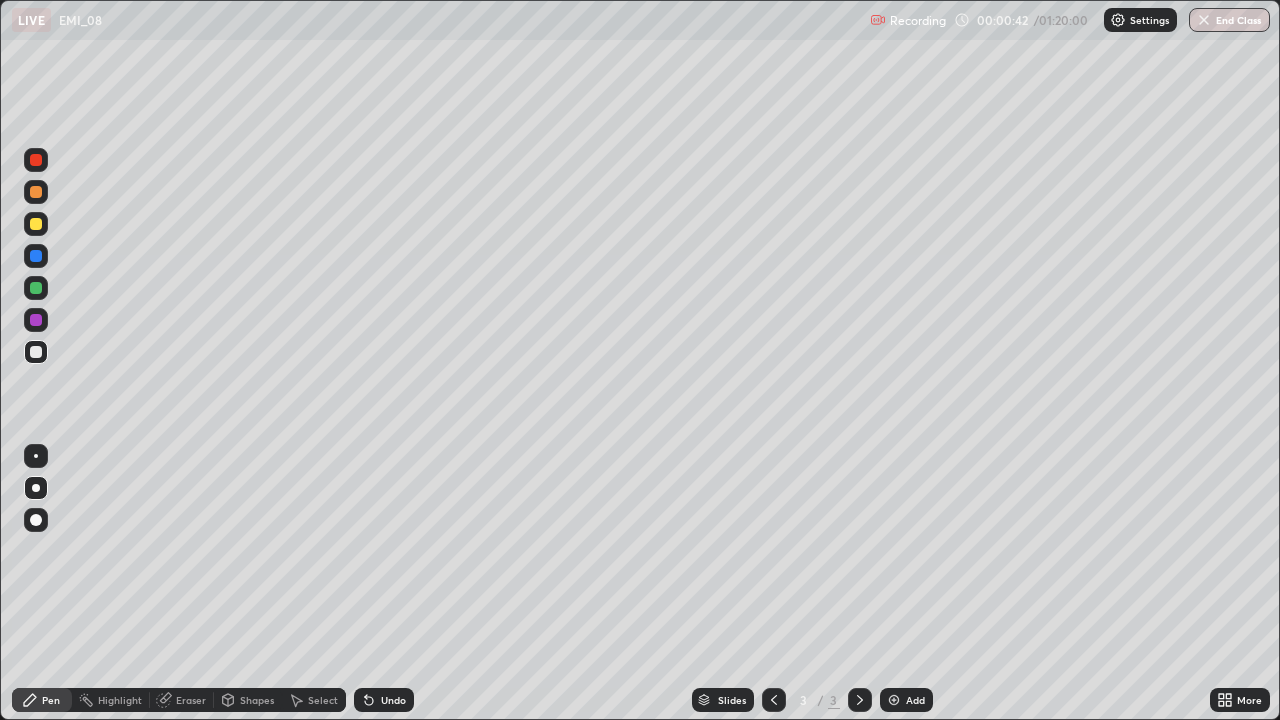 click on "Undo" at bounding box center (393, 700) 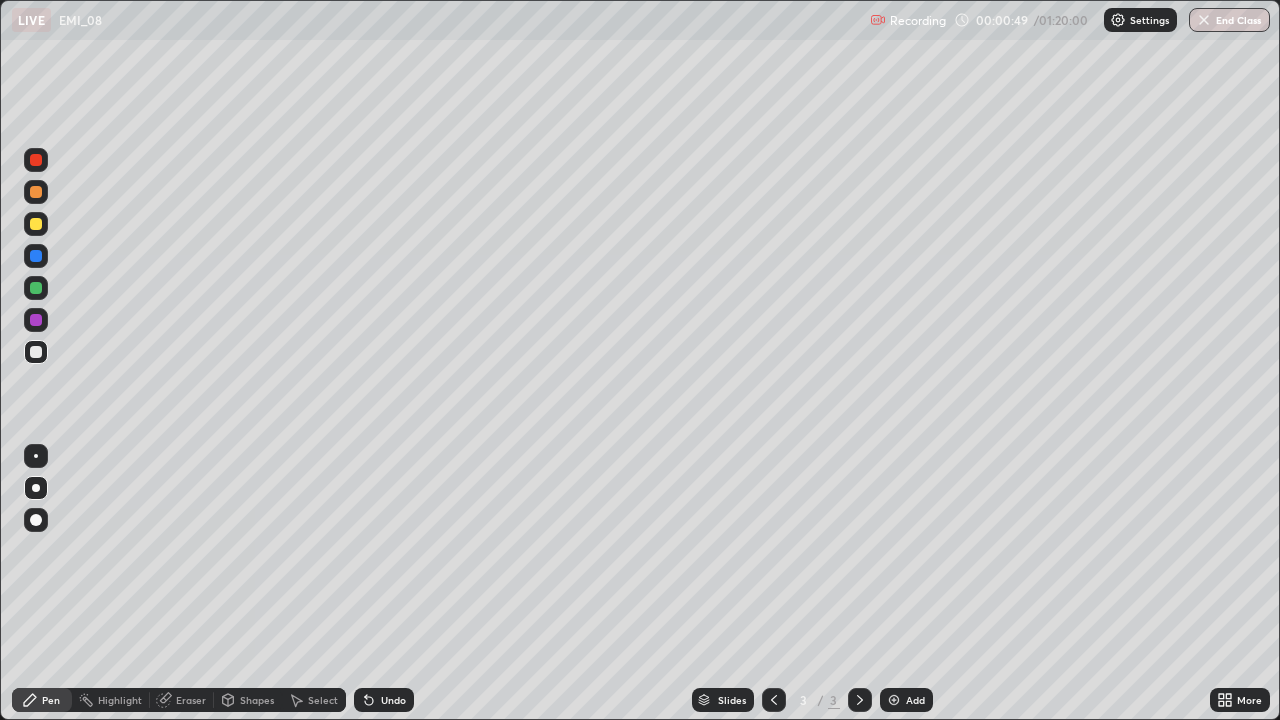 click on "Select" at bounding box center [323, 700] 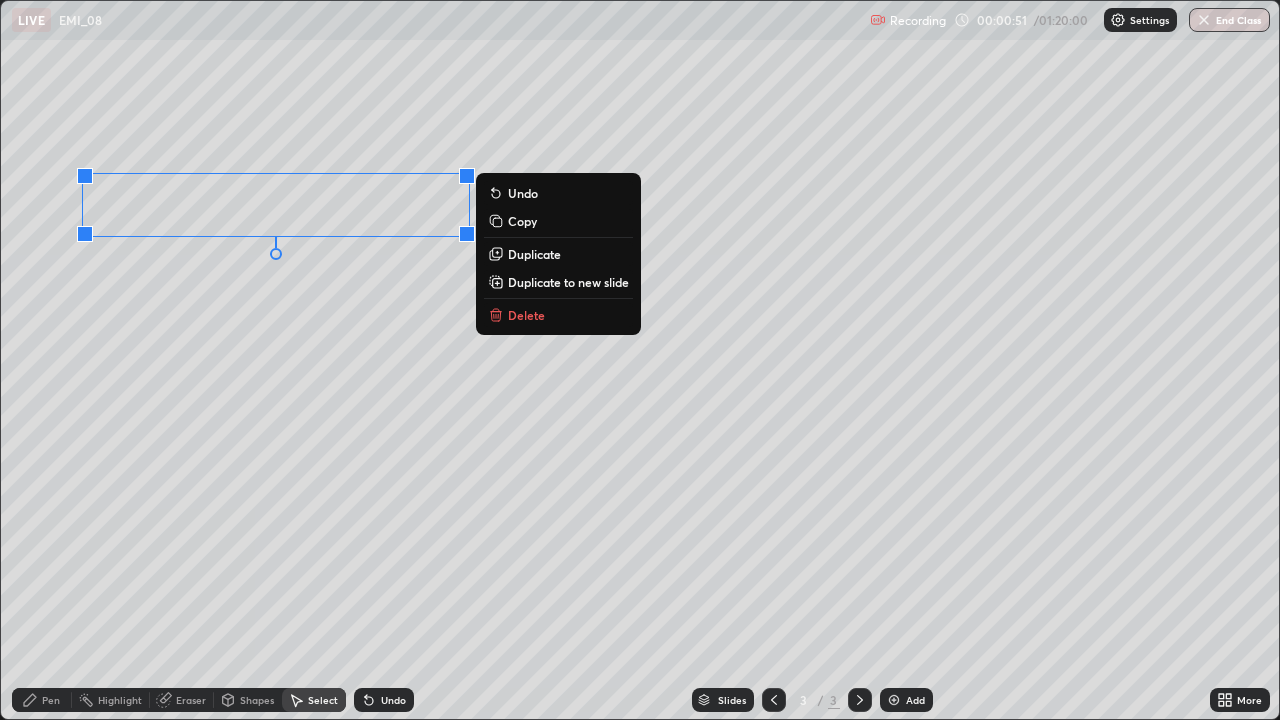 click on "Duplicate" at bounding box center [534, 254] 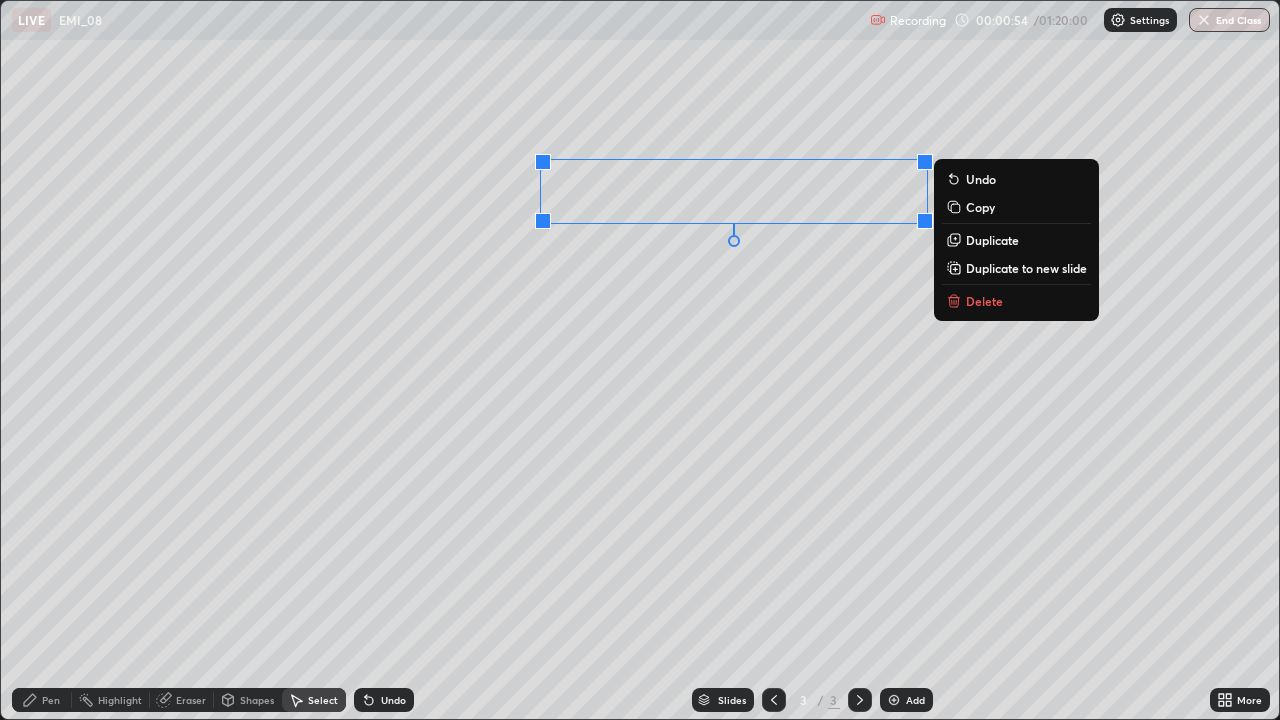 click on "Duplicate" at bounding box center [992, 240] 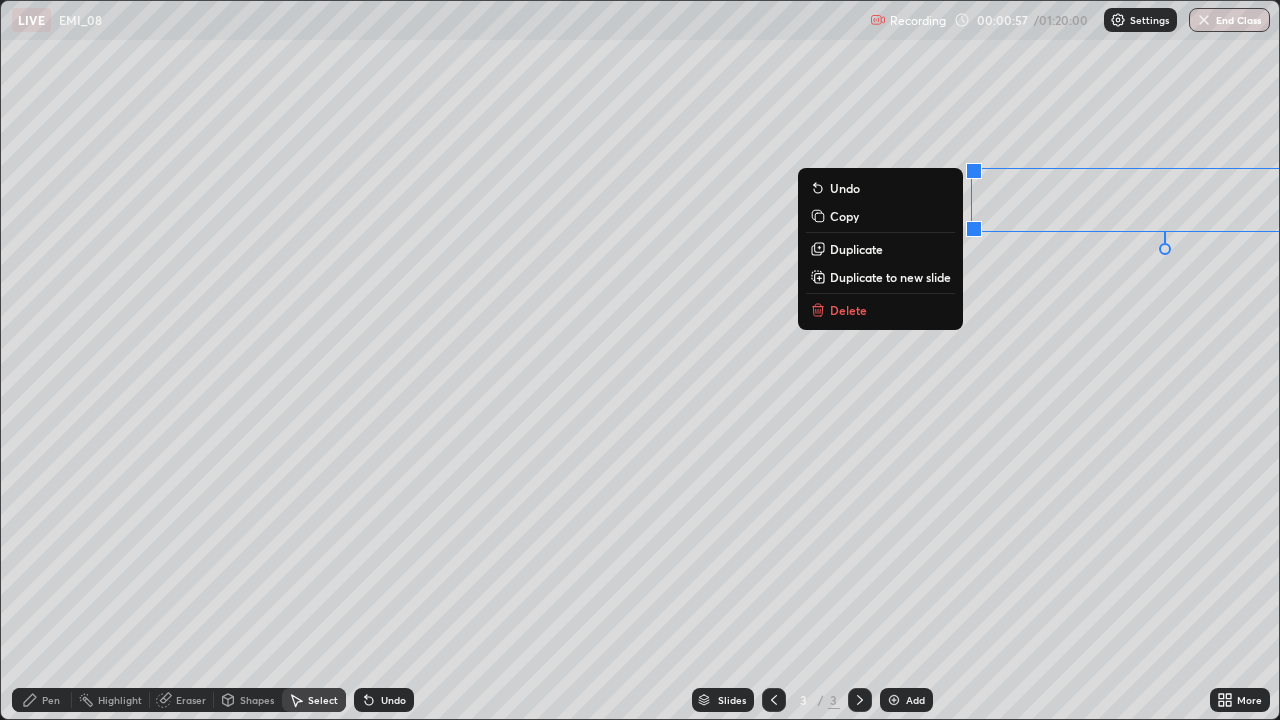 click on "0 ° Undo Copy Duplicate Duplicate to new slide Delete" at bounding box center (640, 360) 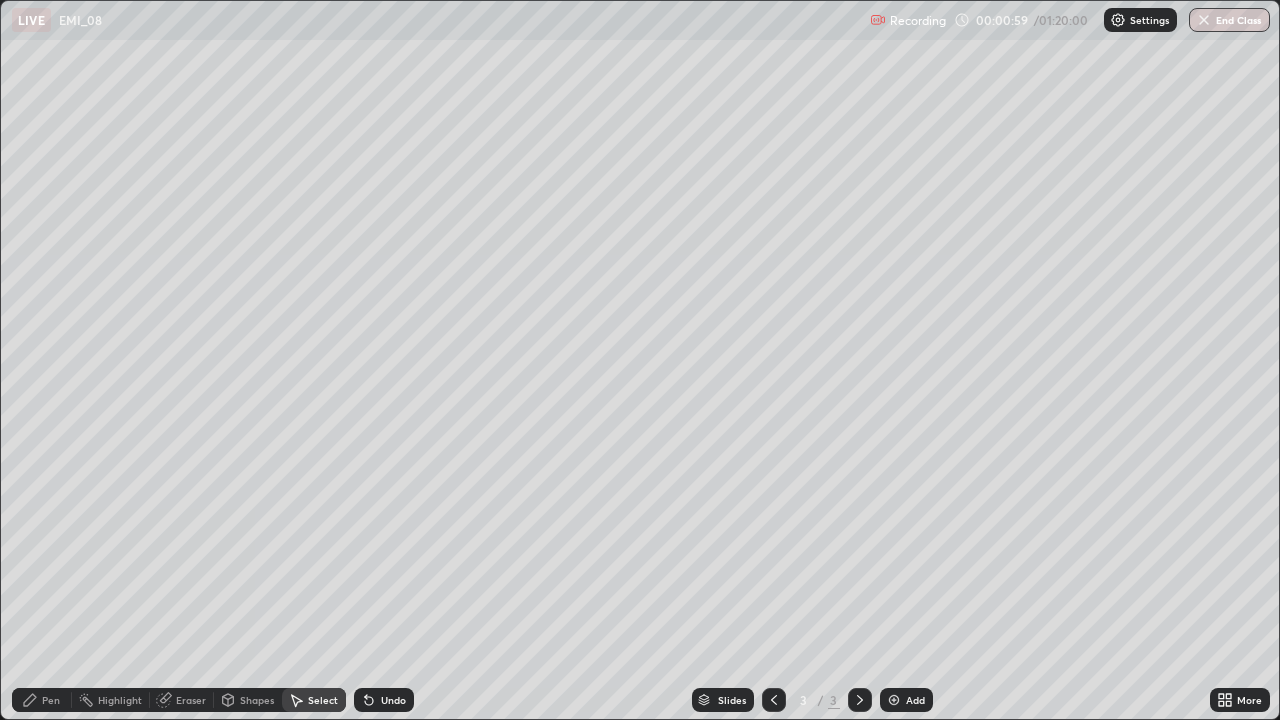 click on "Pen" at bounding box center [42, 700] 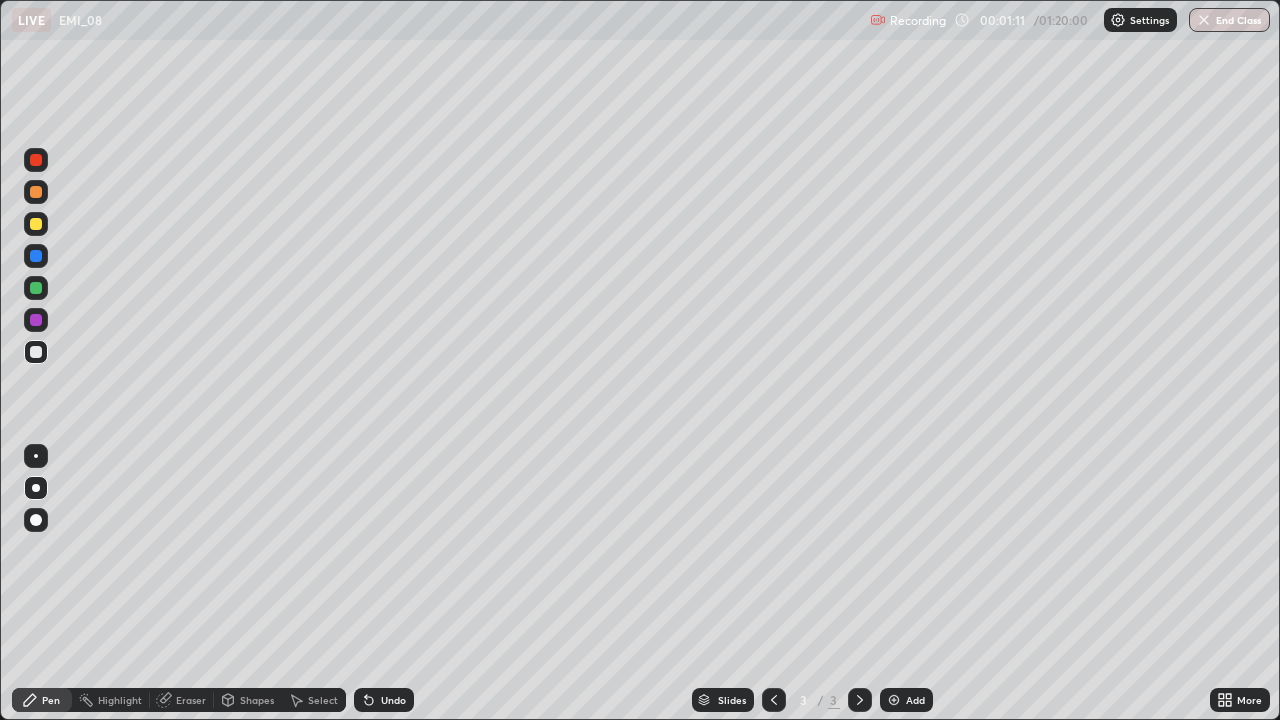 click 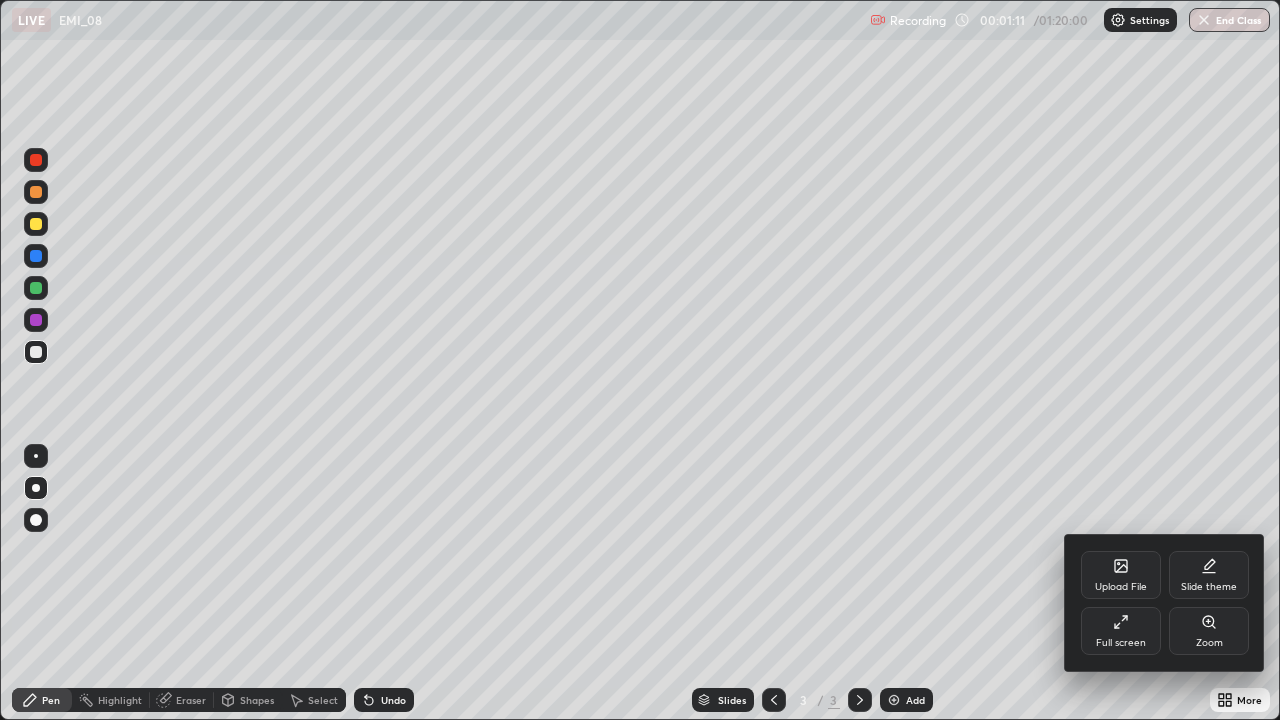 click on "Full screen" at bounding box center [1121, 631] 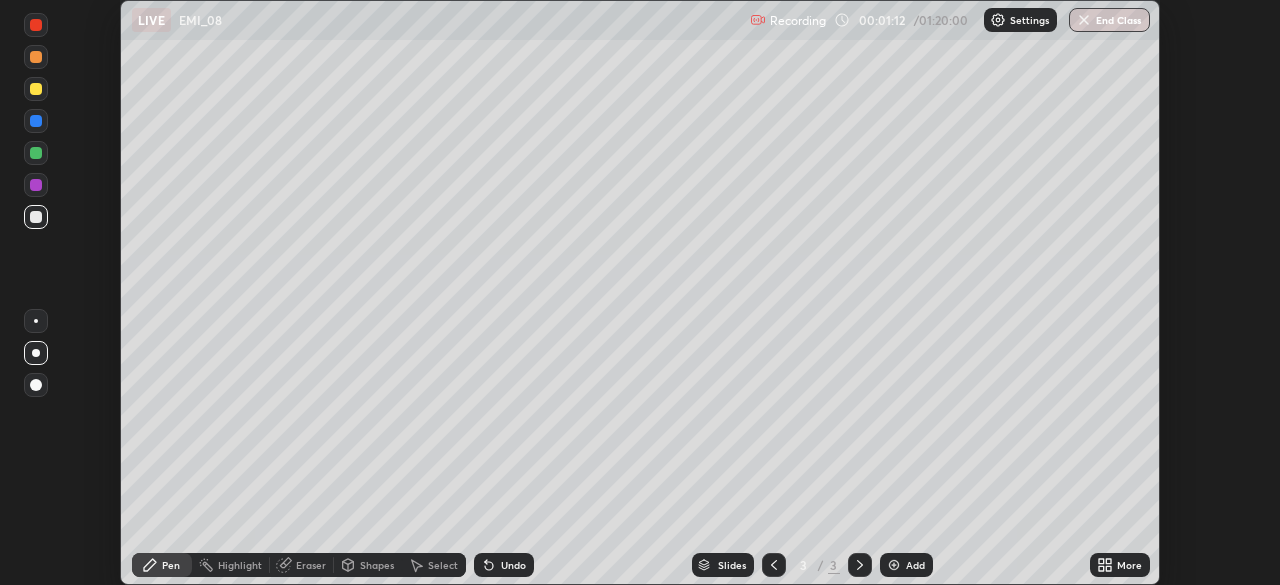 scroll, scrollTop: 585, scrollLeft: 1280, axis: both 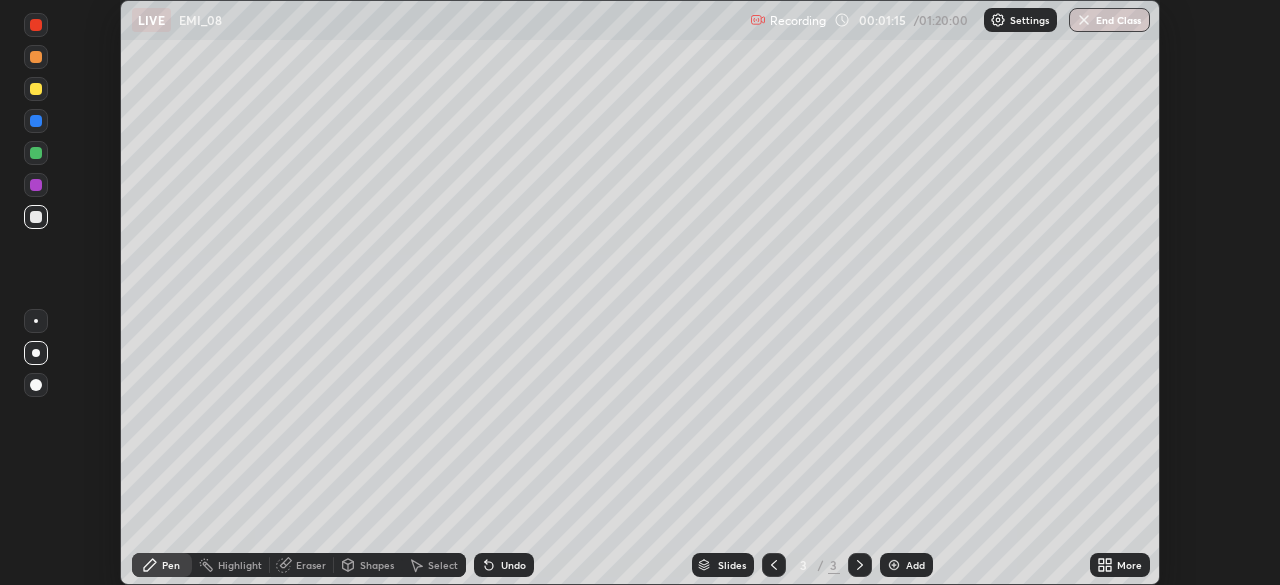 click on "More" at bounding box center (1120, 565) 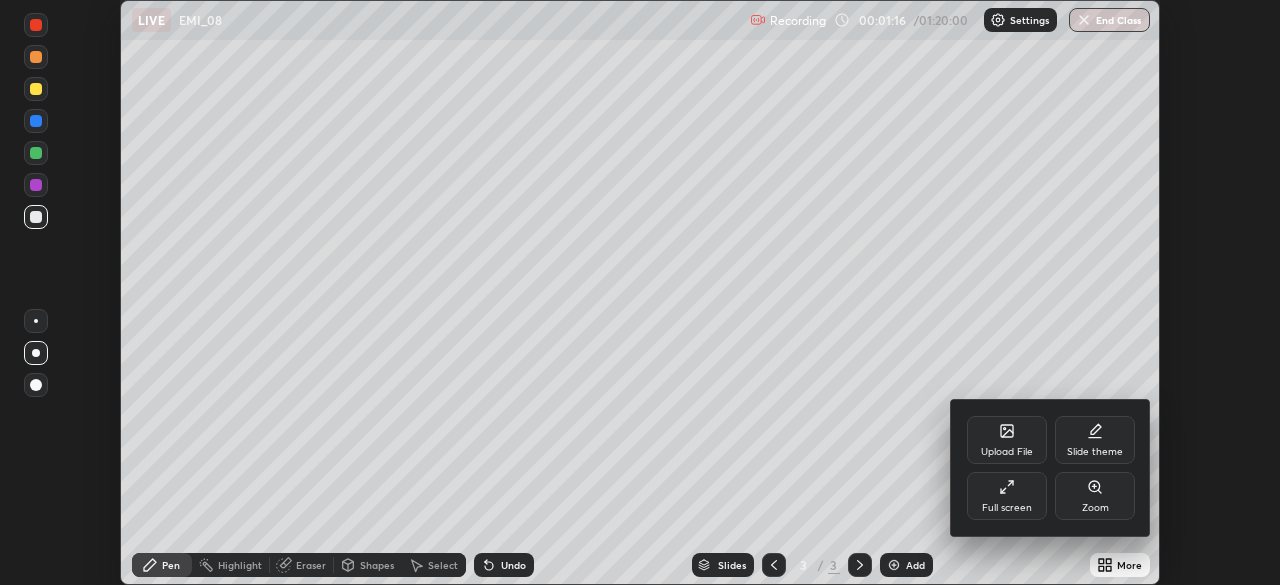 click on "Full screen" at bounding box center [1007, 496] 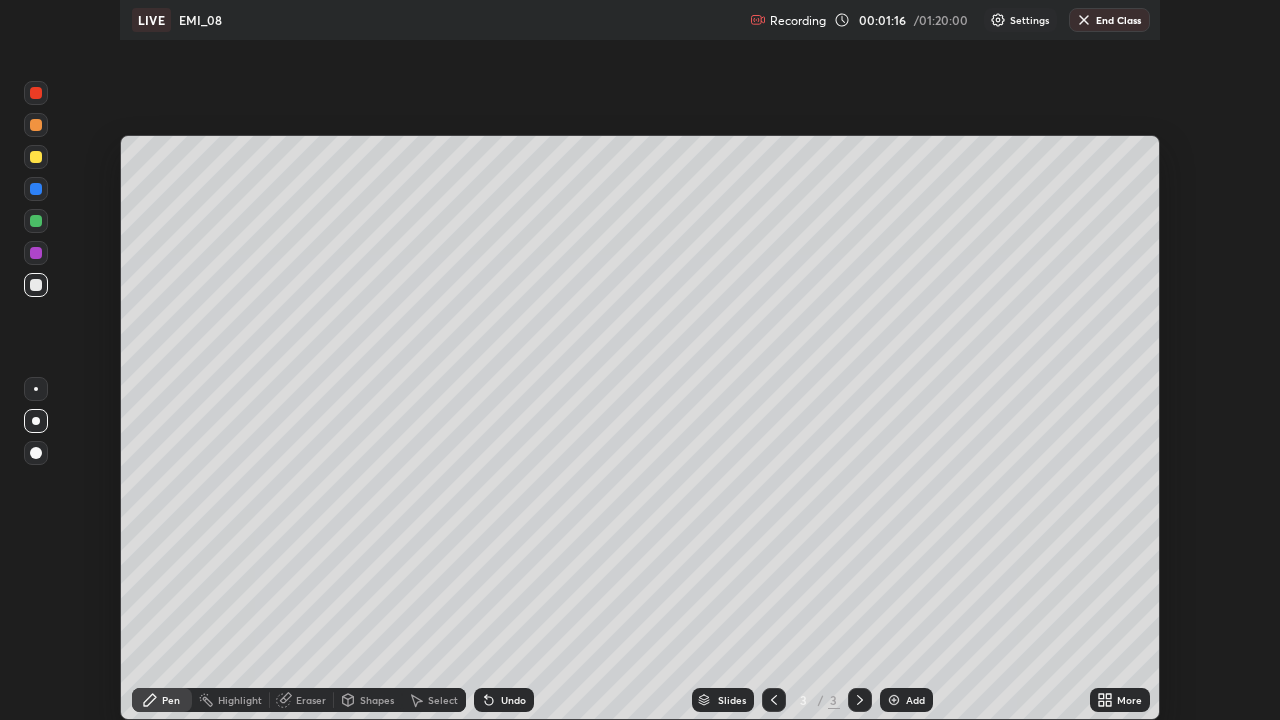 scroll, scrollTop: 99280, scrollLeft: 98720, axis: both 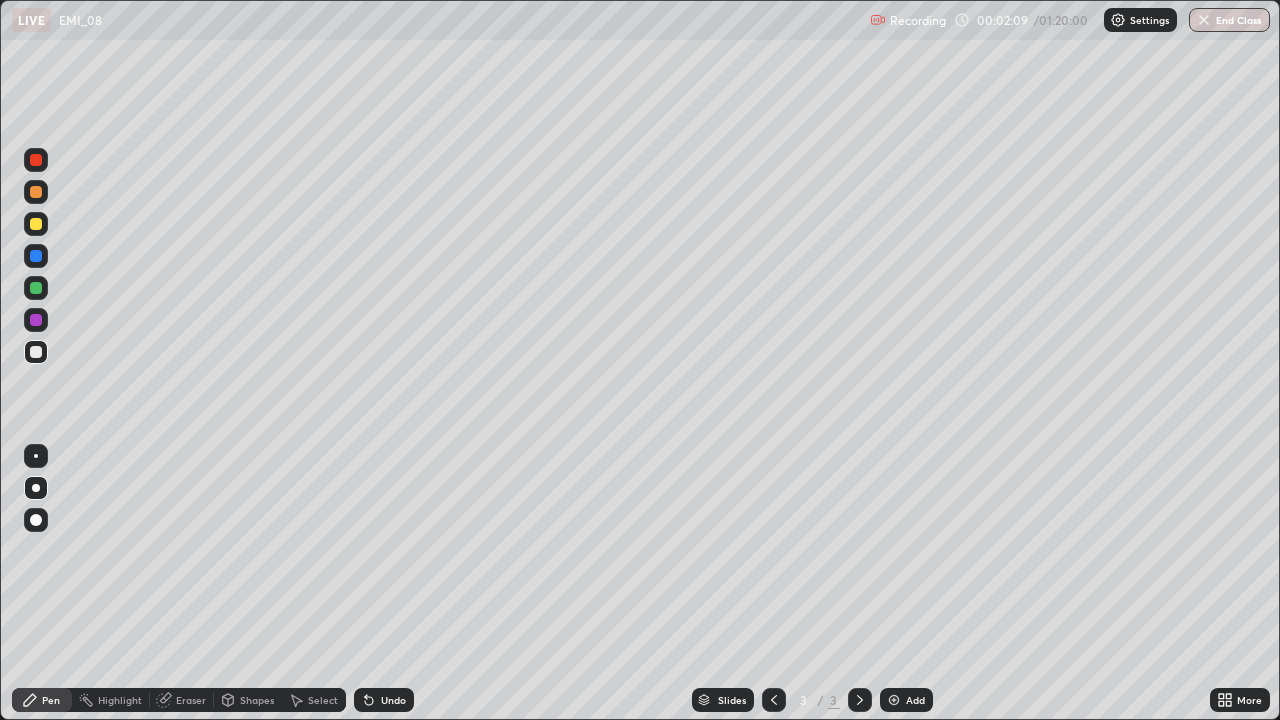 click on "Undo" at bounding box center (384, 700) 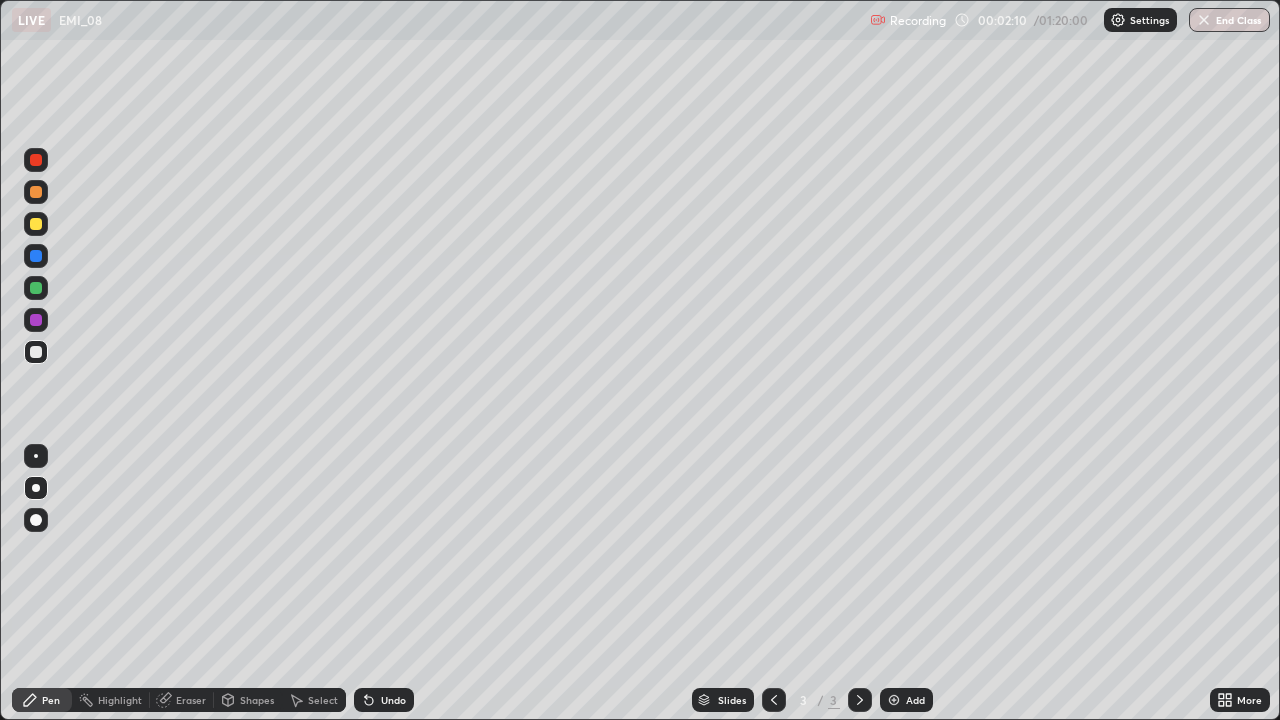 click on "Undo" at bounding box center (393, 700) 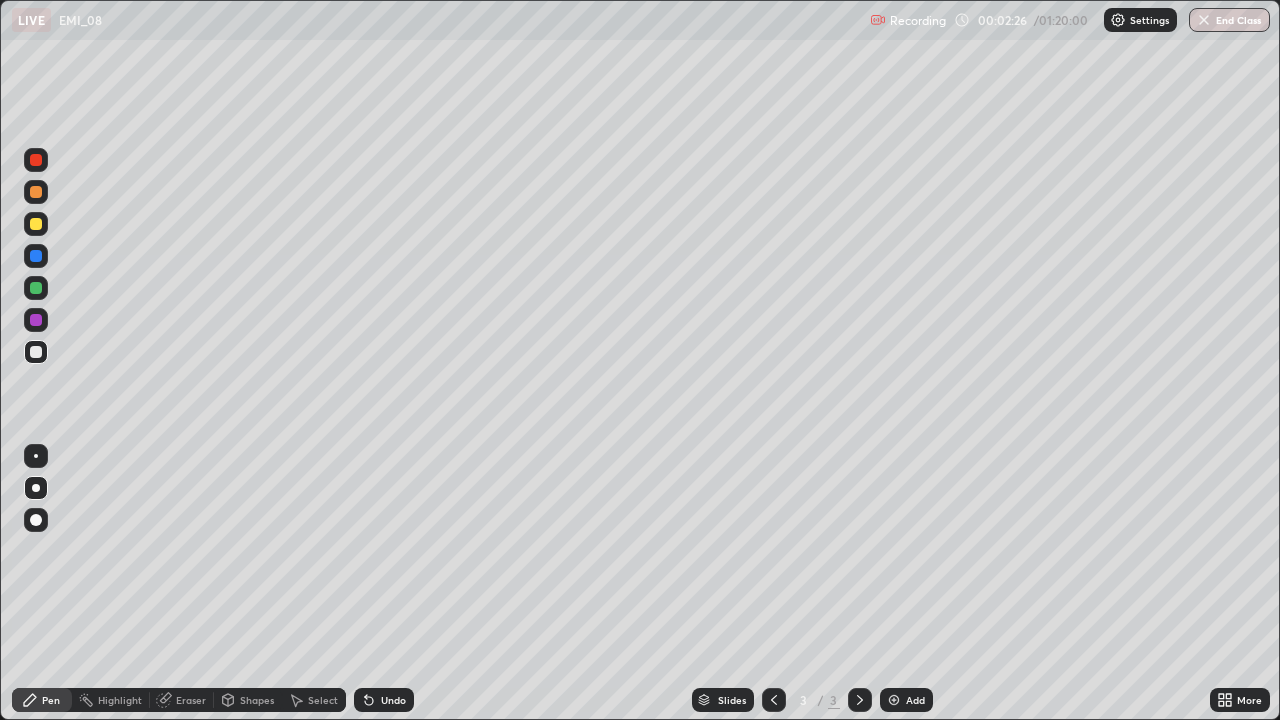 click on "Select" at bounding box center (323, 700) 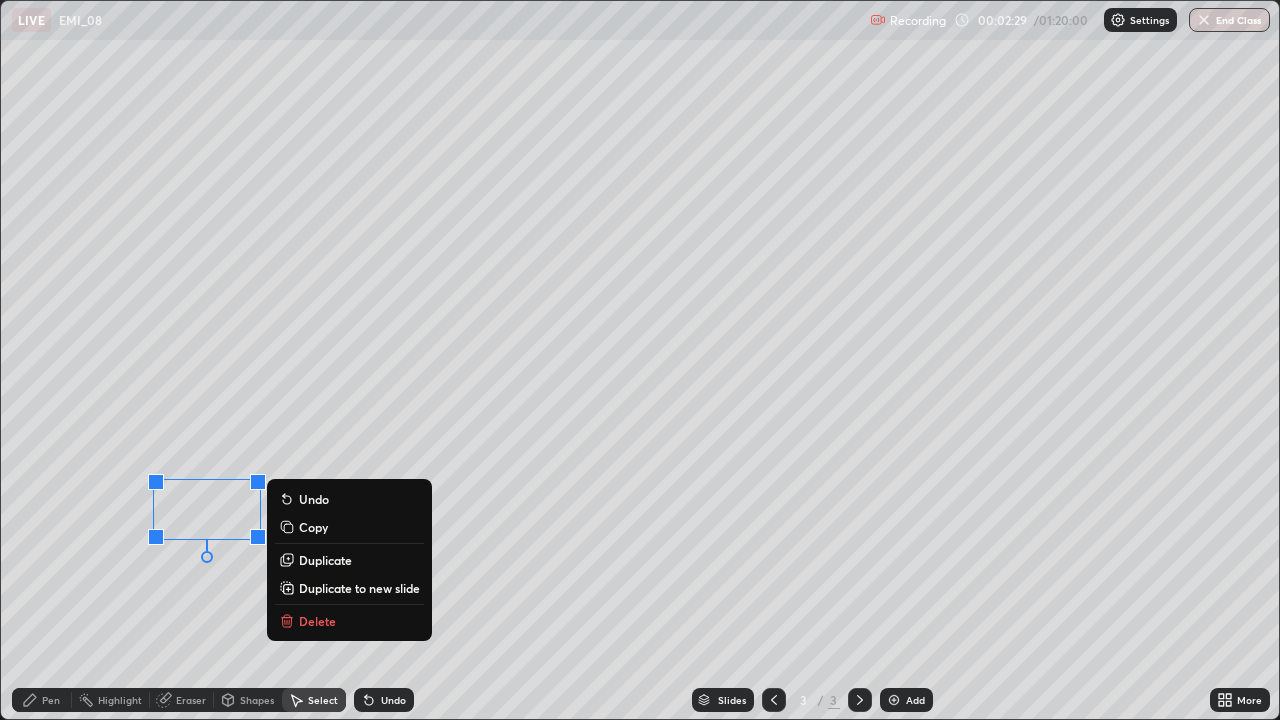 click on "Delete" at bounding box center [349, 621] 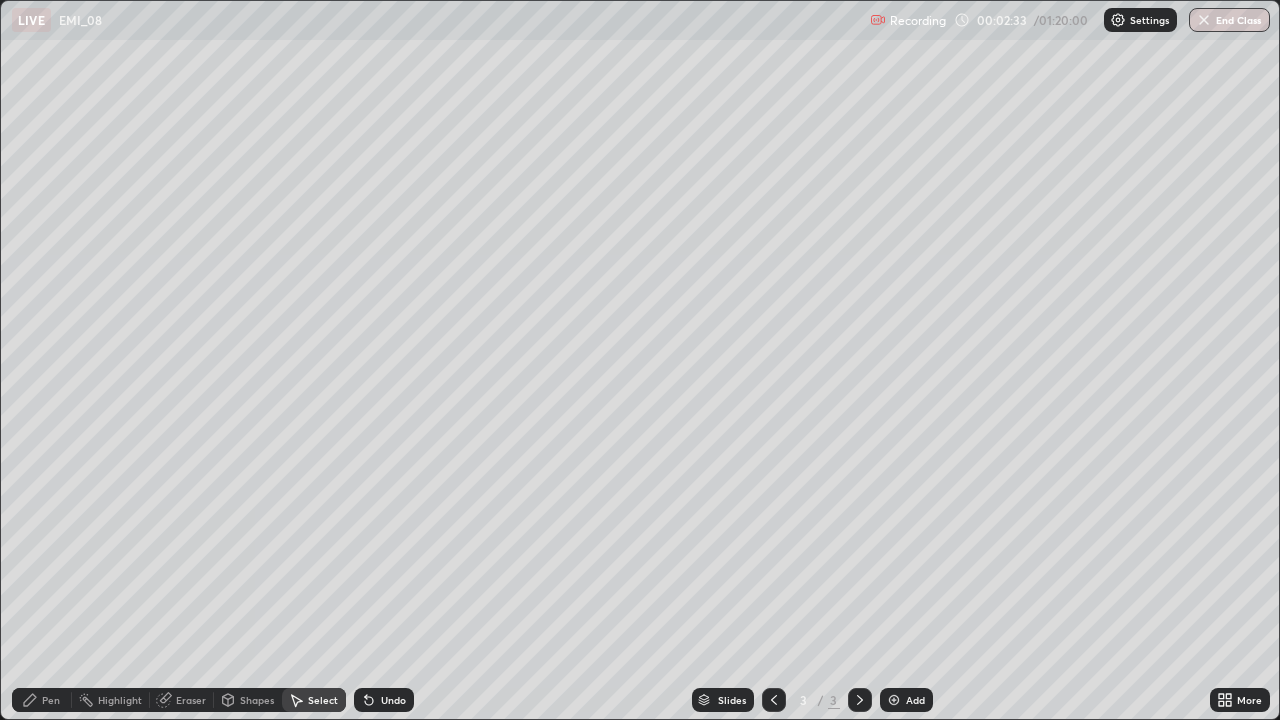 click on "Pen" at bounding box center (51, 700) 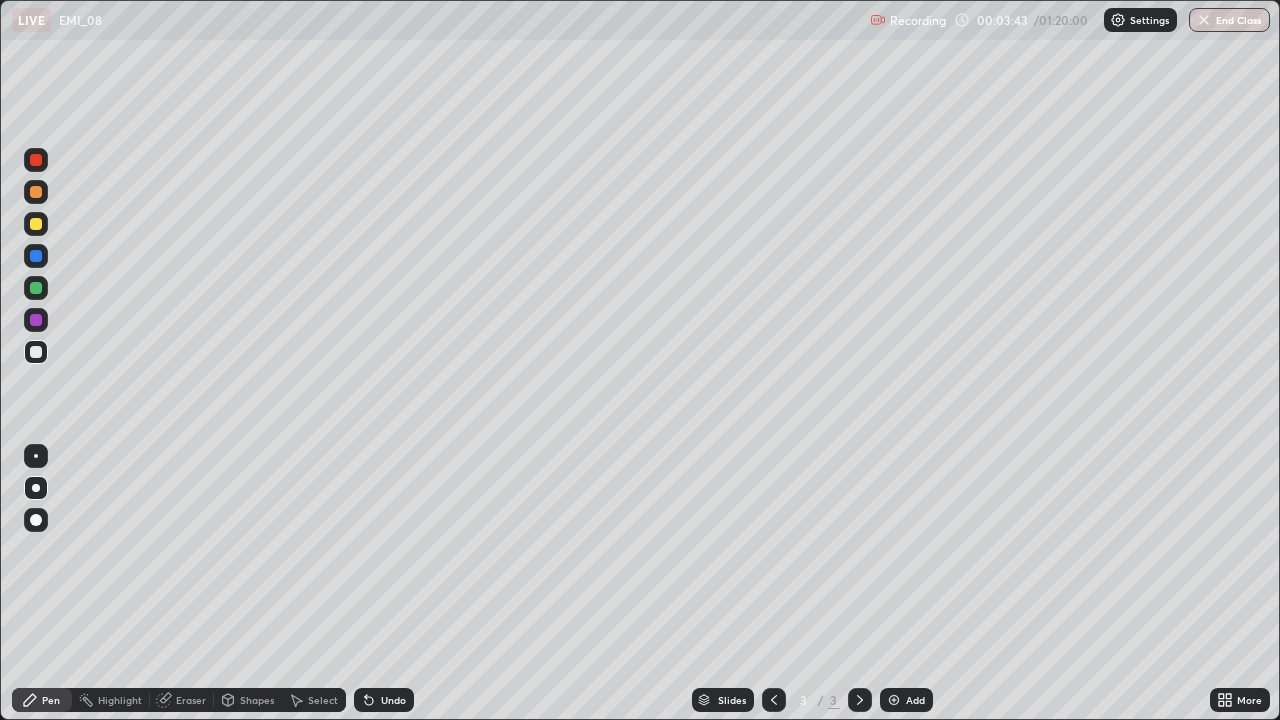 click on "Undo" at bounding box center [393, 700] 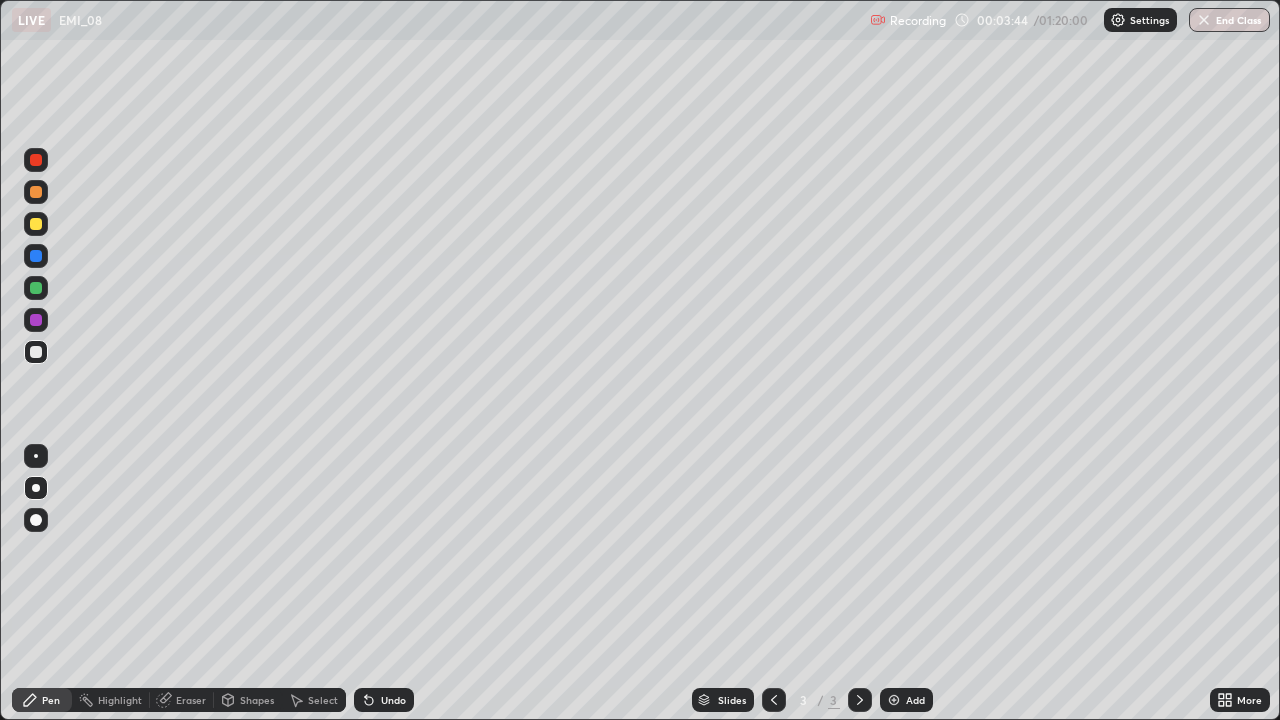 click on "Undo" at bounding box center (393, 700) 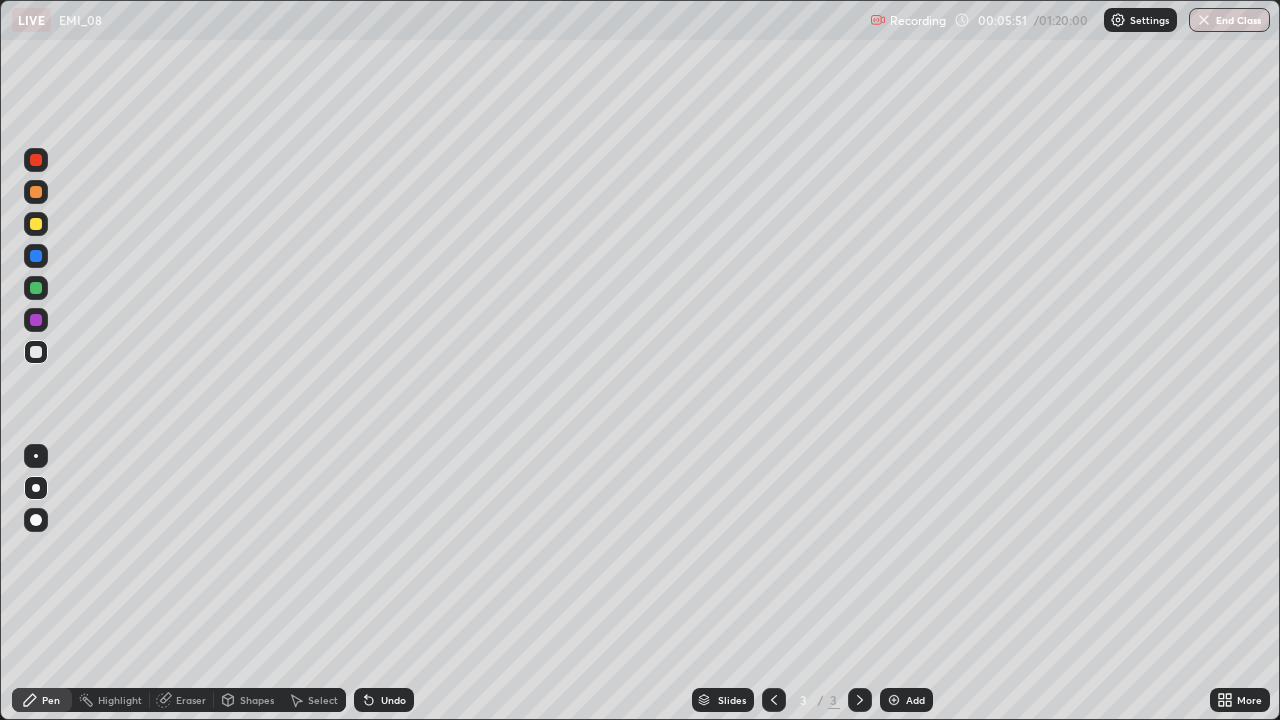 click at bounding box center [860, 700] 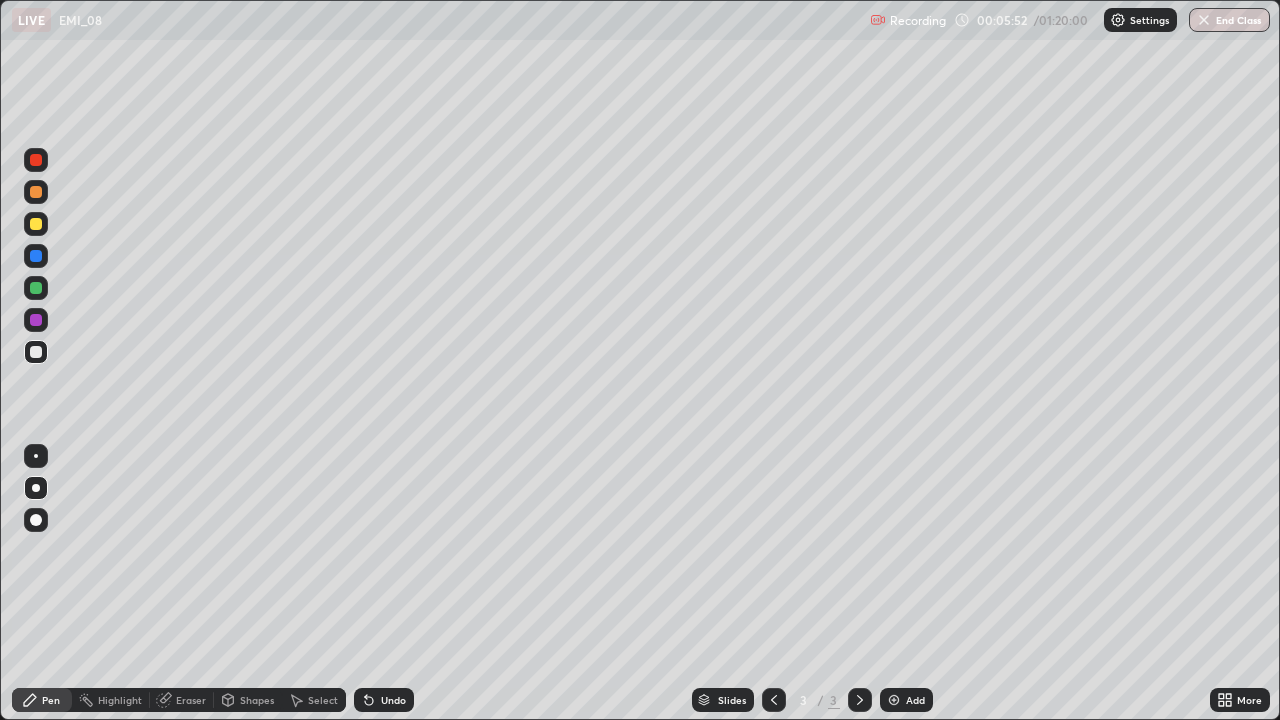click at bounding box center (894, 700) 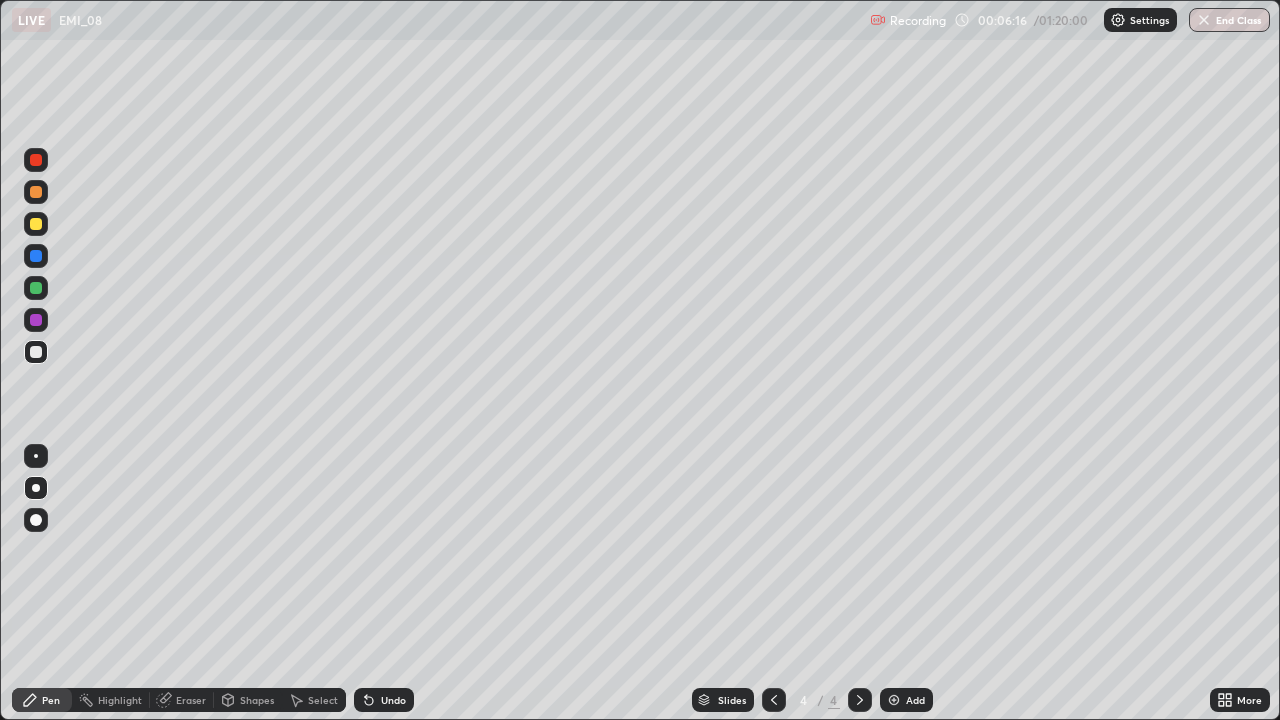 click on "Undo" at bounding box center (384, 700) 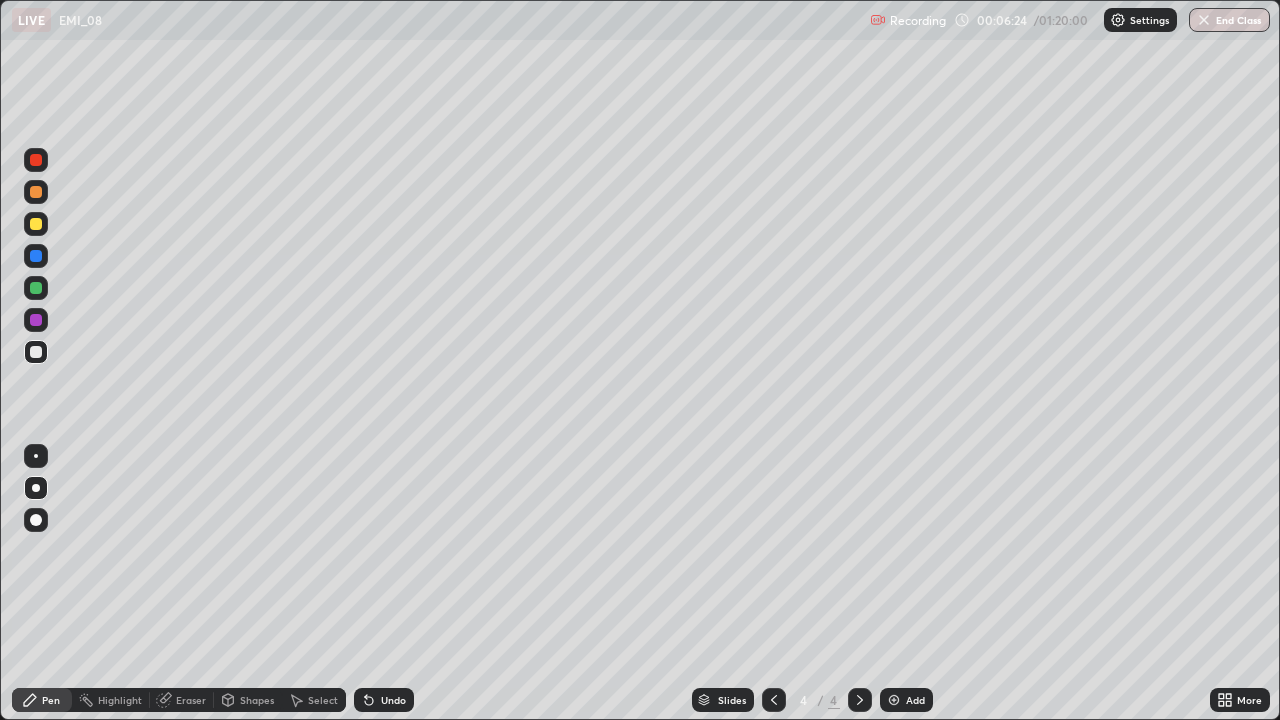 click on "Undo" at bounding box center (384, 700) 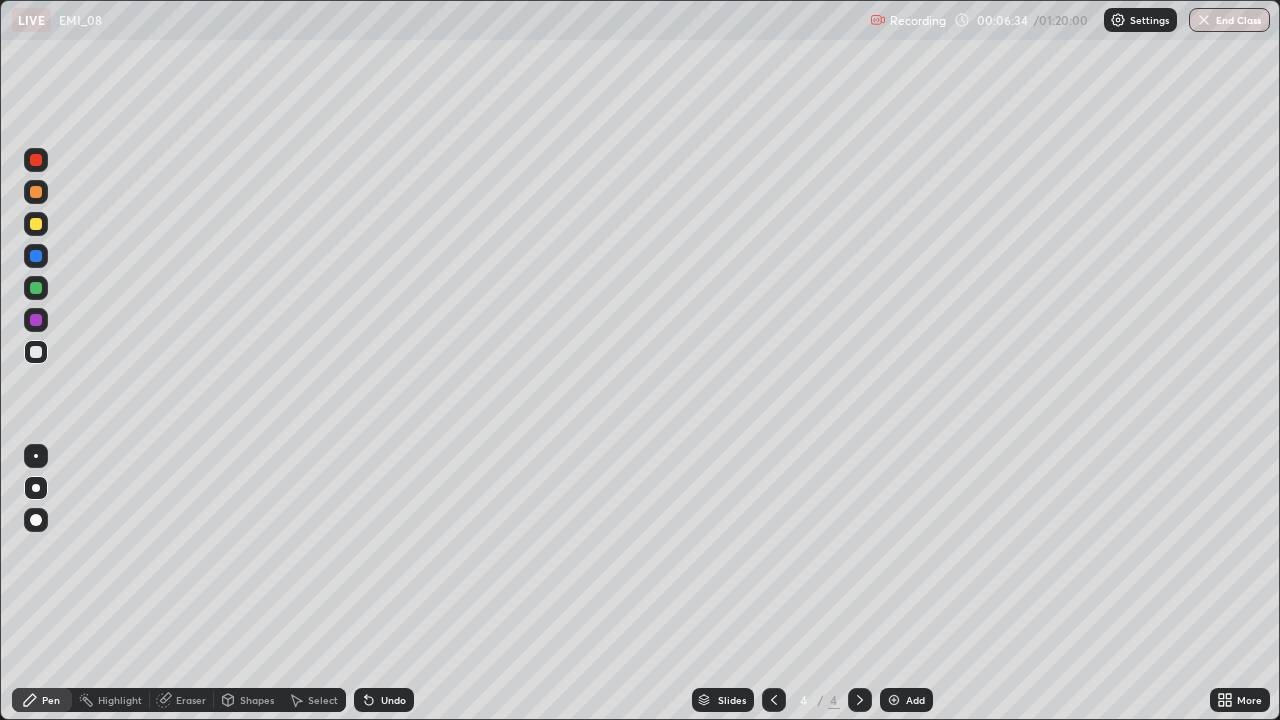click 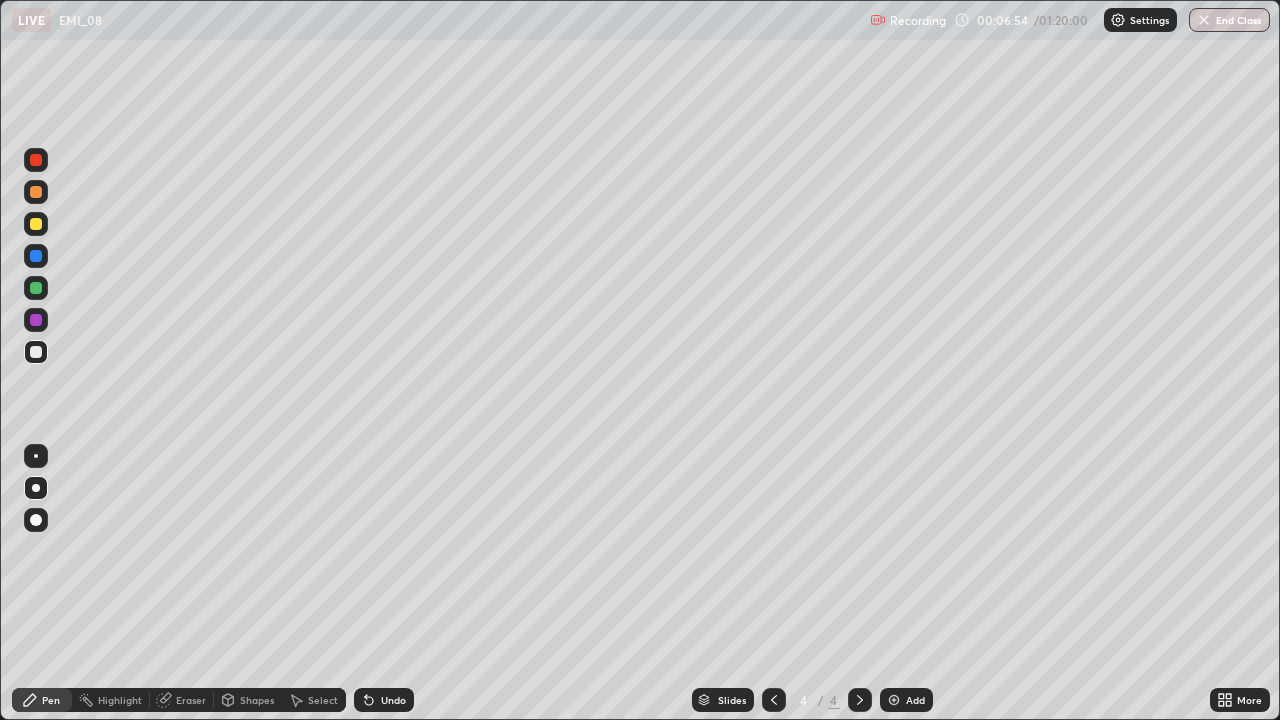 click on "Undo" at bounding box center [393, 700] 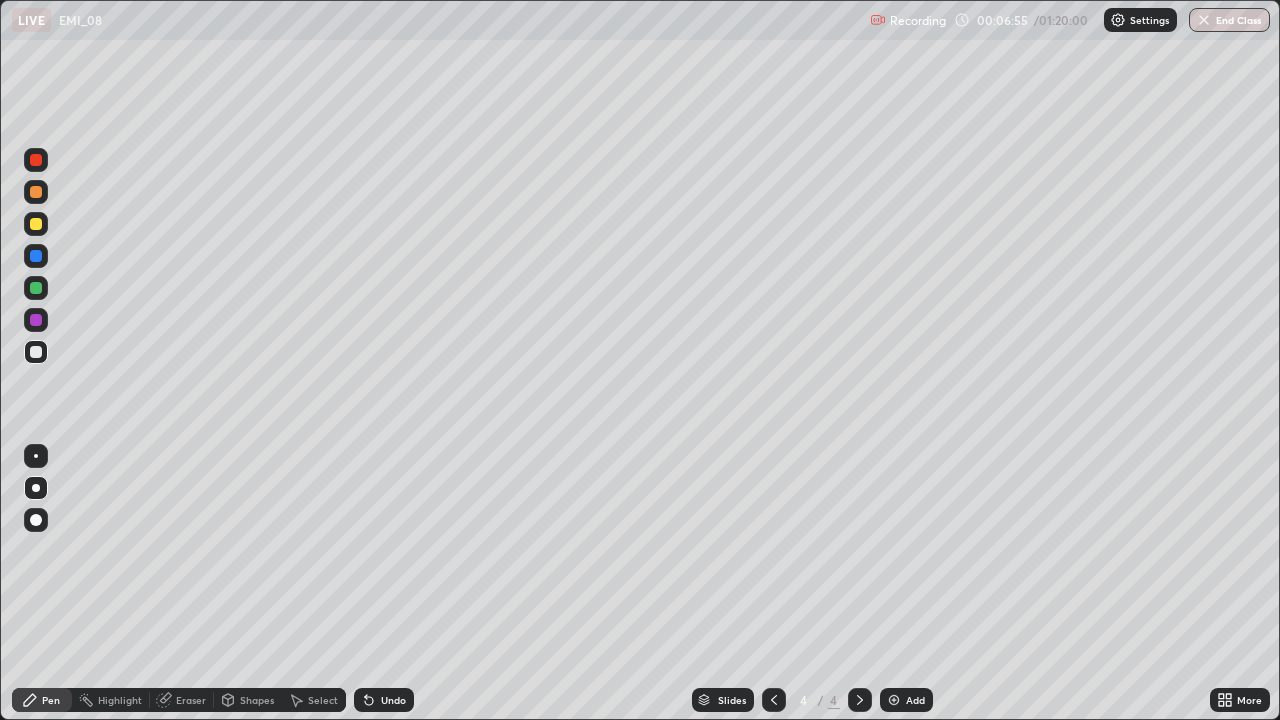 click on "Undo" at bounding box center (393, 700) 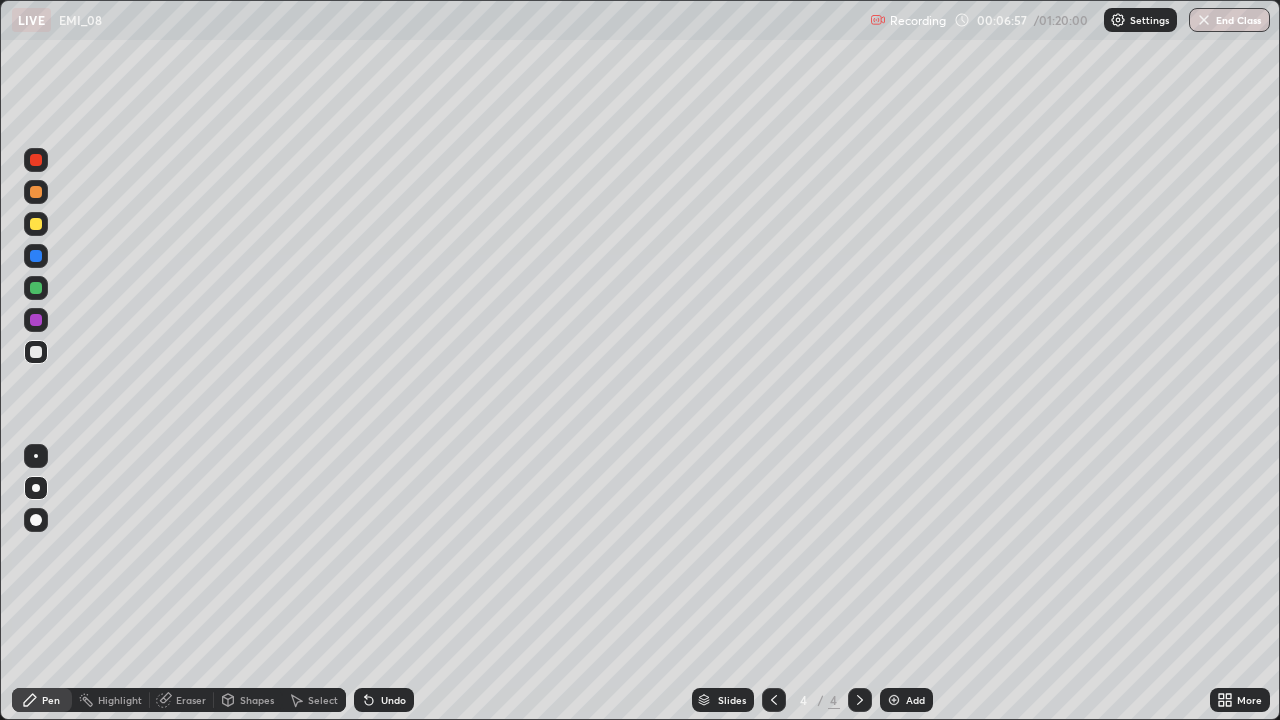 click on "Select" at bounding box center (314, 700) 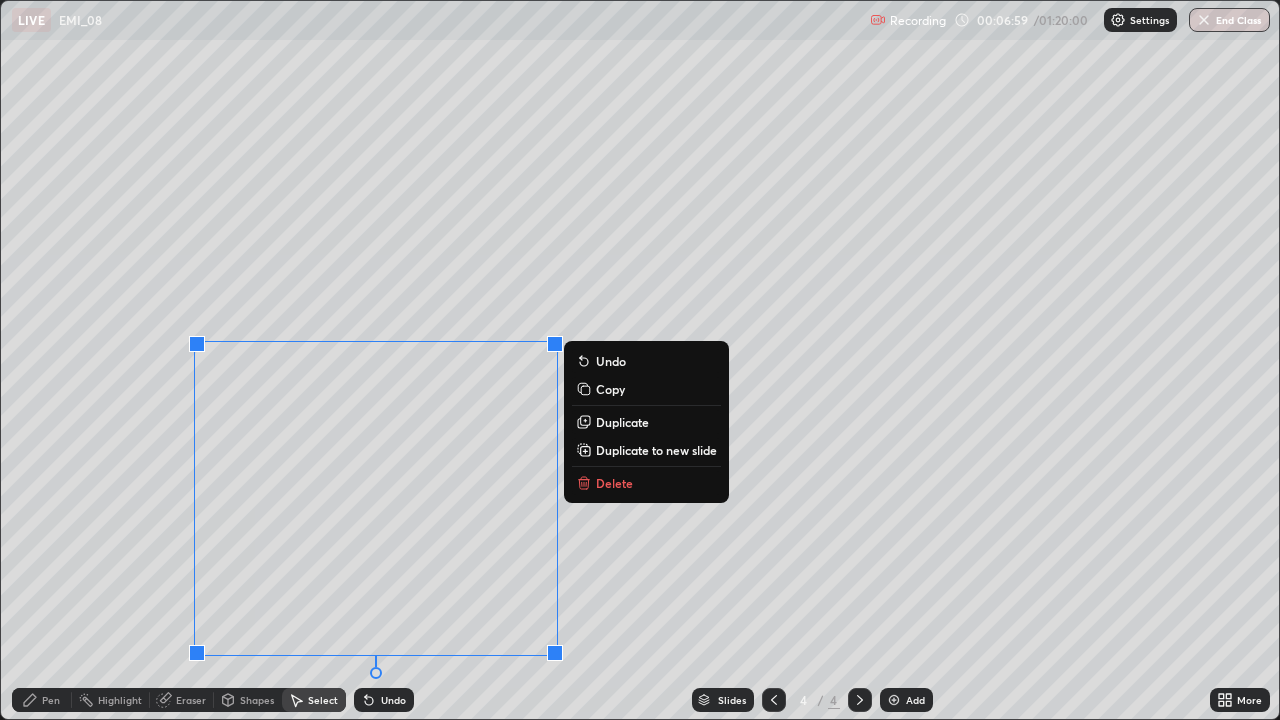 click on "Delete" at bounding box center [646, 483] 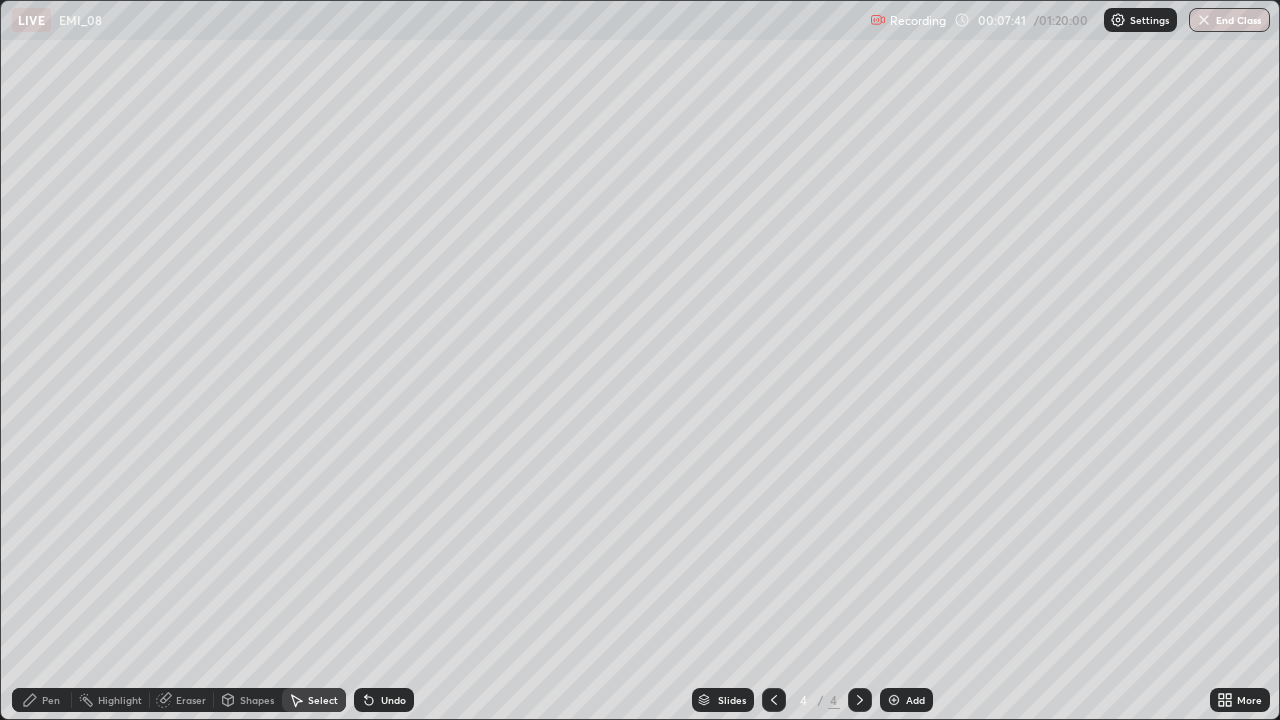 click on "Pen" at bounding box center [51, 700] 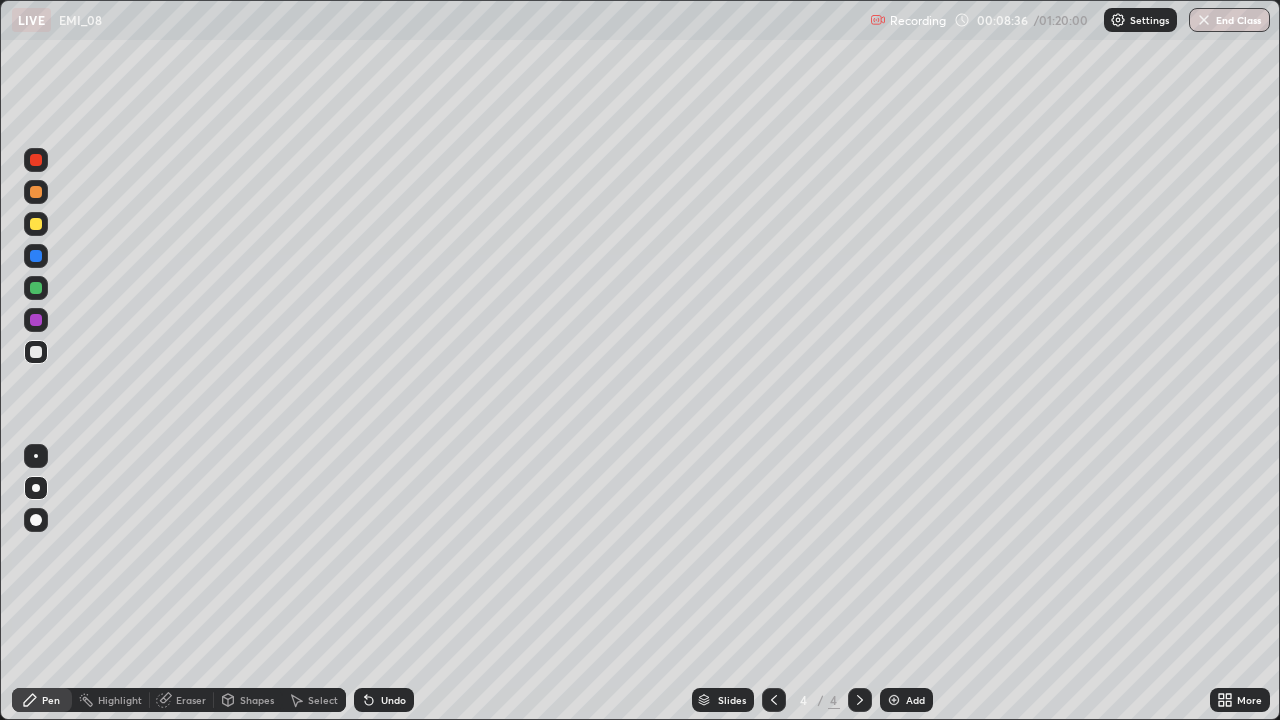 click on "Select" at bounding box center (314, 700) 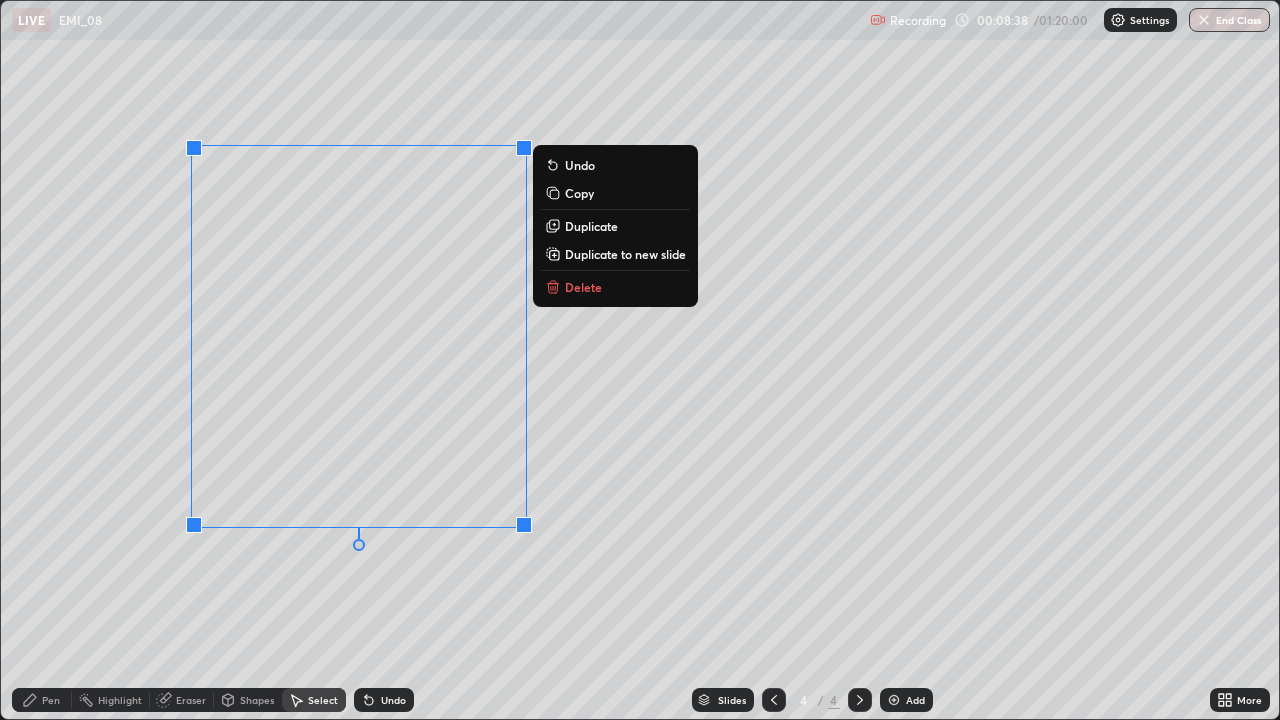 click 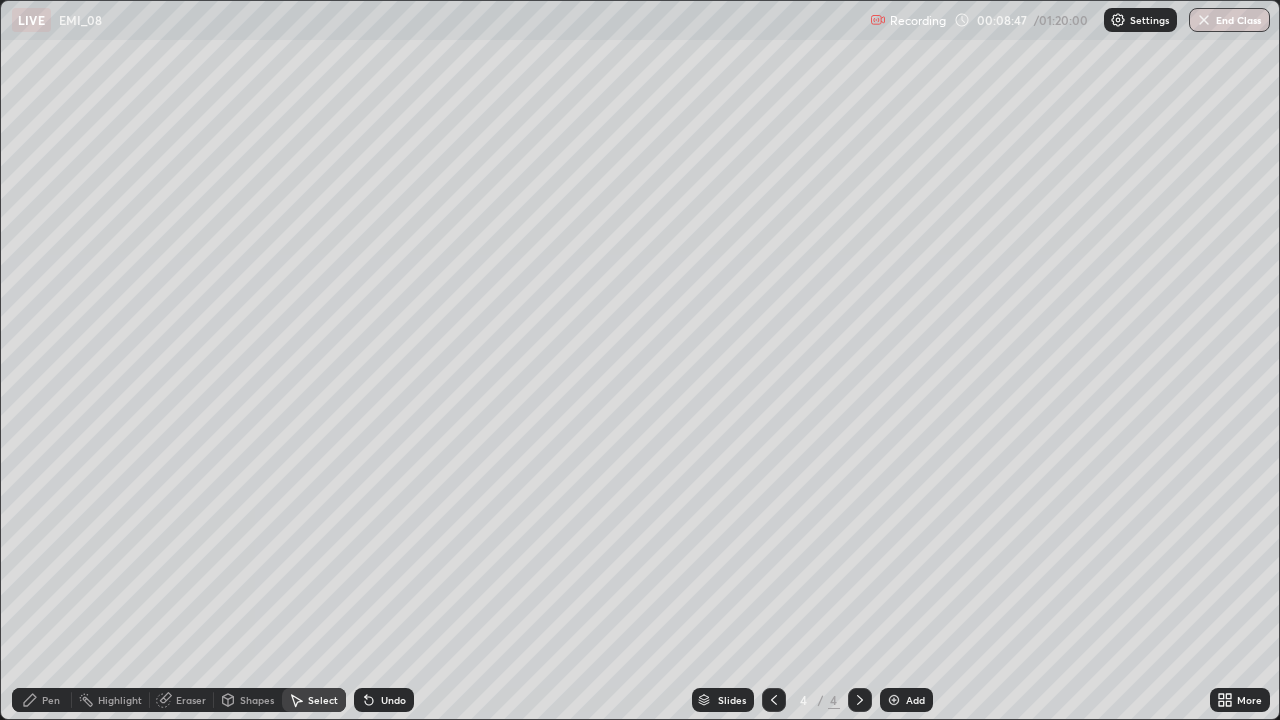 click 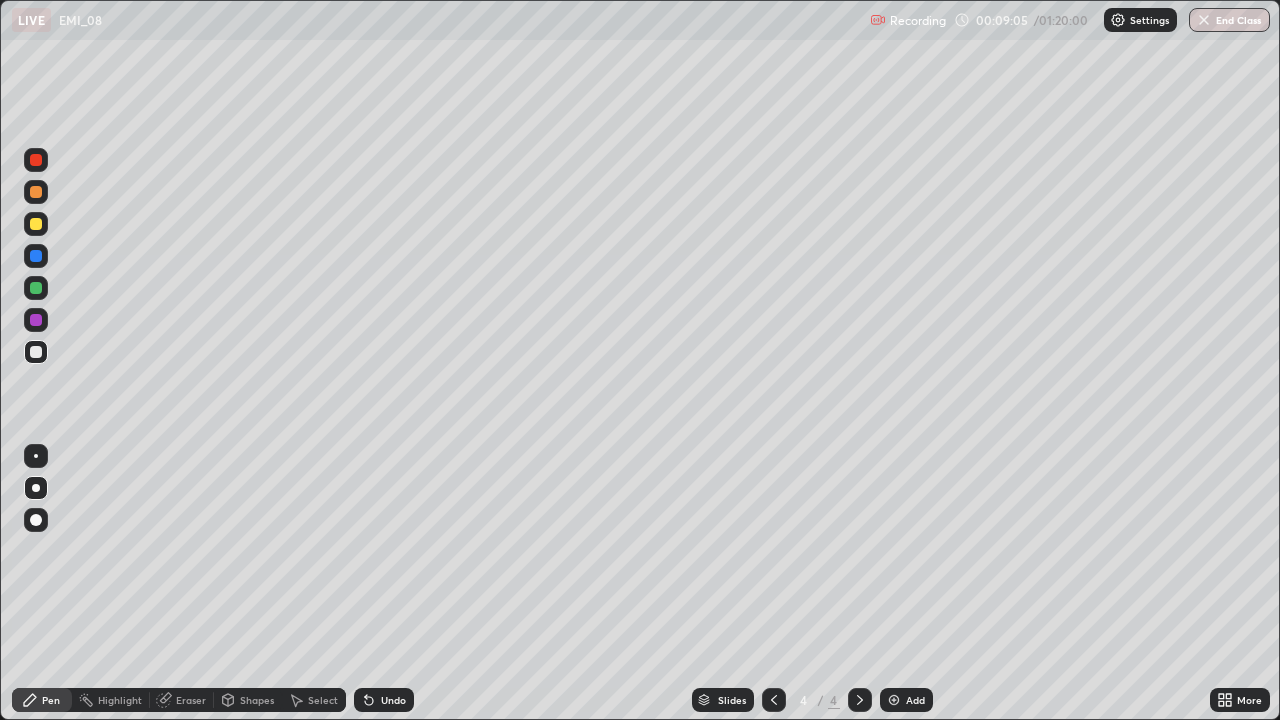 click on "Shapes" at bounding box center [257, 700] 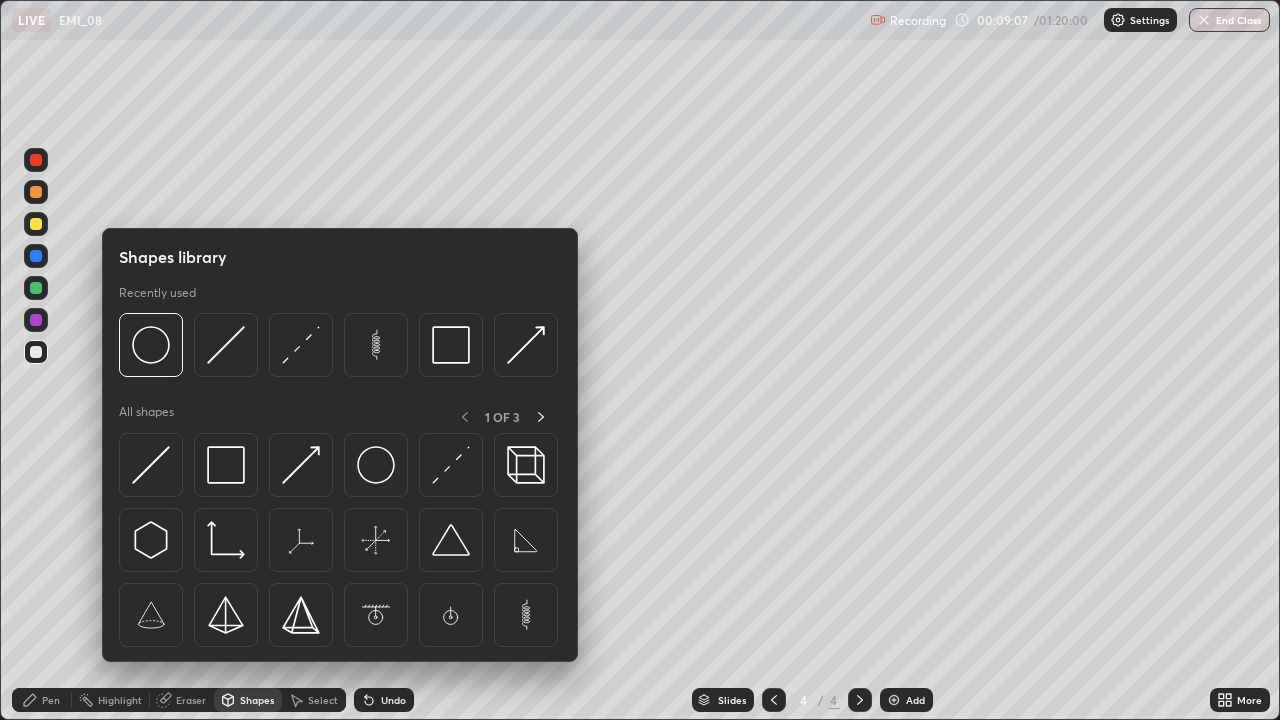 click on "Eraser" at bounding box center (191, 700) 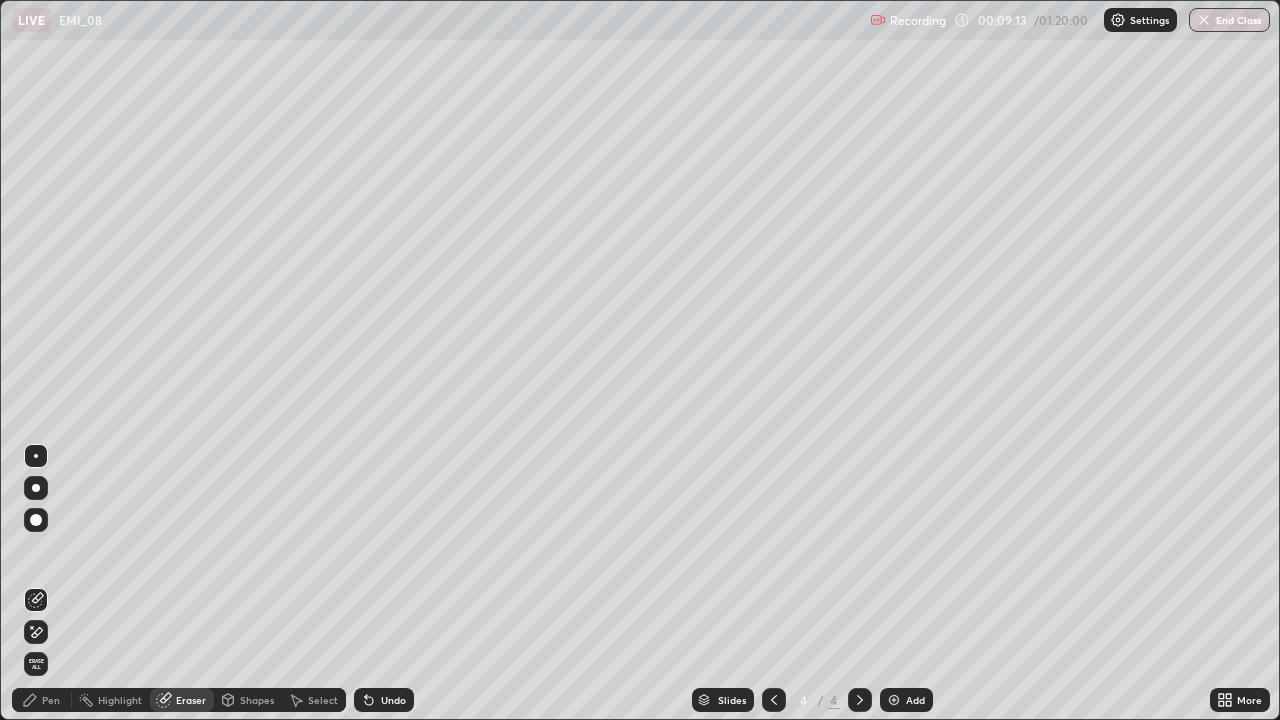 click on "Pen" at bounding box center [42, 700] 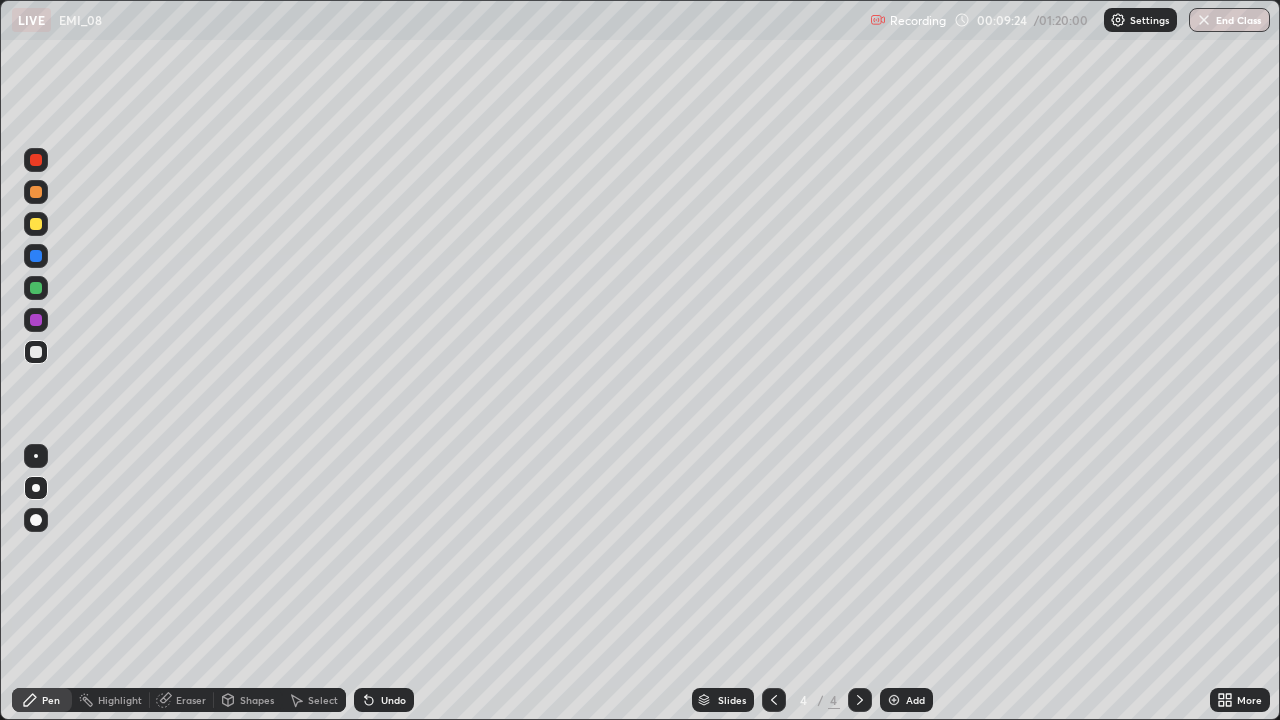 click 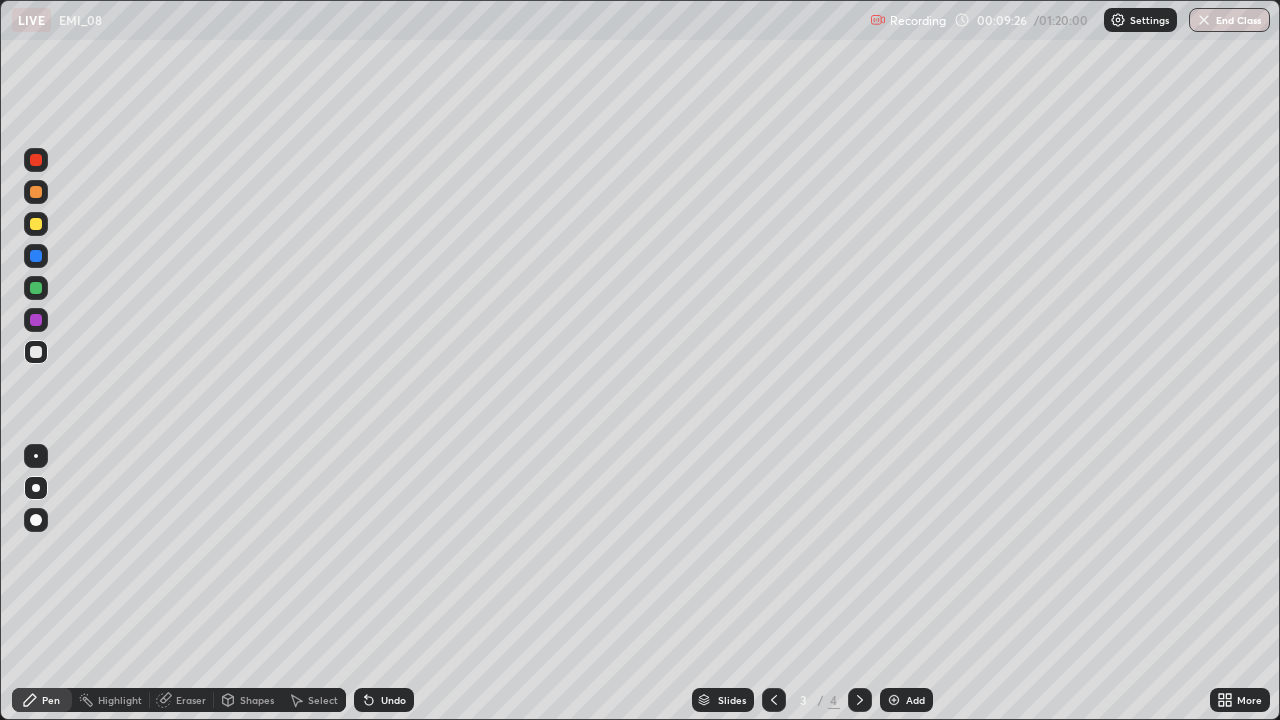 click 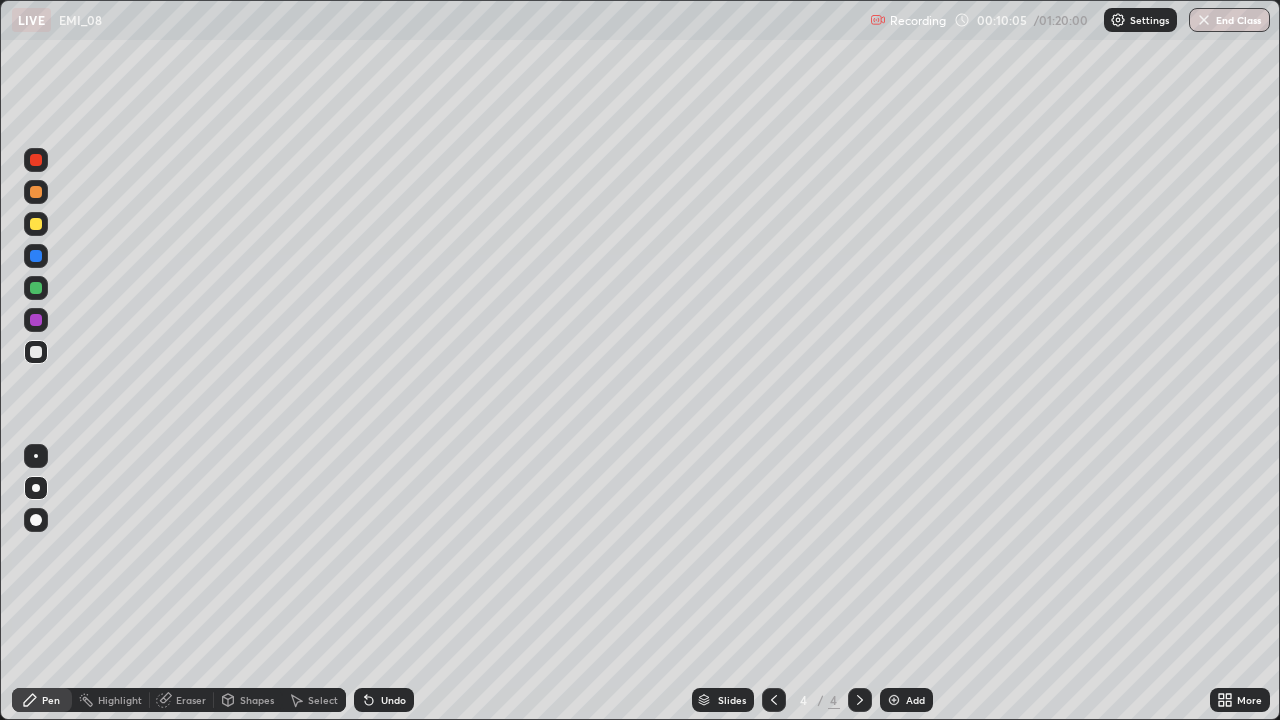 click 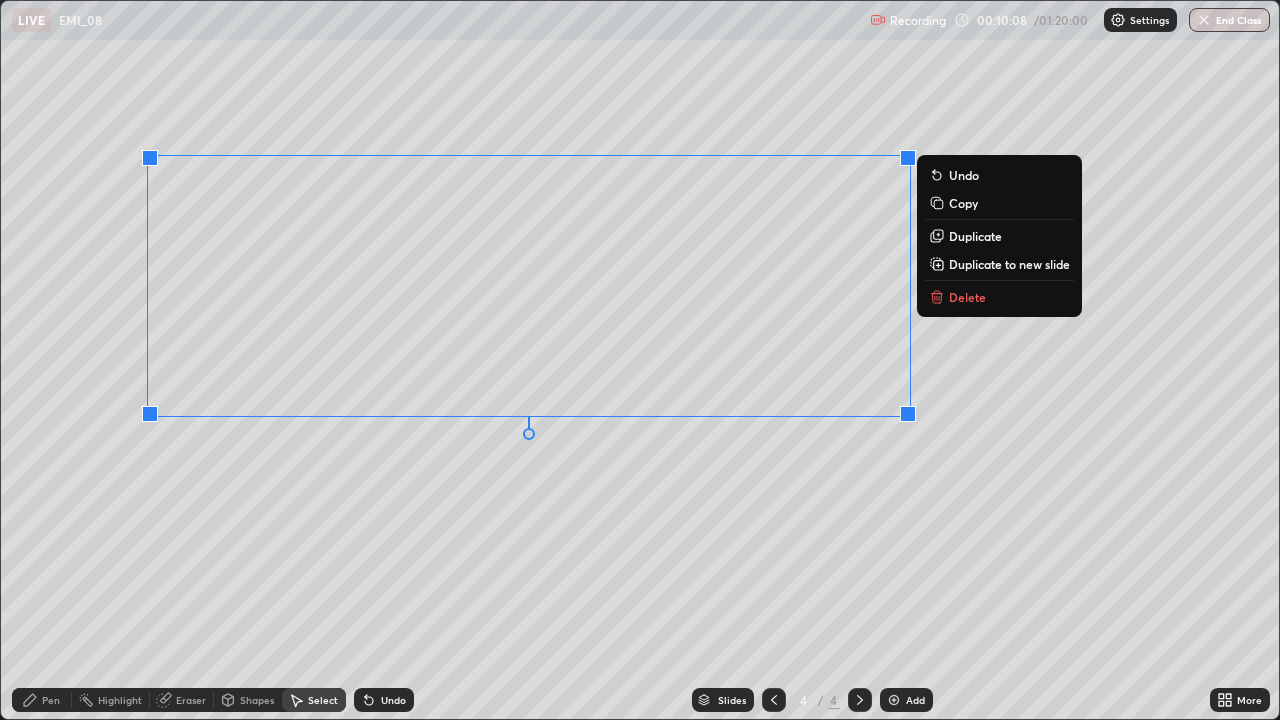 click on "Delete" at bounding box center [999, 297] 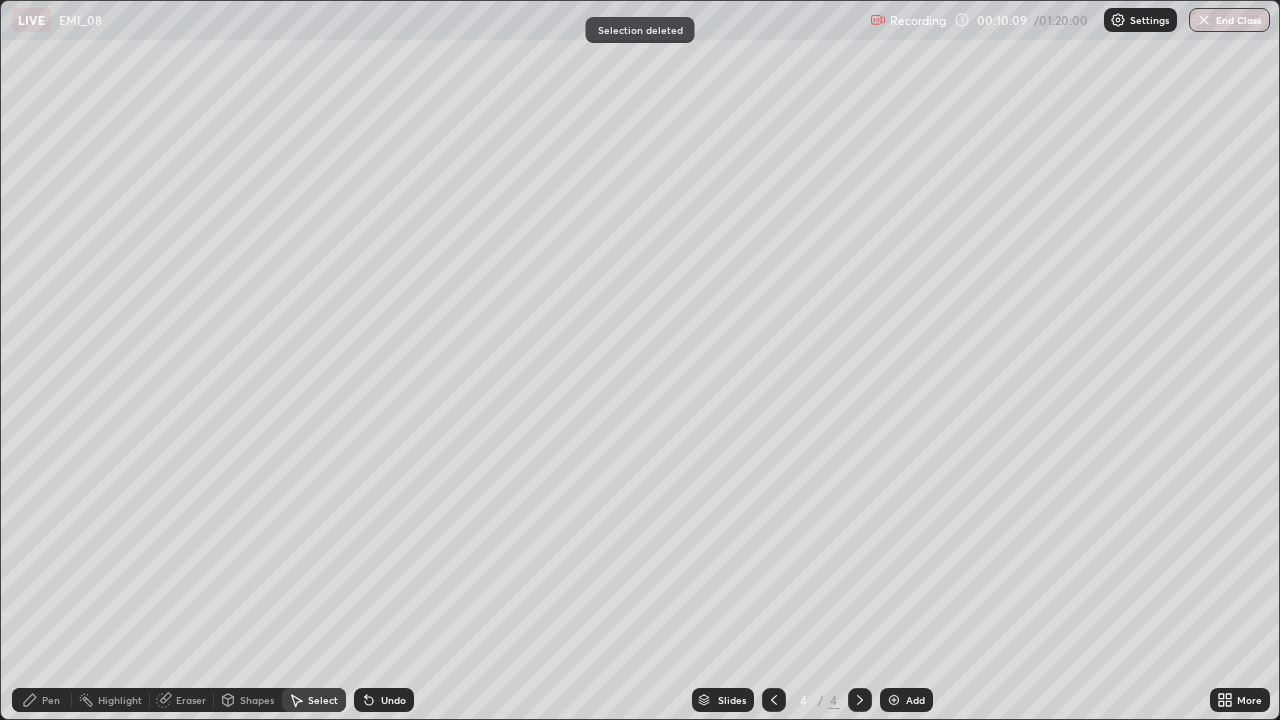 click on "Pen" at bounding box center [51, 700] 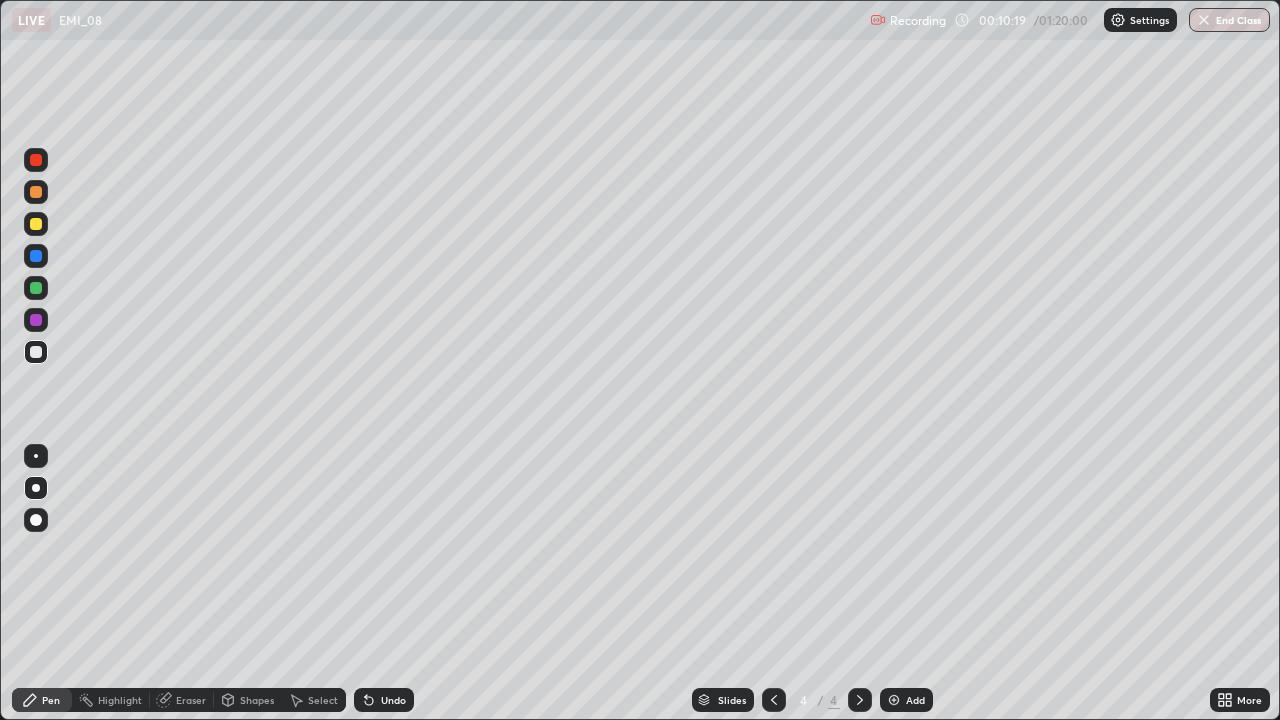 click on "Pen" at bounding box center (42, 700) 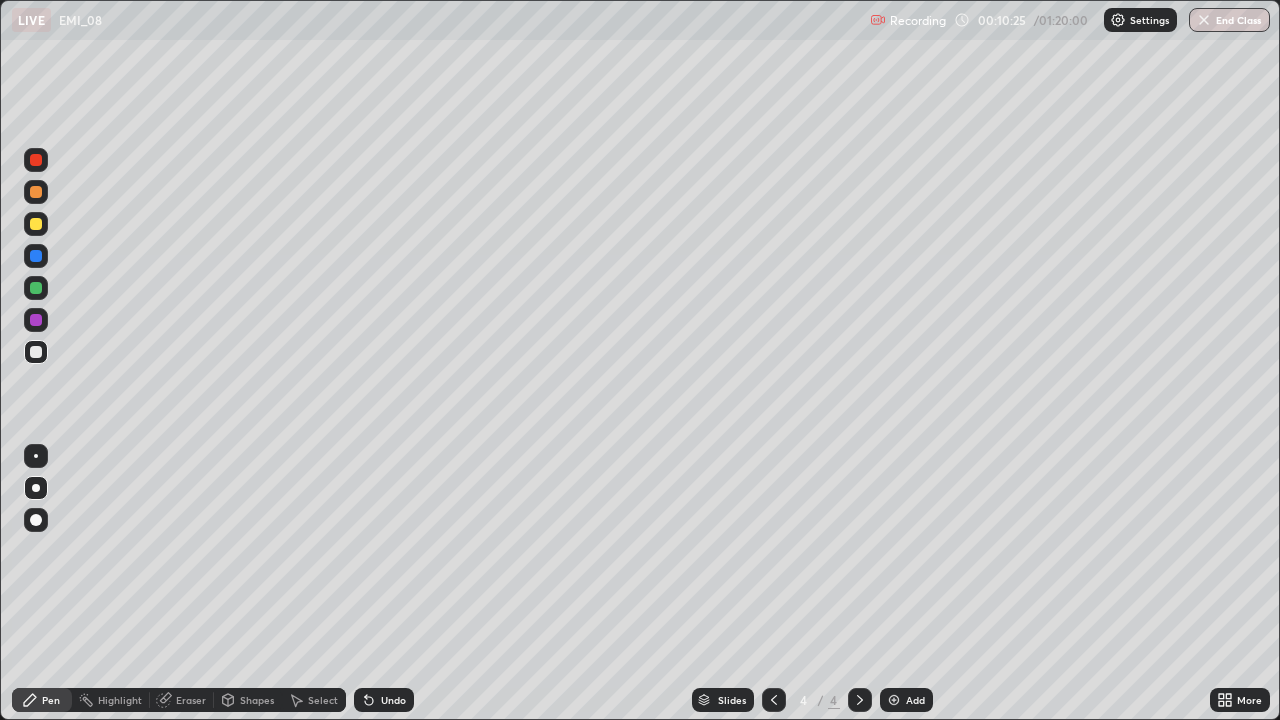 click on "More" at bounding box center (1249, 700) 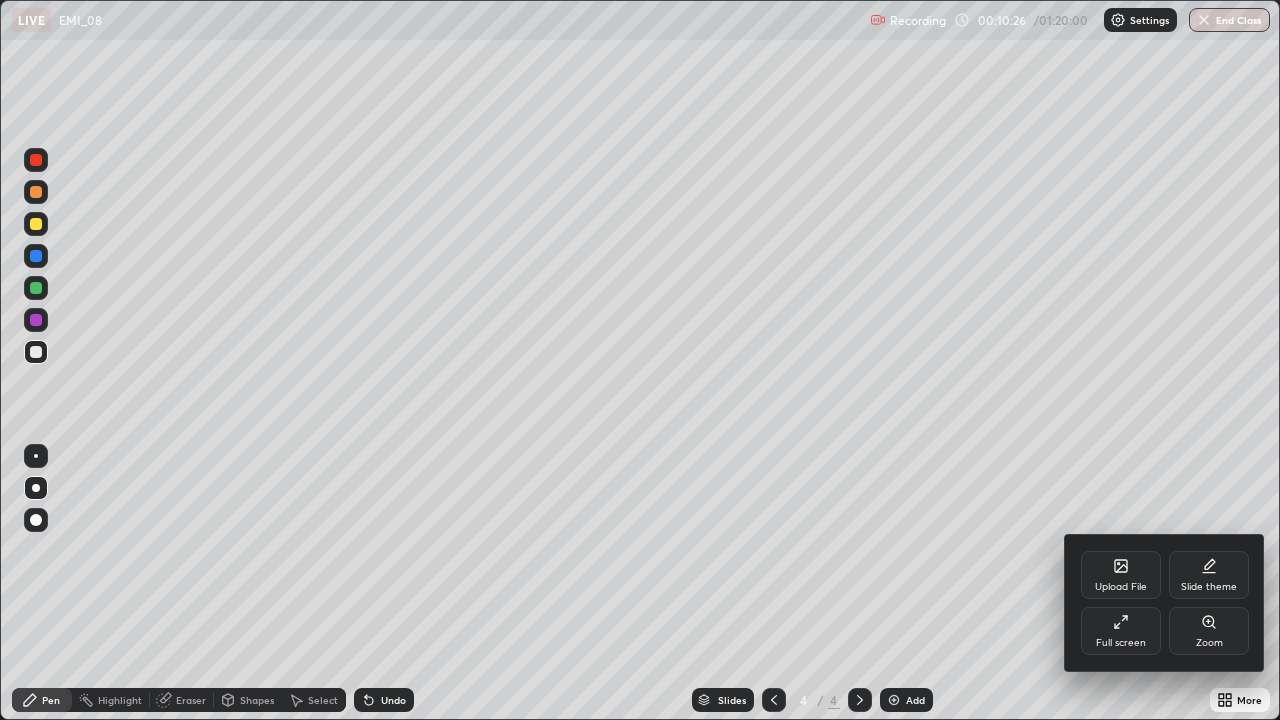 click on "Full screen" at bounding box center (1121, 631) 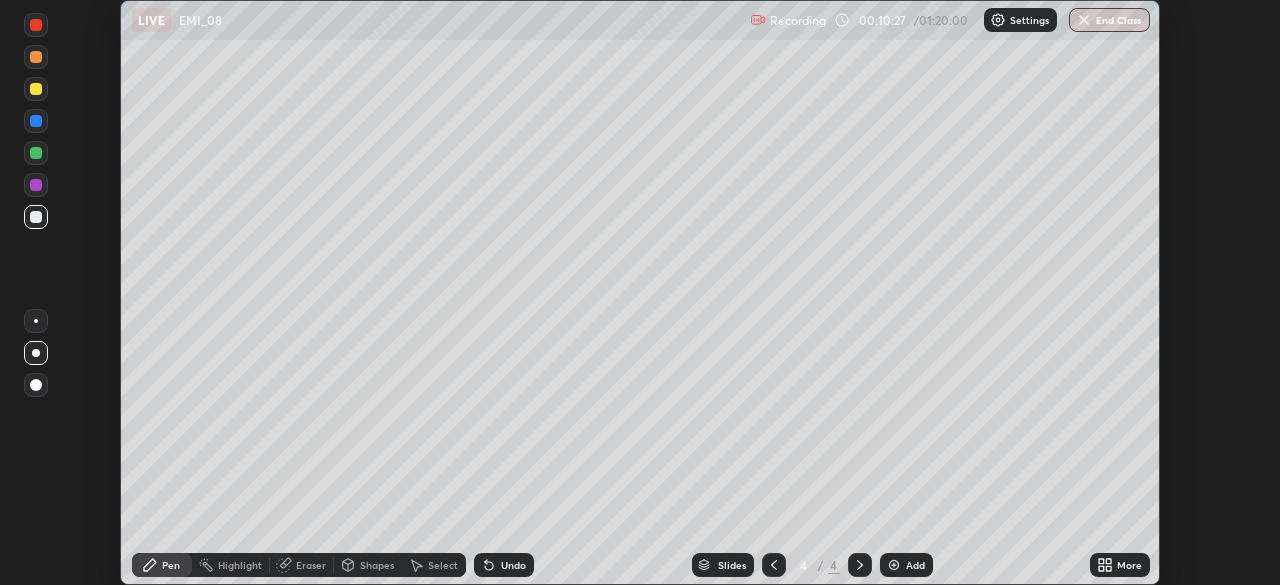 scroll, scrollTop: 585, scrollLeft: 1280, axis: both 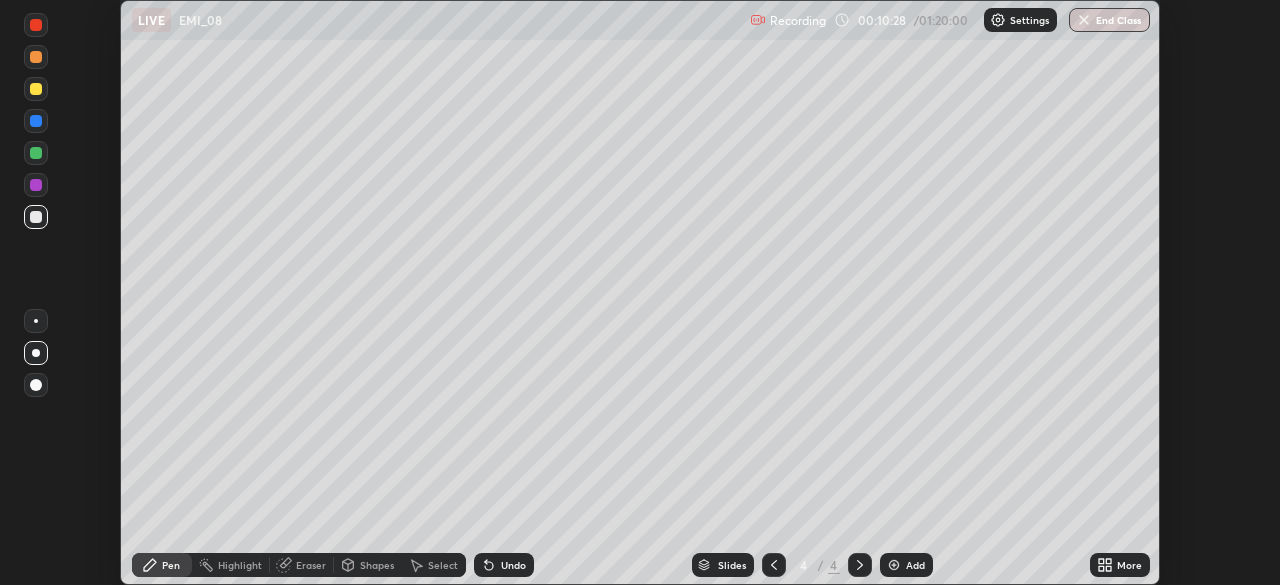 click on "More" at bounding box center [1129, 565] 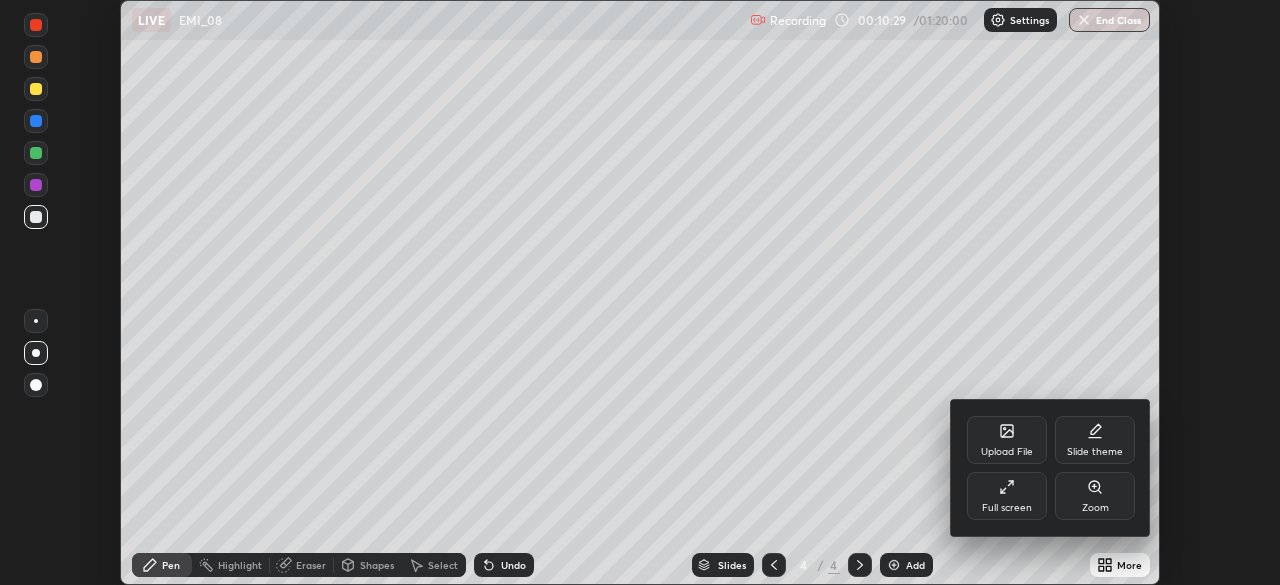 click on "Full screen" at bounding box center [1007, 496] 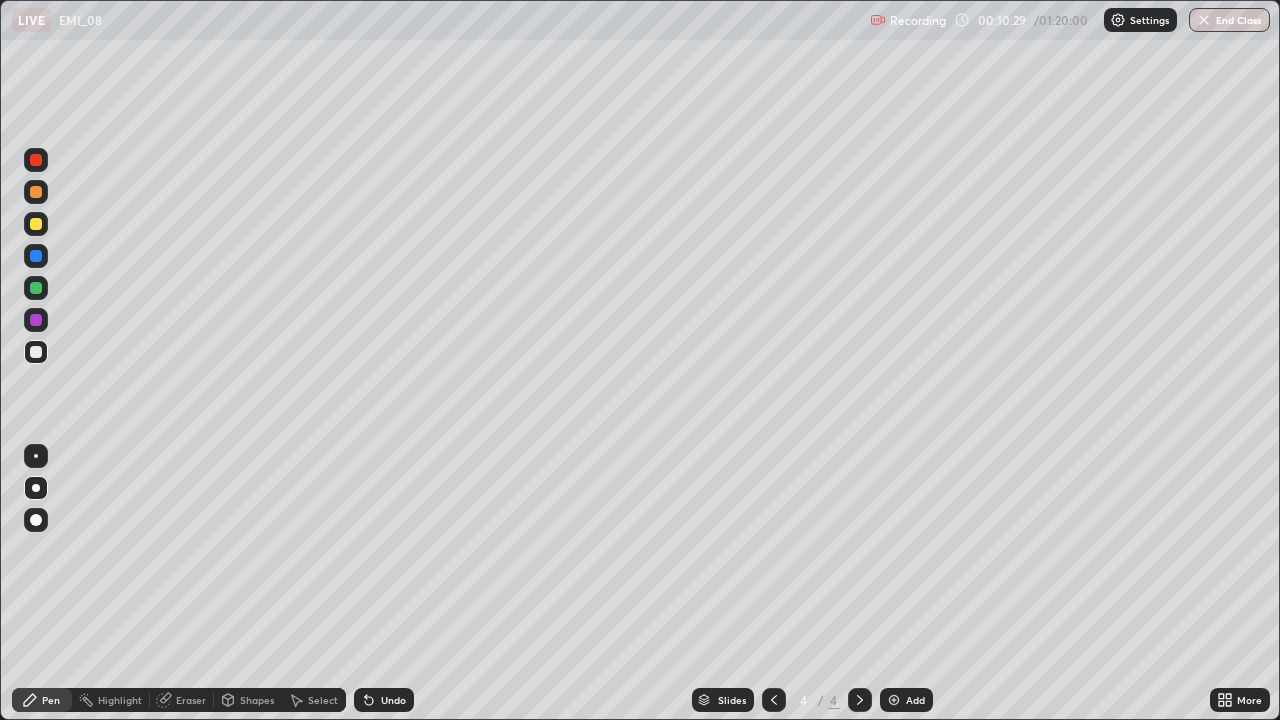 scroll, scrollTop: 99280, scrollLeft: 98720, axis: both 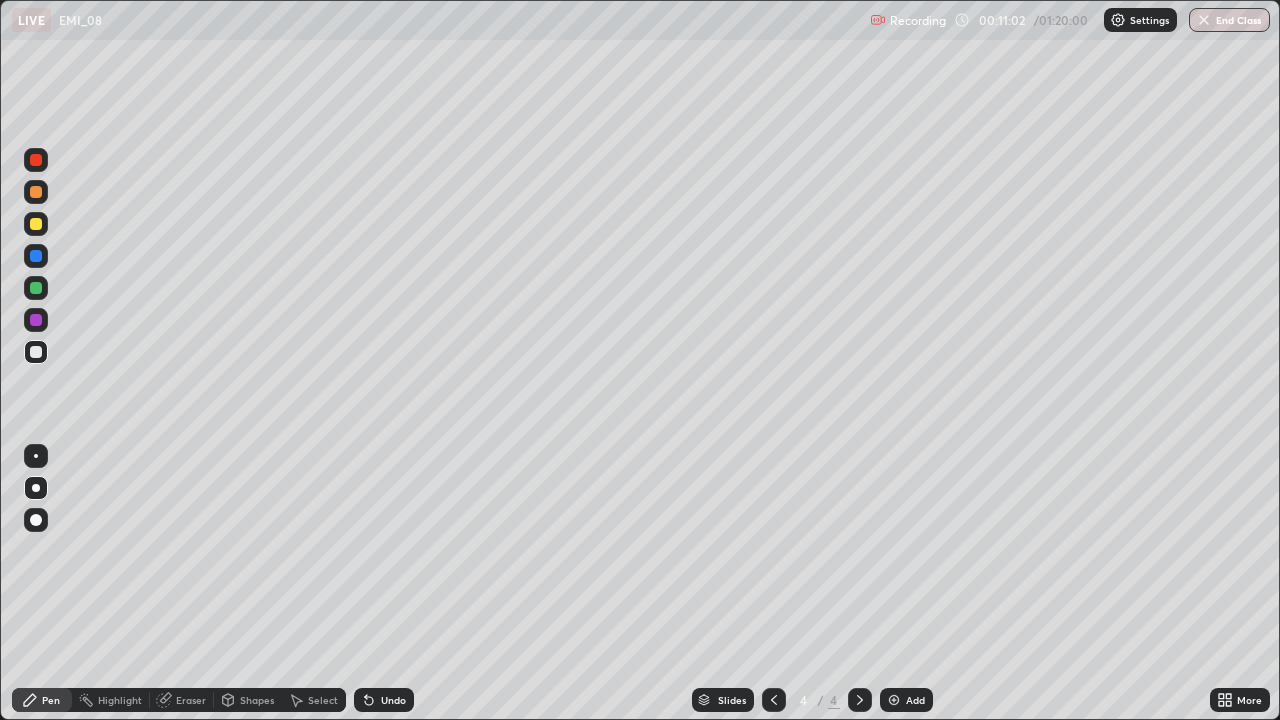 click 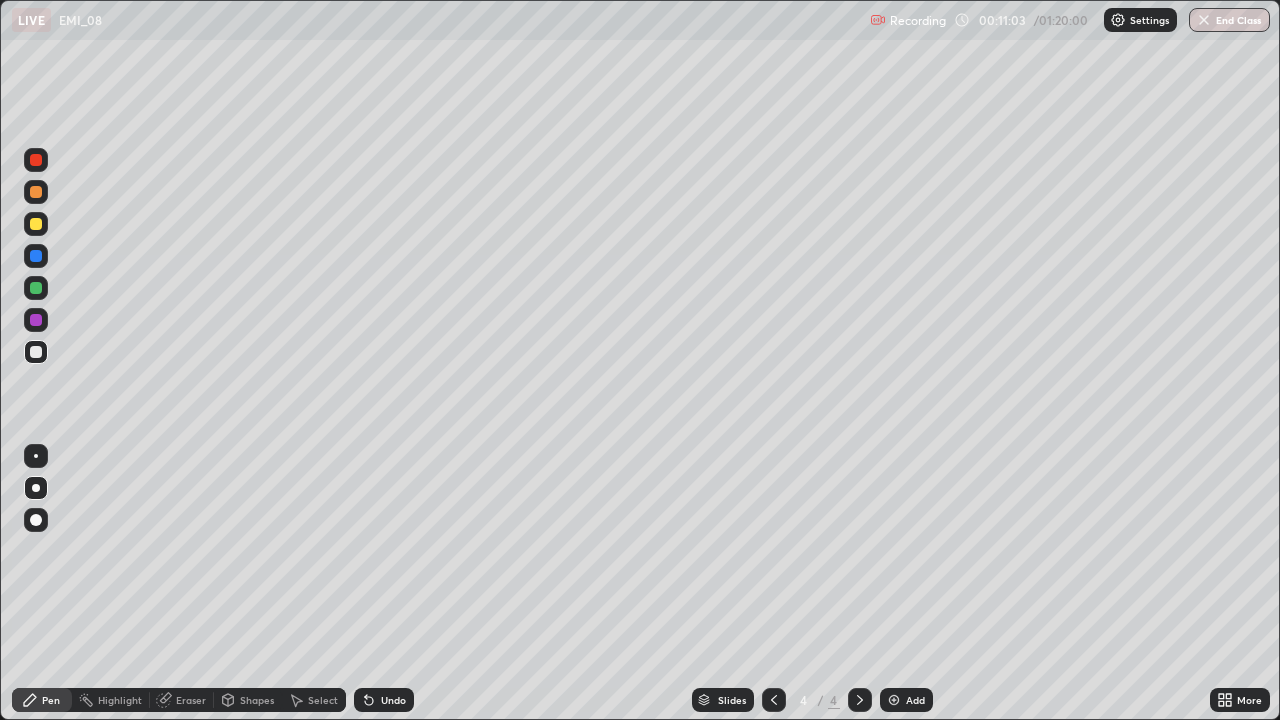 click on "Undo" at bounding box center (384, 700) 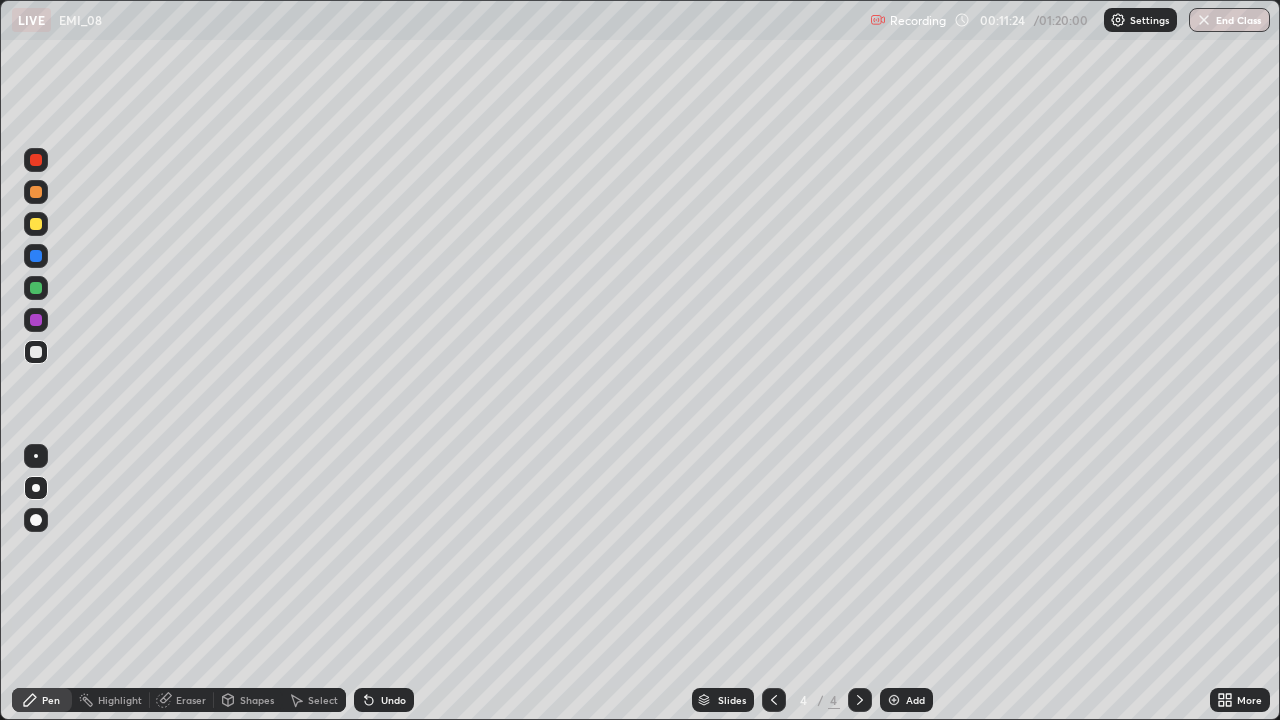 click on "Undo" at bounding box center (384, 700) 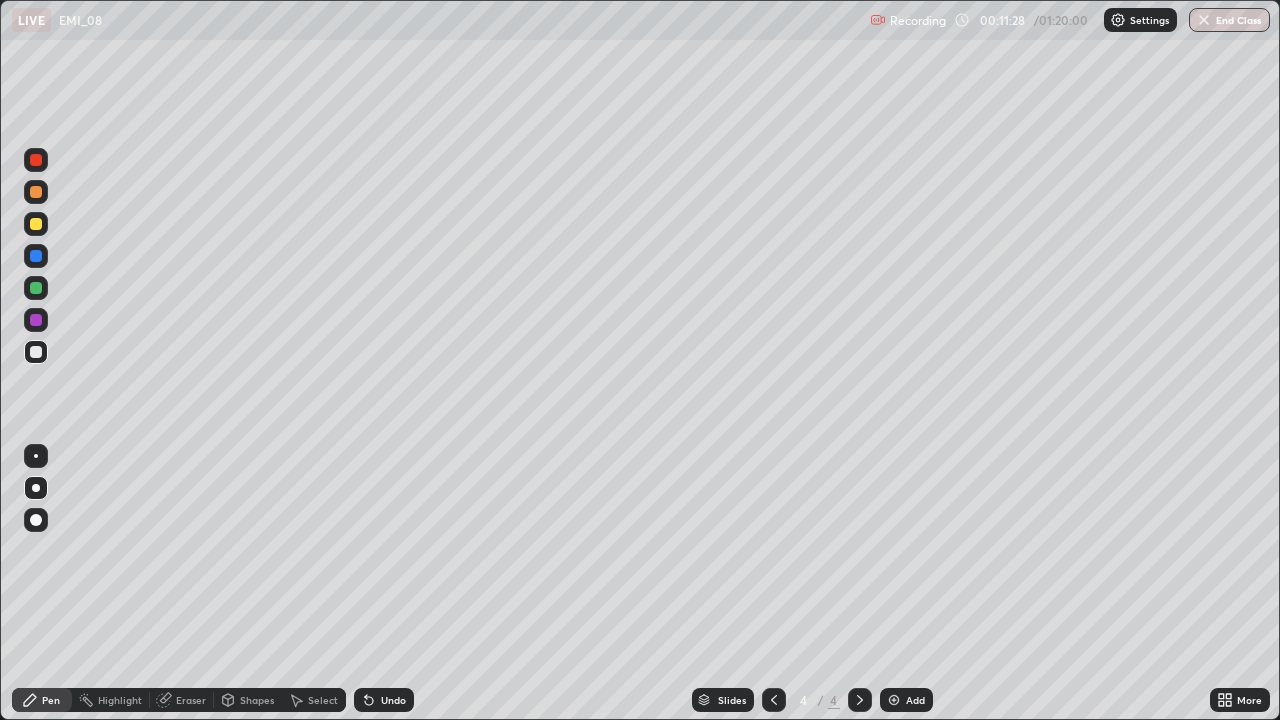 click on "Undo" at bounding box center [393, 700] 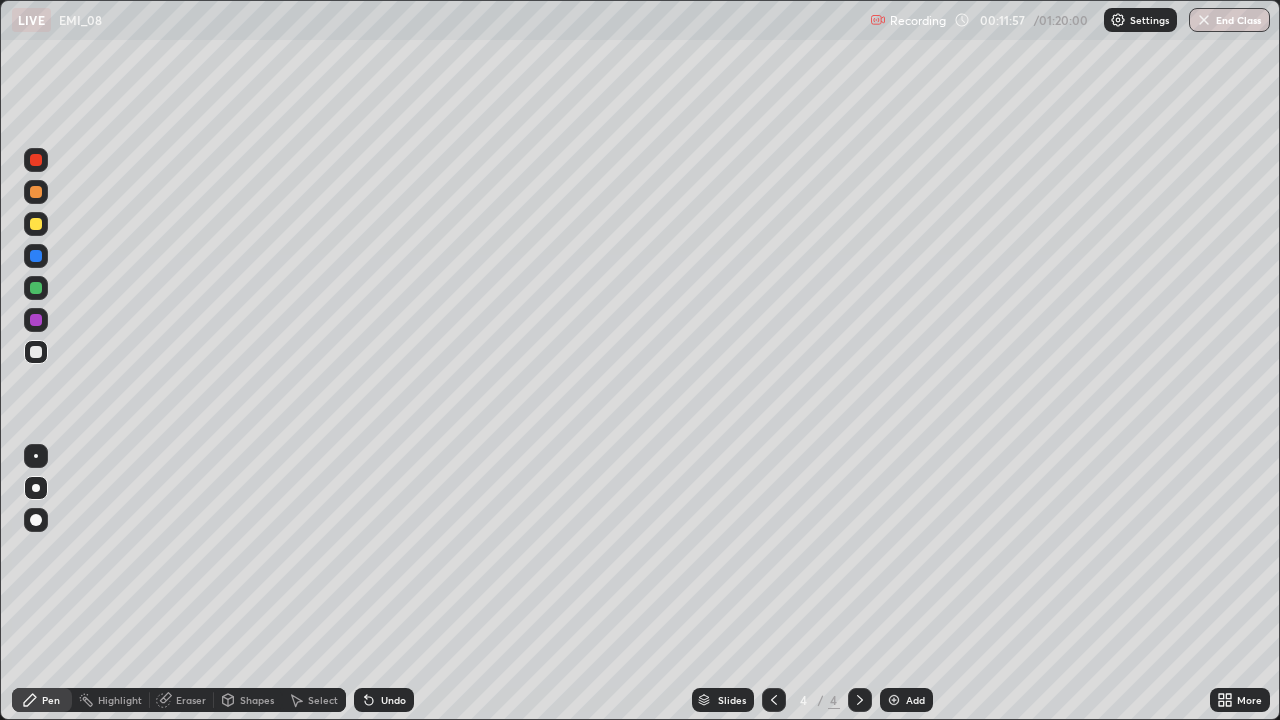 click on "Eraser" at bounding box center [191, 700] 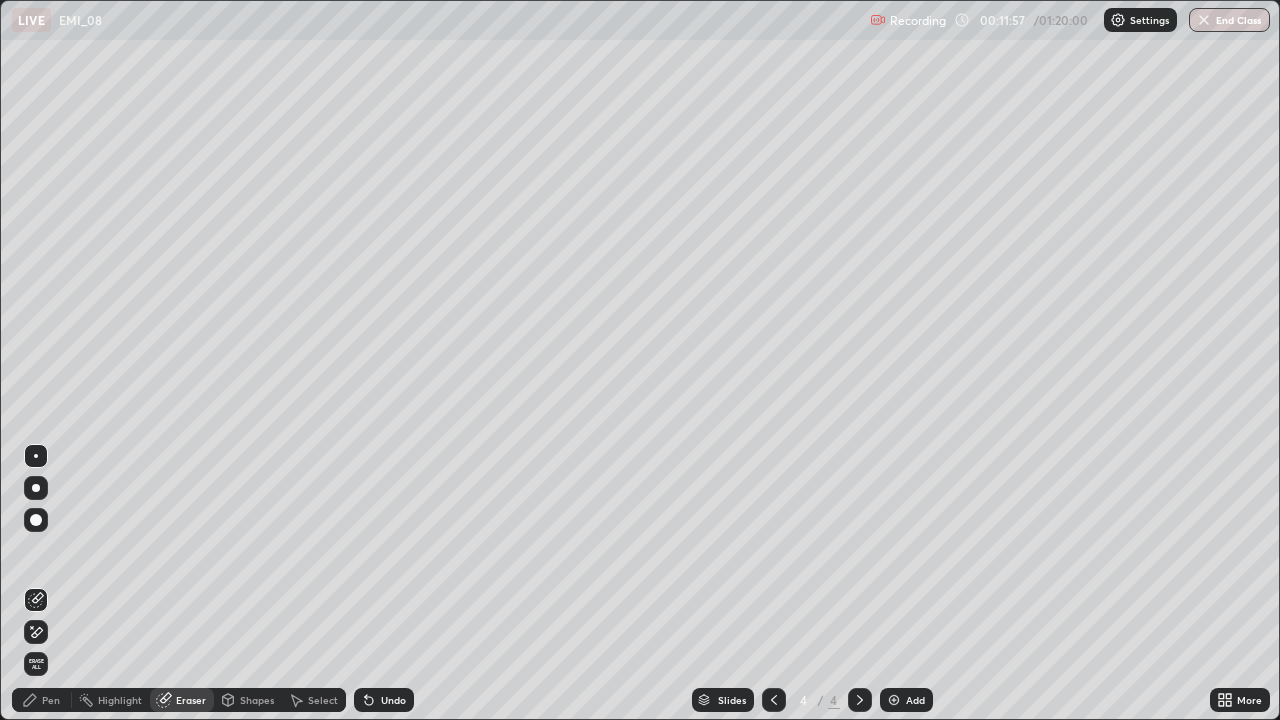 click 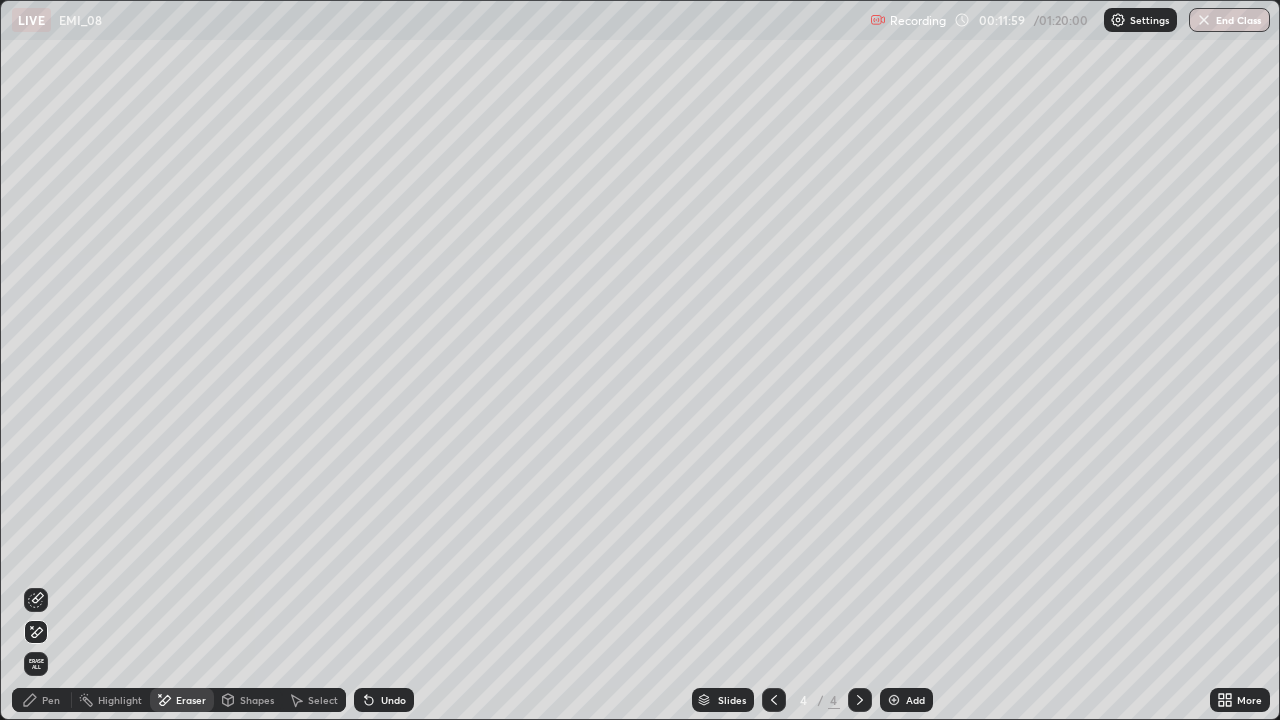 click on "Pen" at bounding box center (51, 700) 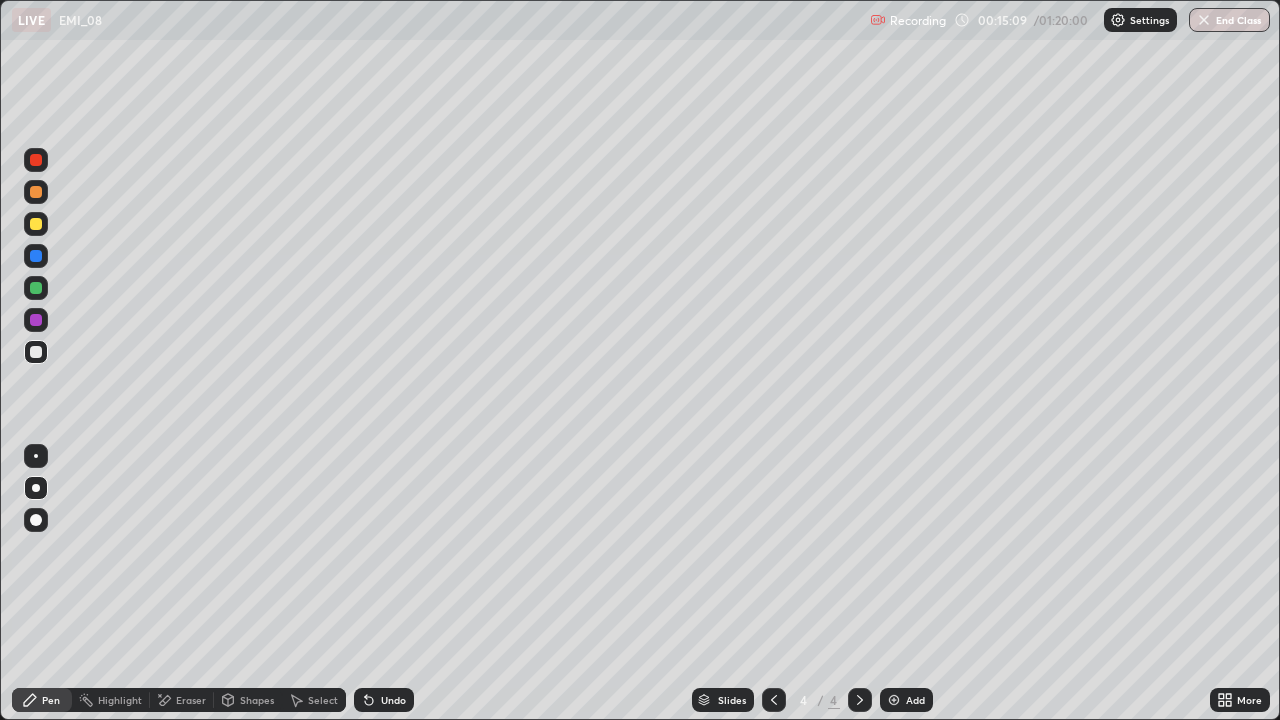click at bounding box center (36, 288) 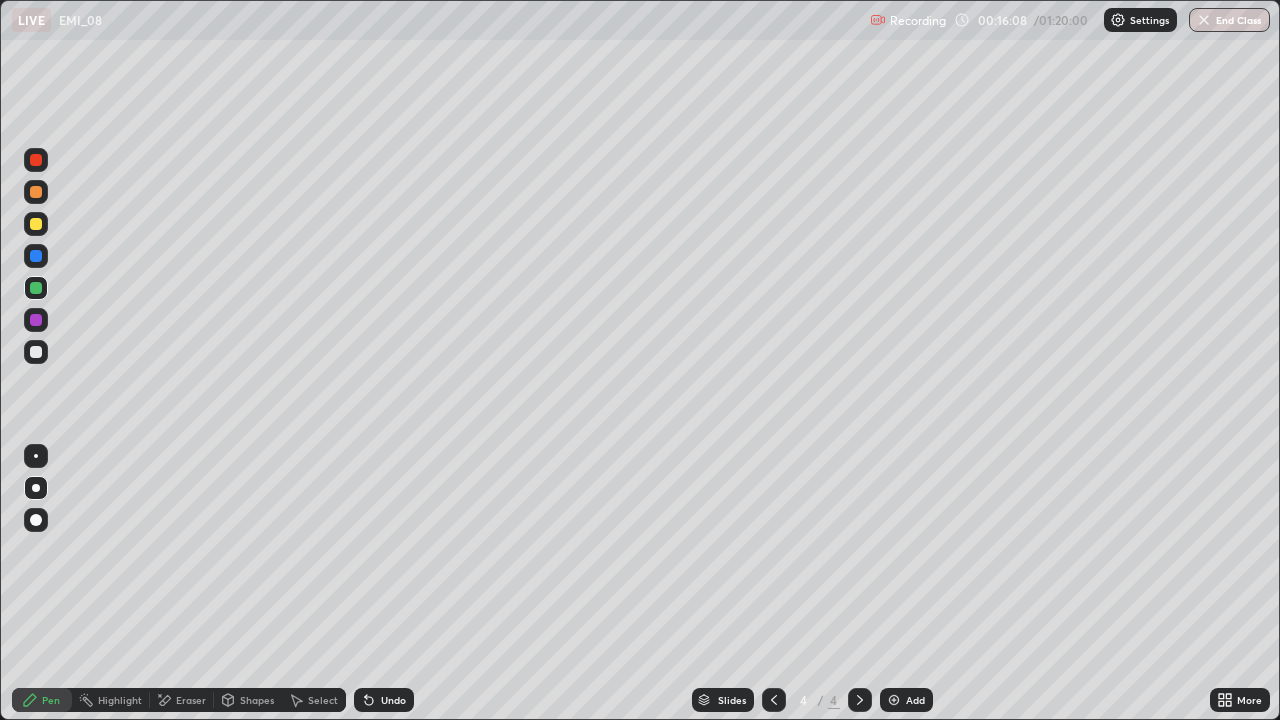 click at bounding box center [36, 224] 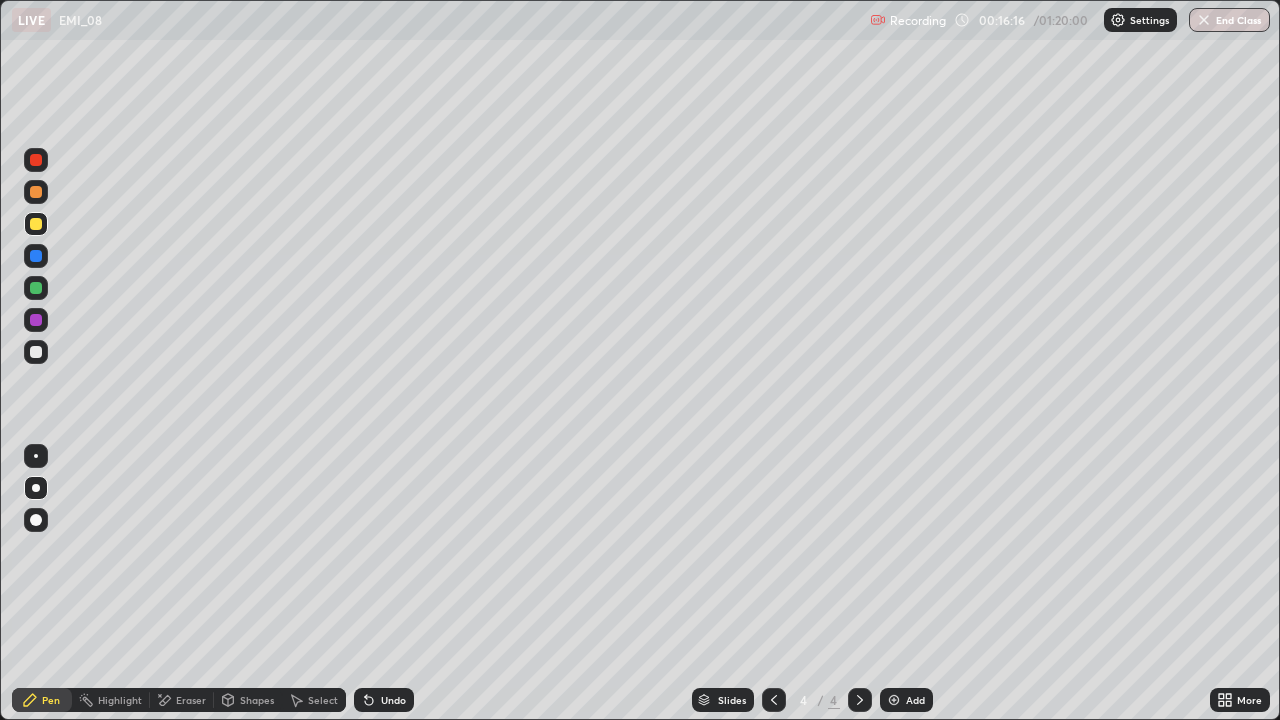 click on "Select" at bounding box center [323, 700] 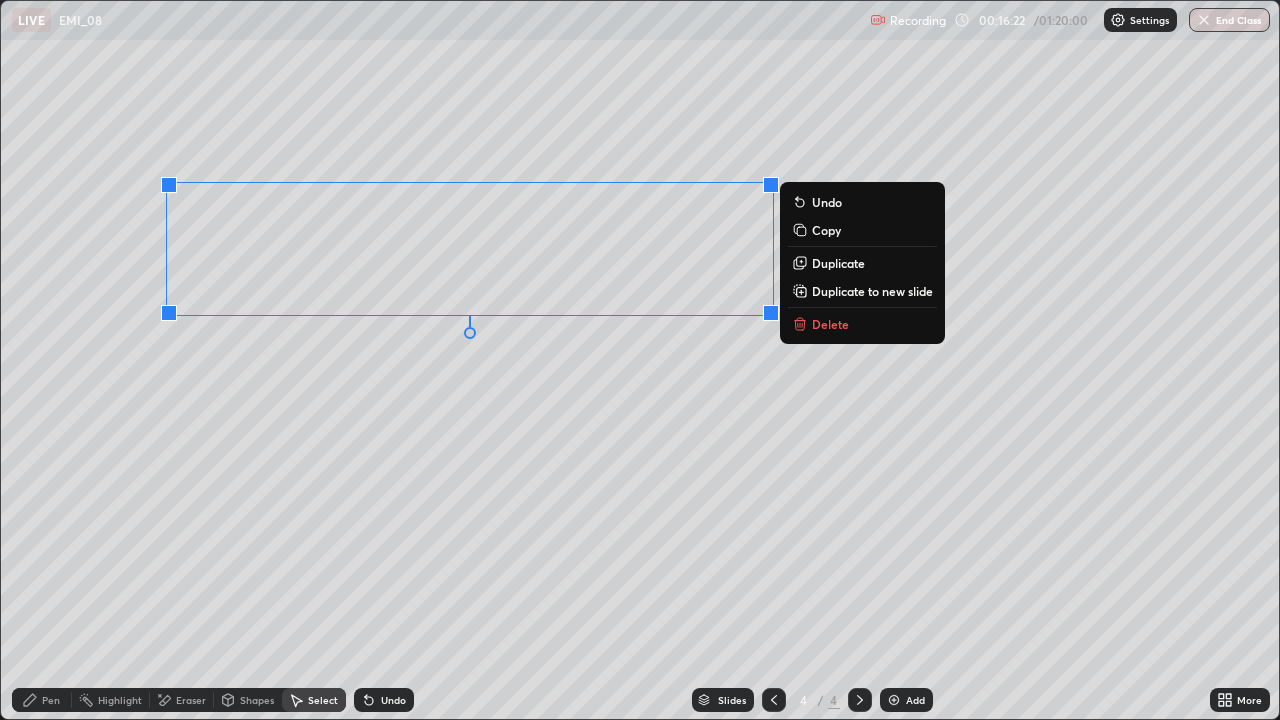 click on "0 ° Undo Copy Duplicate Duplicate to new slide Delete" at bounding box center [640, 360] 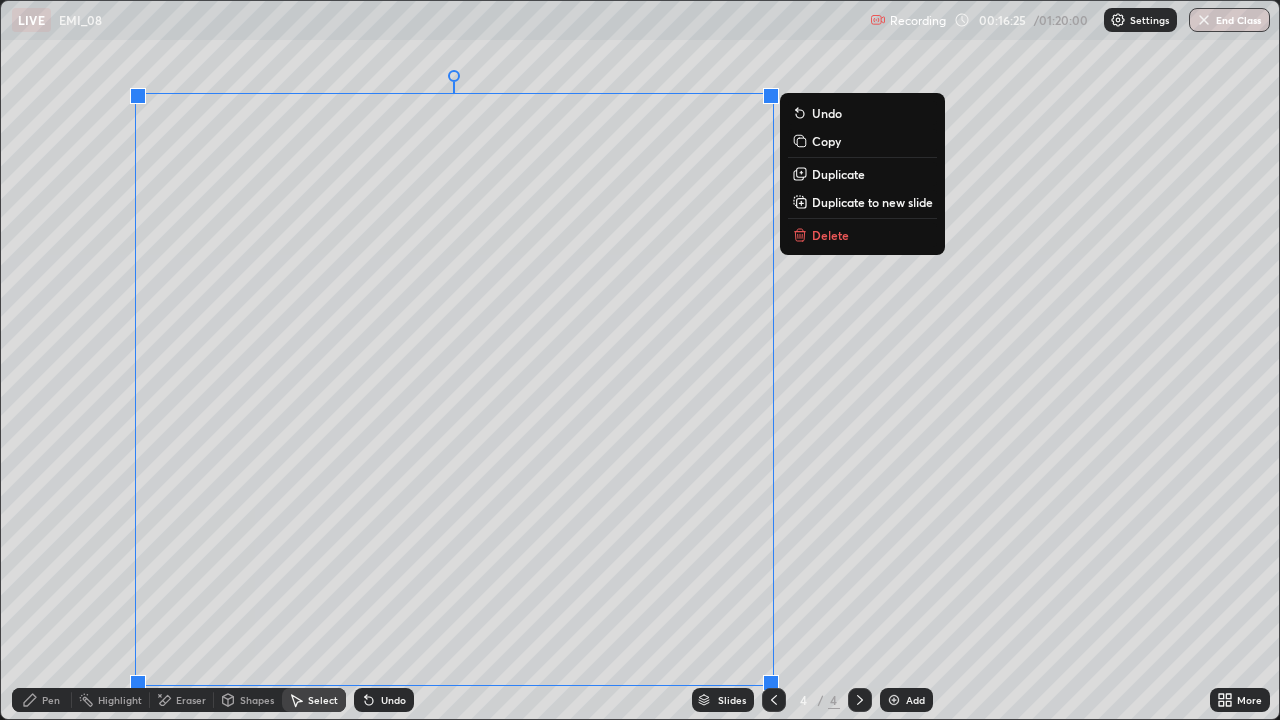 click on "Duplicate to new slide" at bounding box center (872, 202) 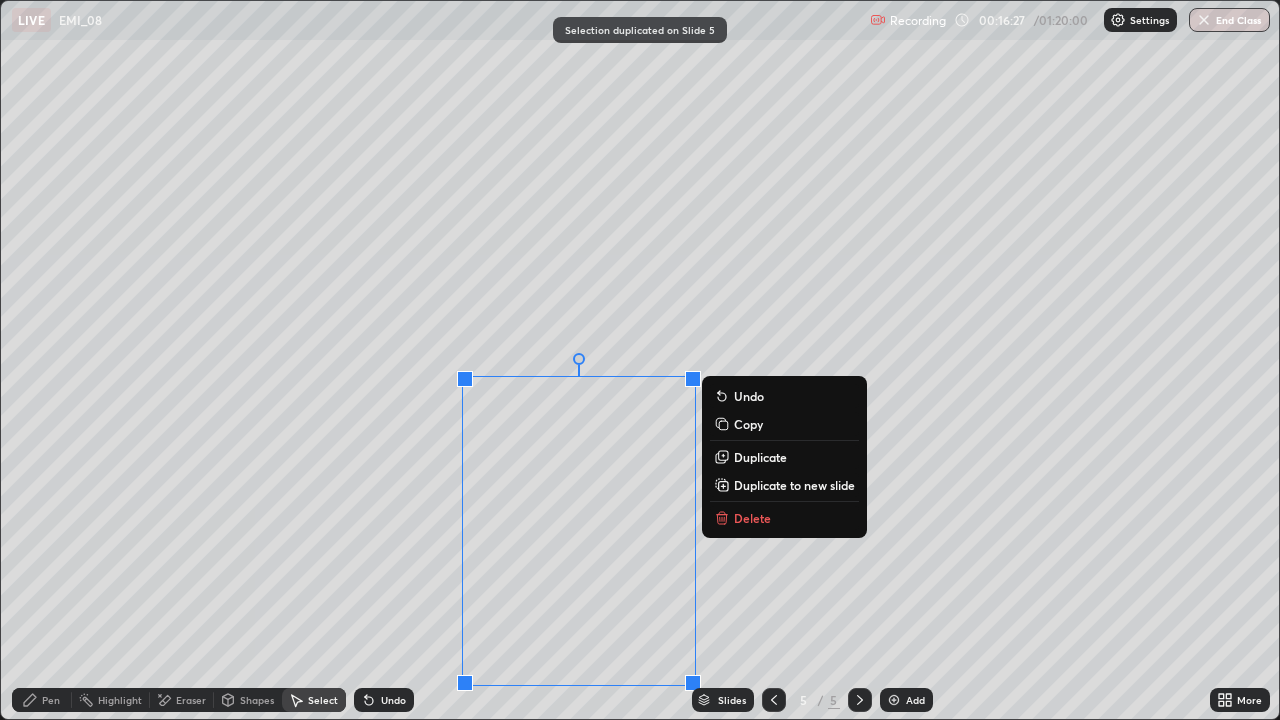 click on "Delete" at bounding box center [784, 518] 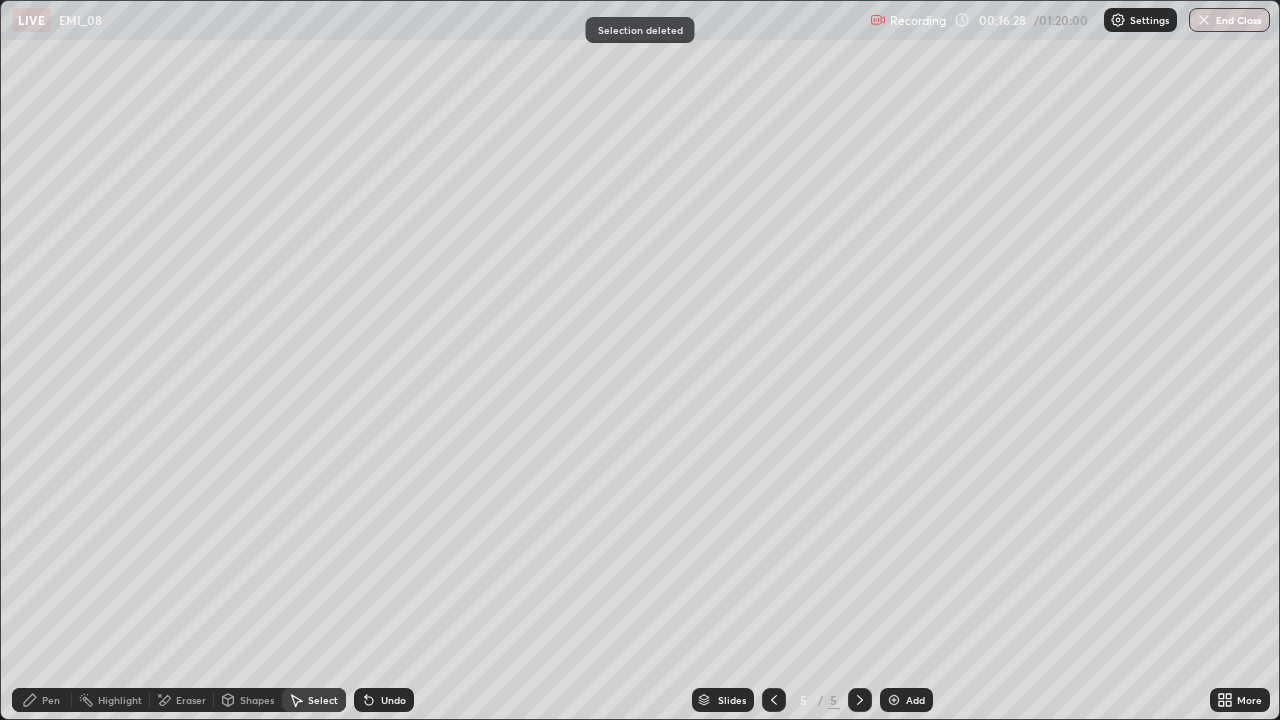 click on "Pen" at bounding box center [42, 700] 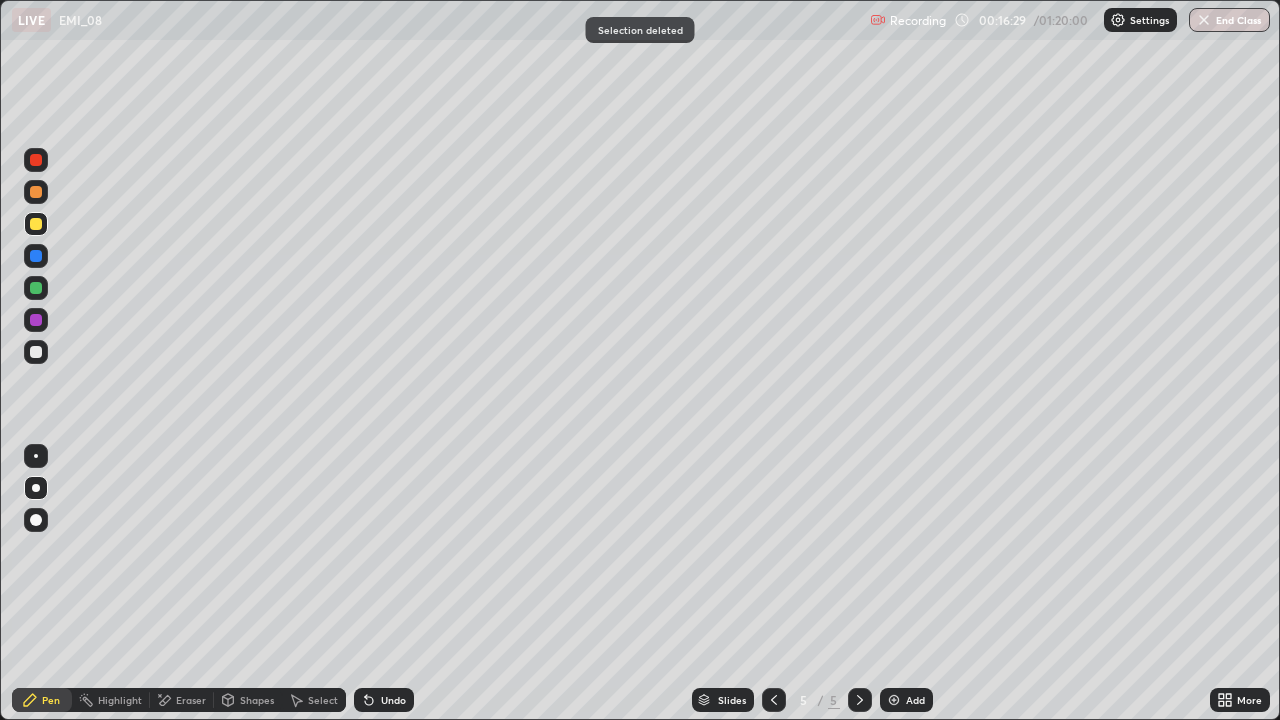 click at bounding box center [36, 224] 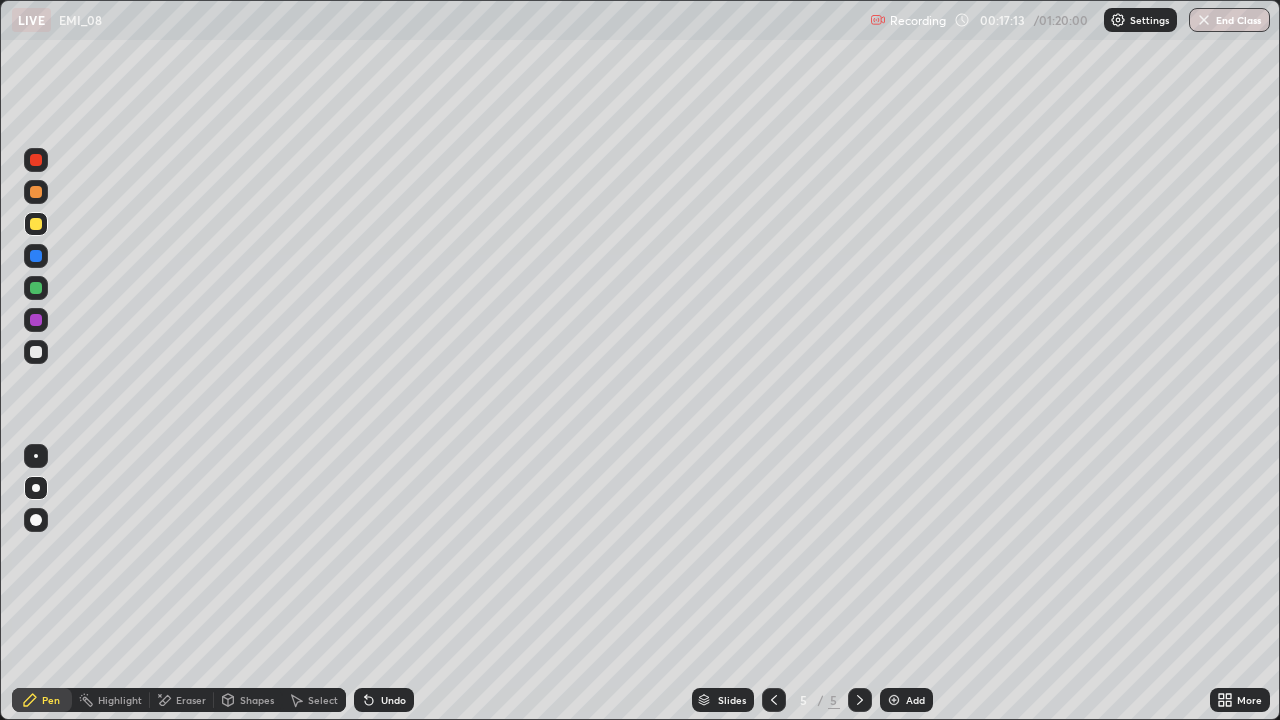 click on "Select" at bounding box center (323, 700) 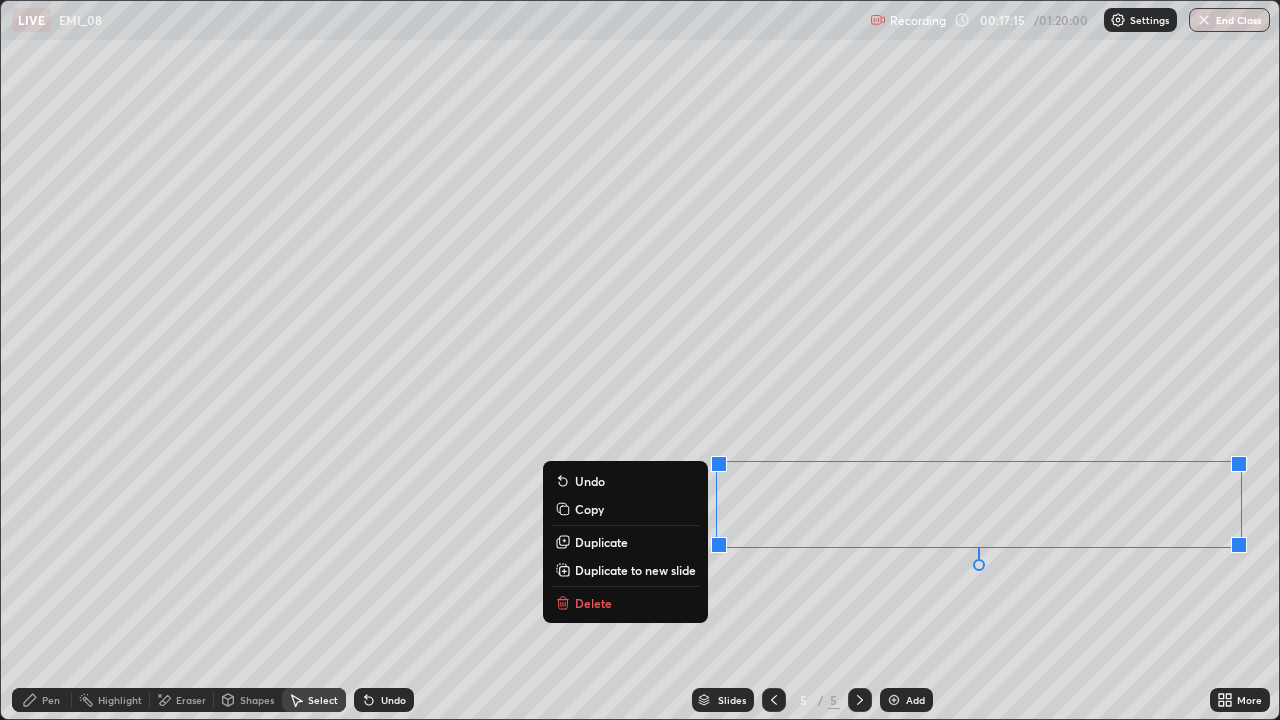 click on "Delete" at bounding box center [625, 603] 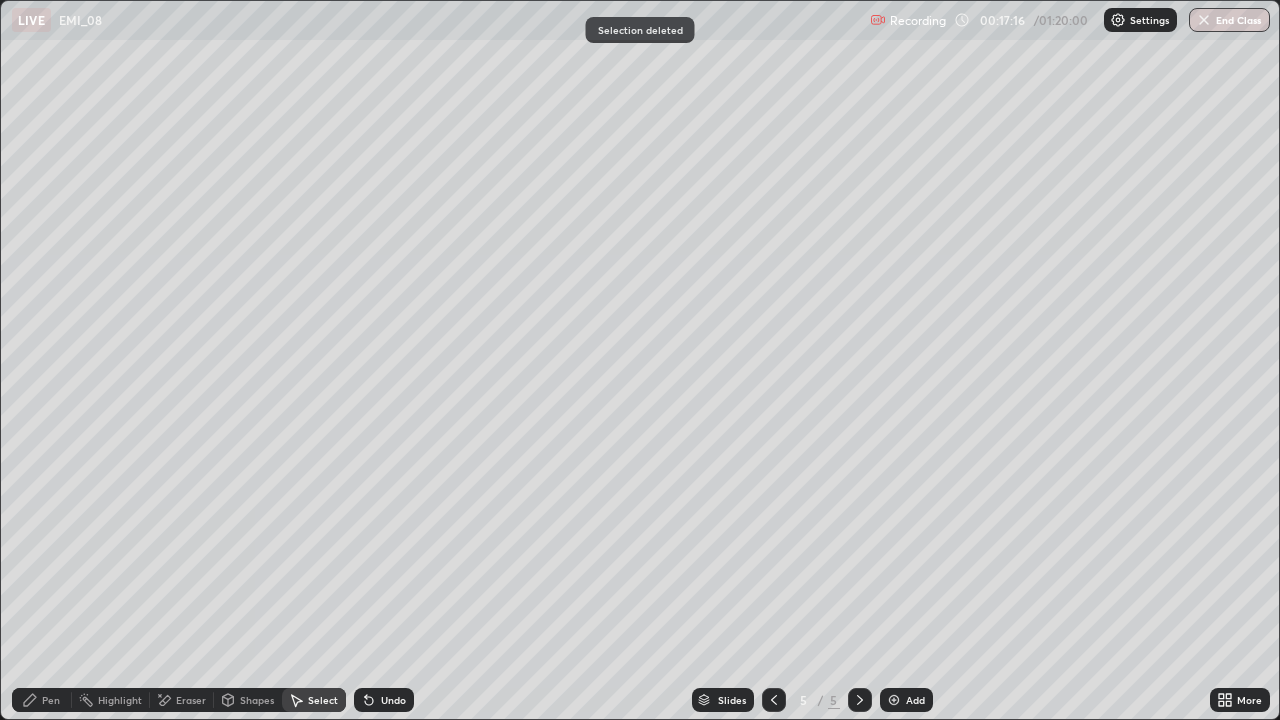 click on "Pen" at bounding box center [51, 700] 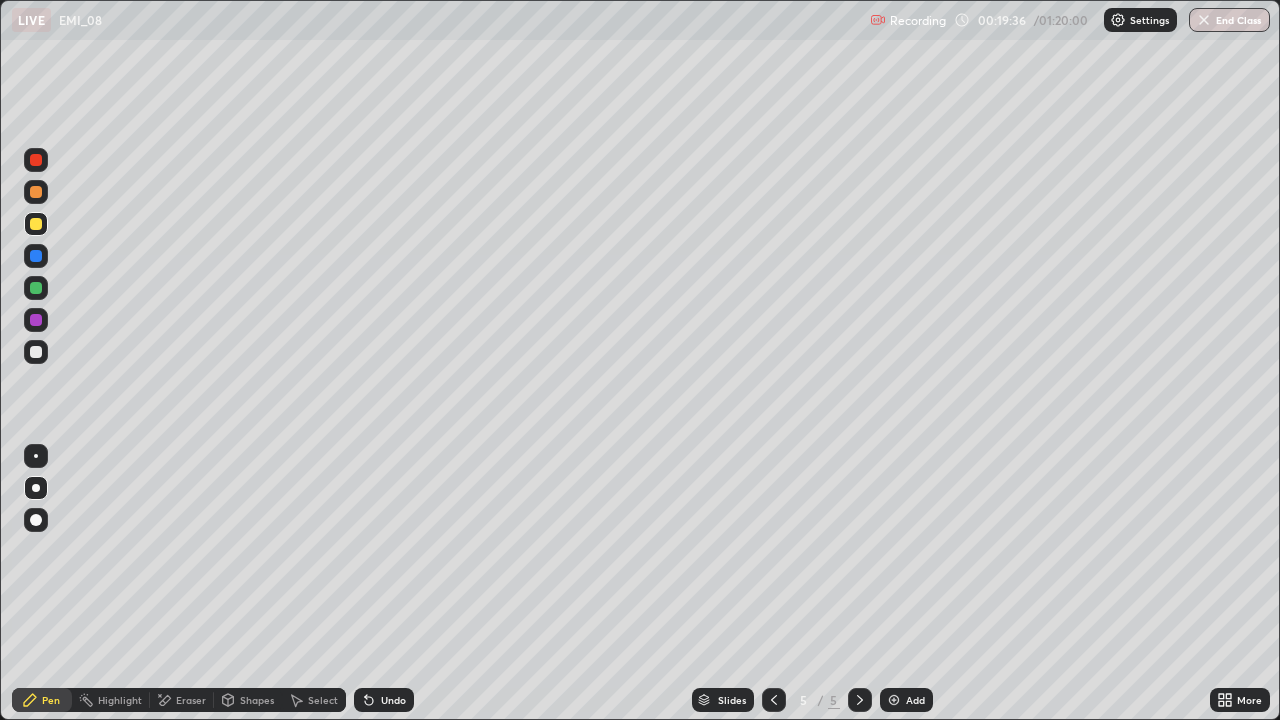 click on "Undo" at bounding box center [393, 700] 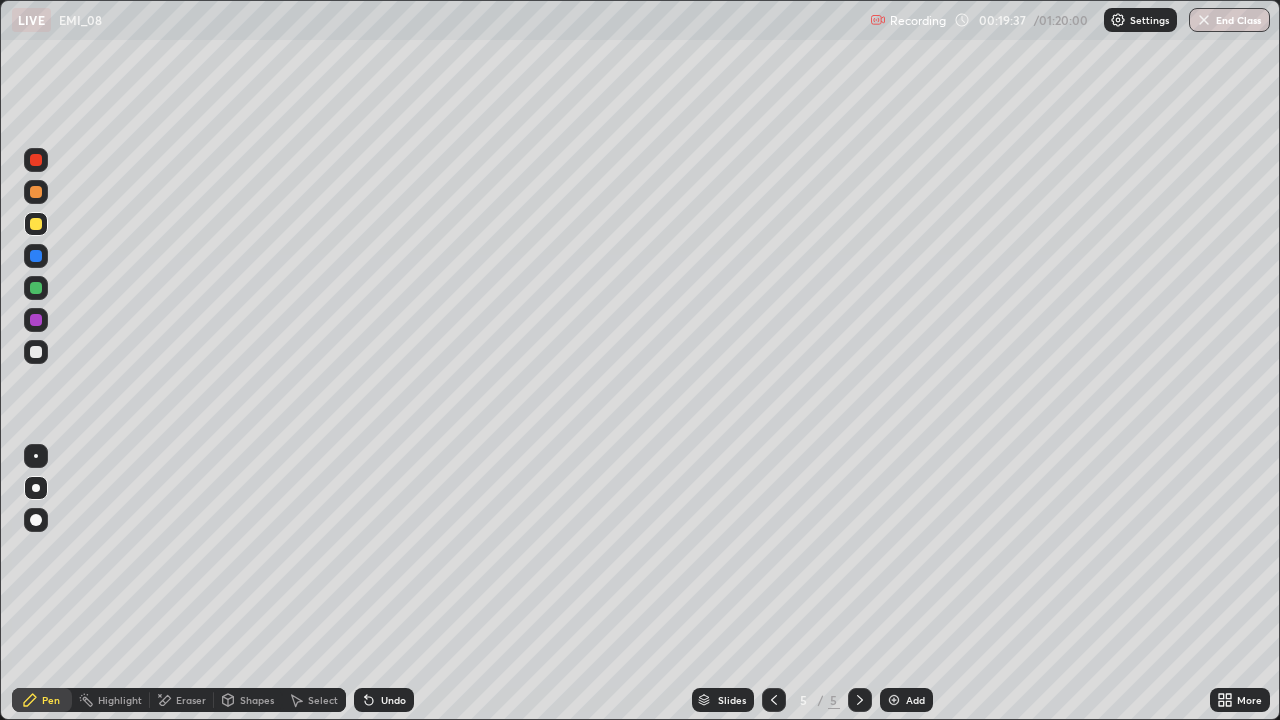 click at bounding box center [36, 288] 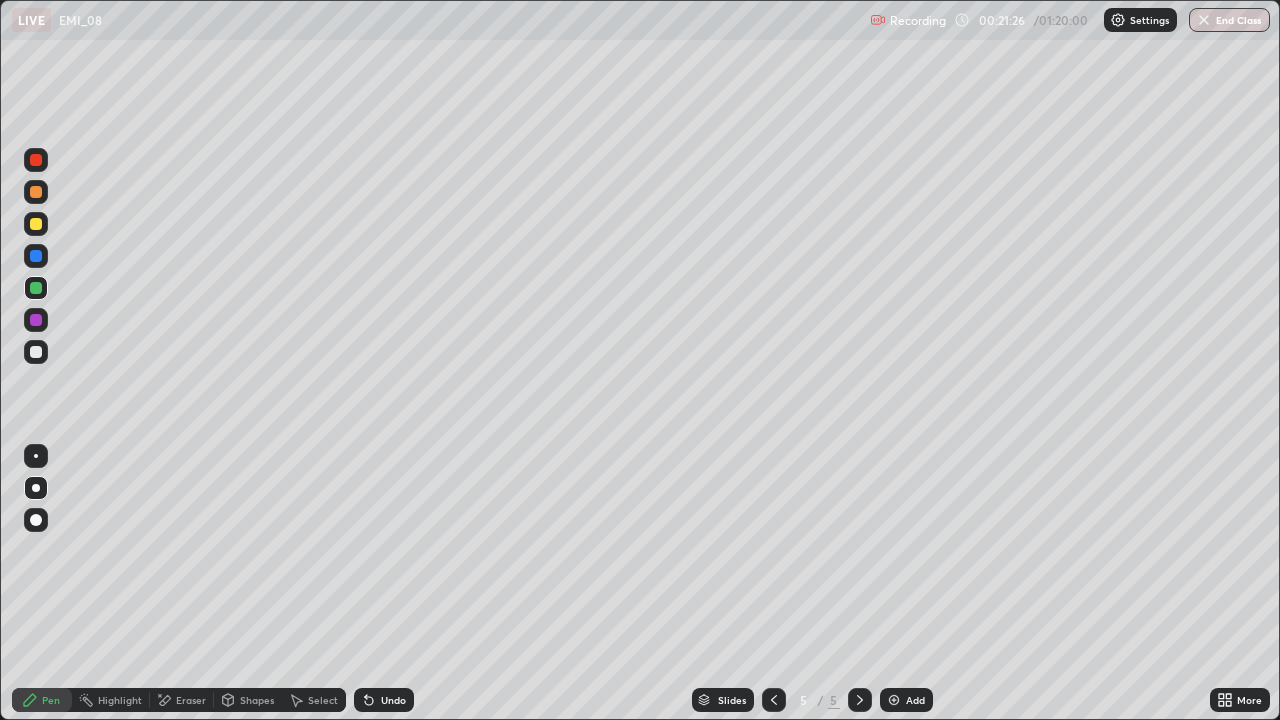 click 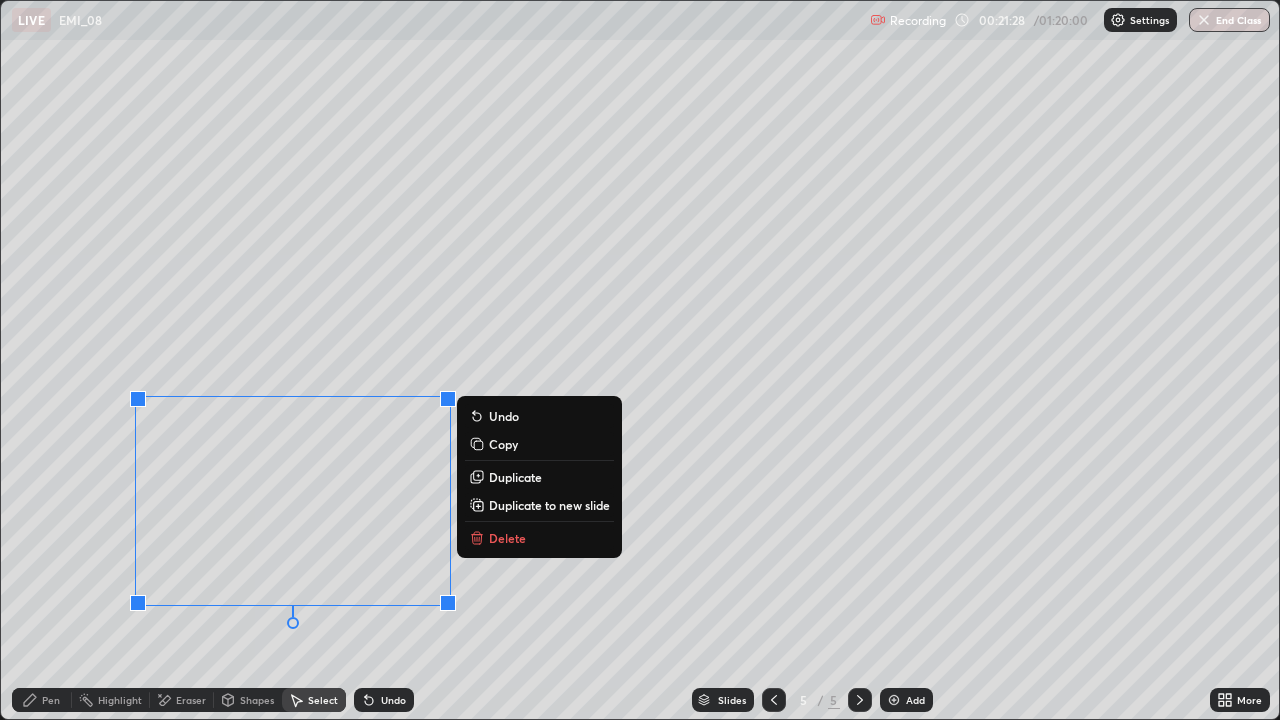 click on "Delete" at bounding box center (507, 538) 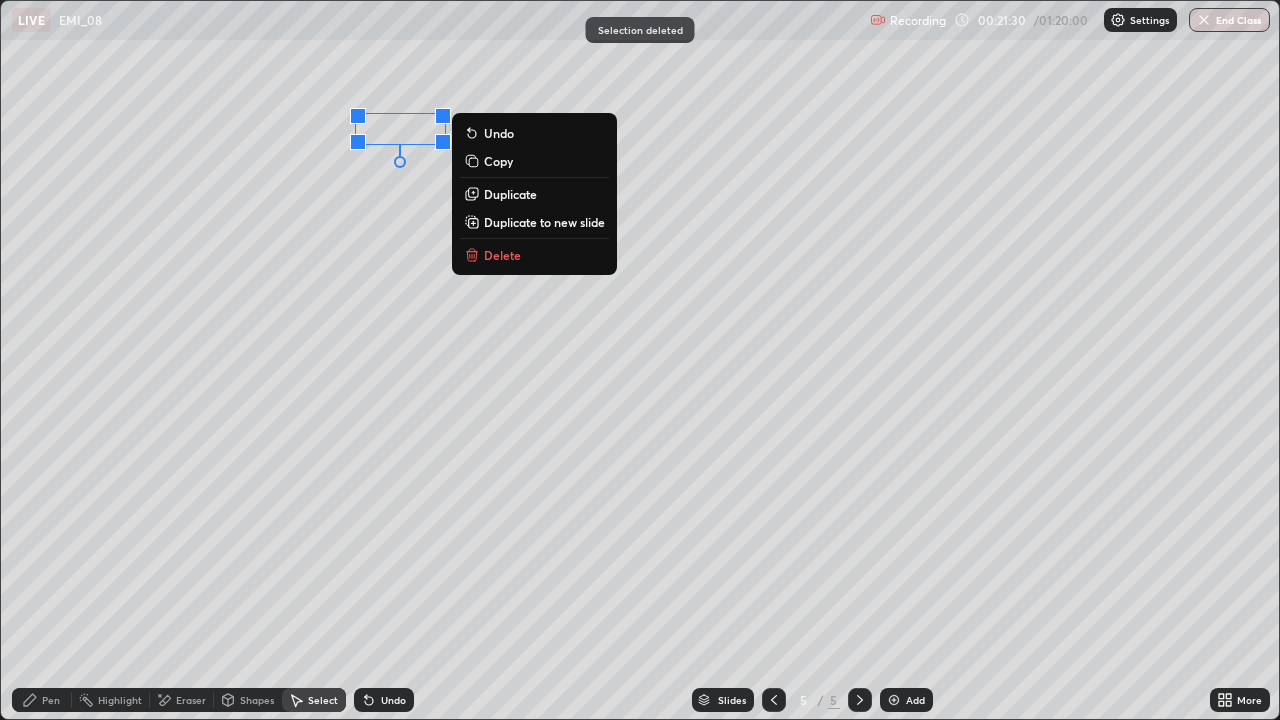 click on "0 ° Undo Copy Duplicate Duplicate to new slide Delete" at bounding box center [640, 360] 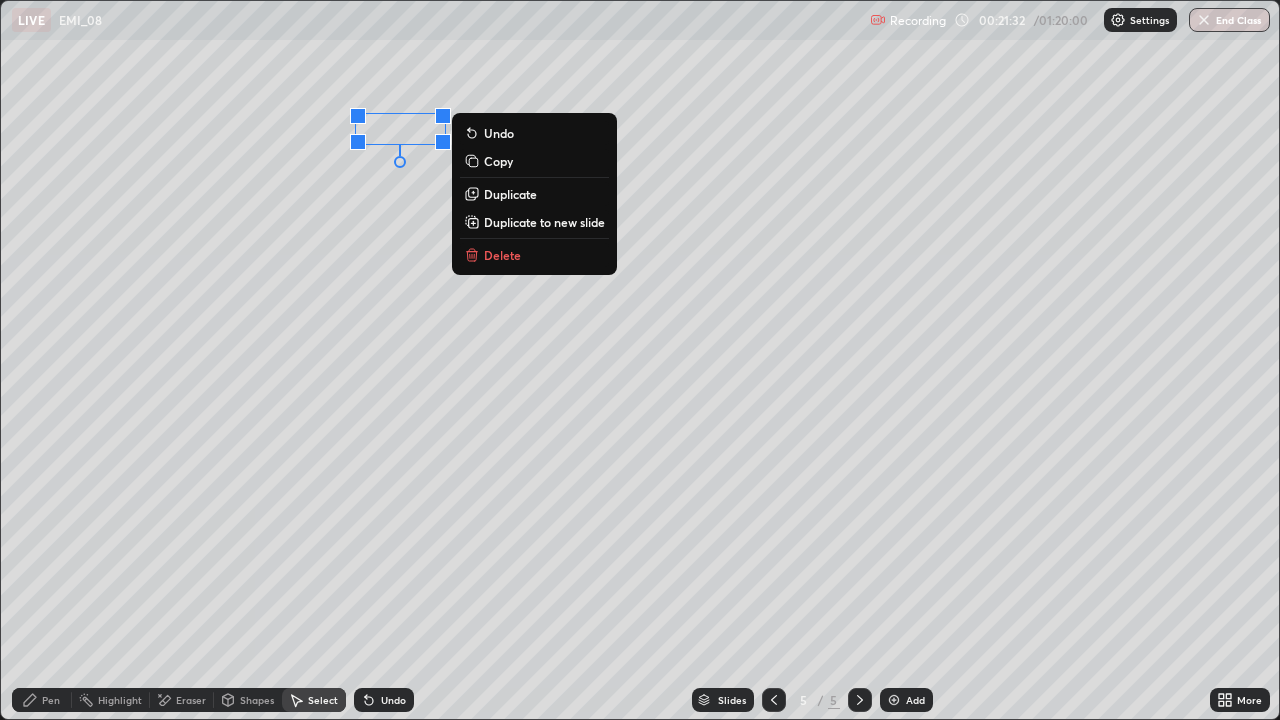 click on "Delete" at bounding box center (502, 255) 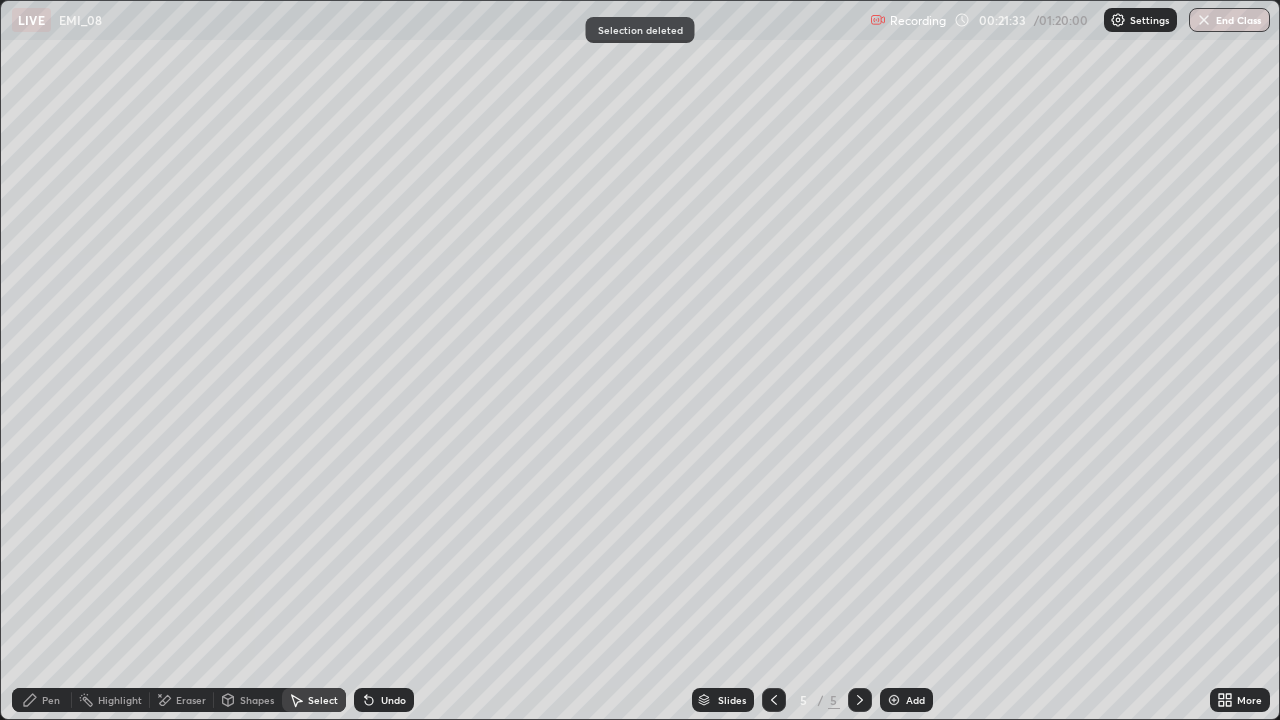 click on "Pen" at bounding box center [42, 700] 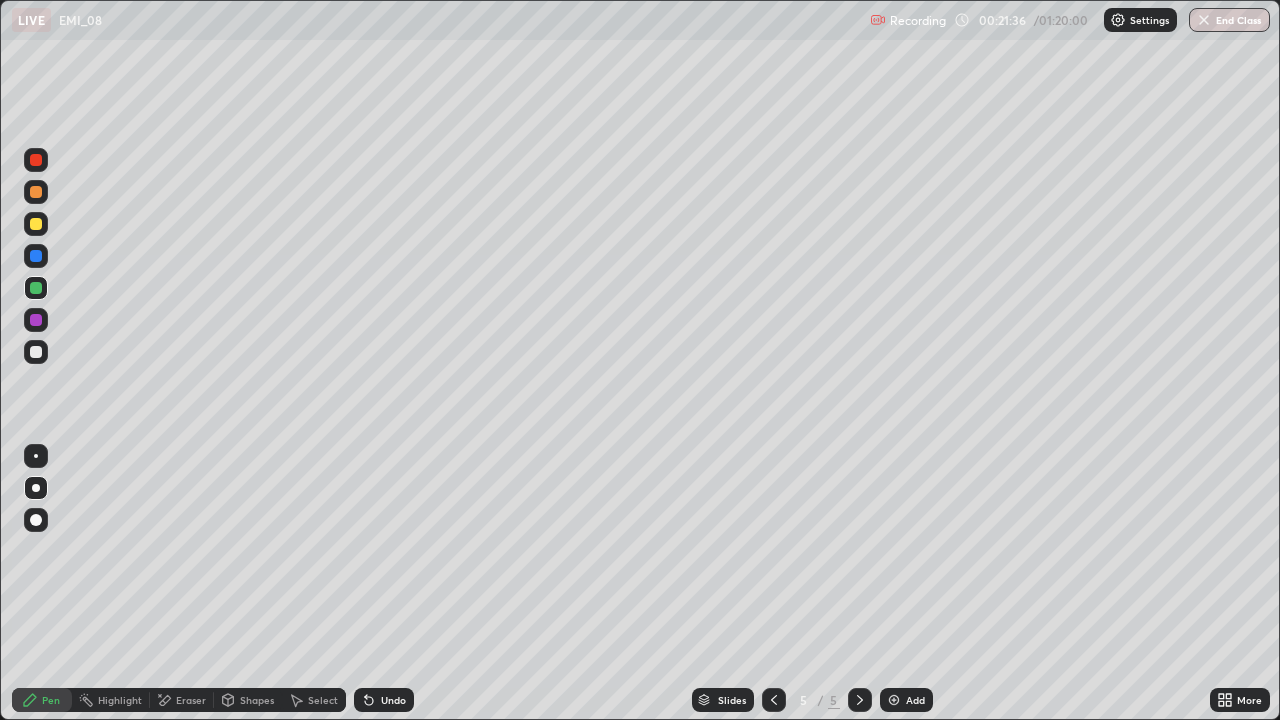 click on "Undo" at bounding box center (384, 700) 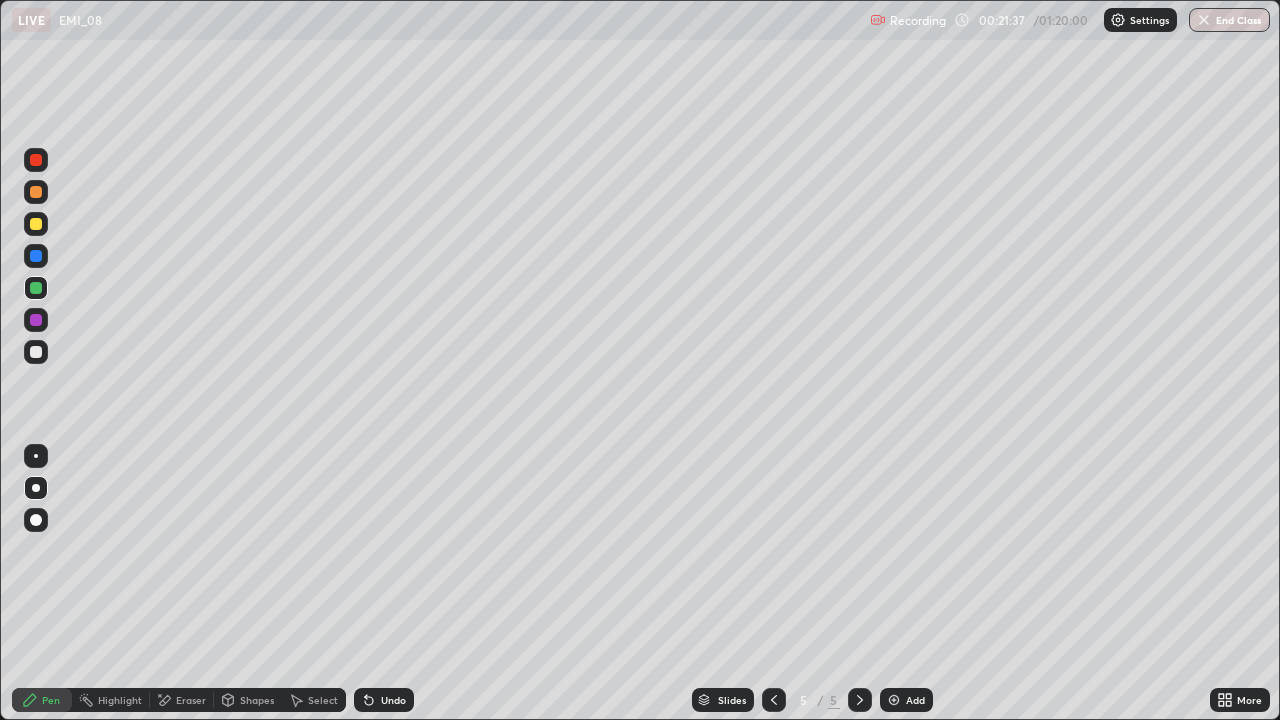 click at bounding box center [36, 224] 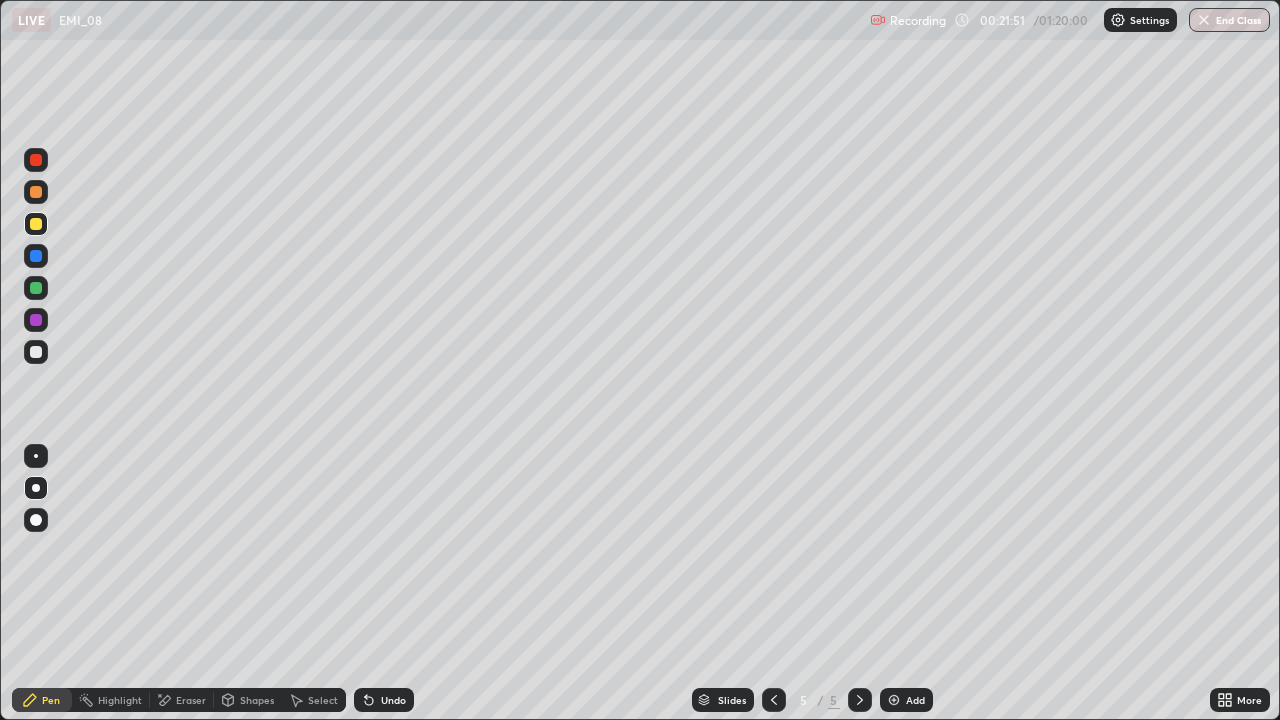 click on "Undo" at bounding box center [384, 700] 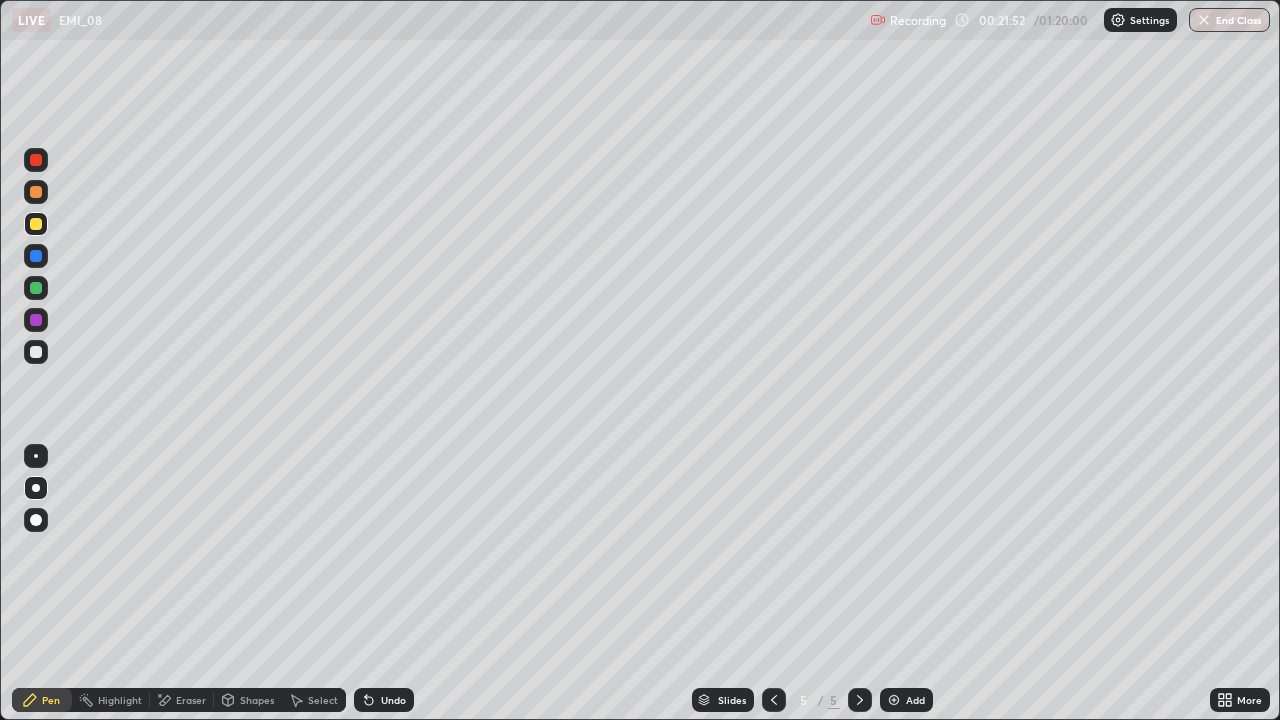 click on "Select" at bounding box center [323, 700] 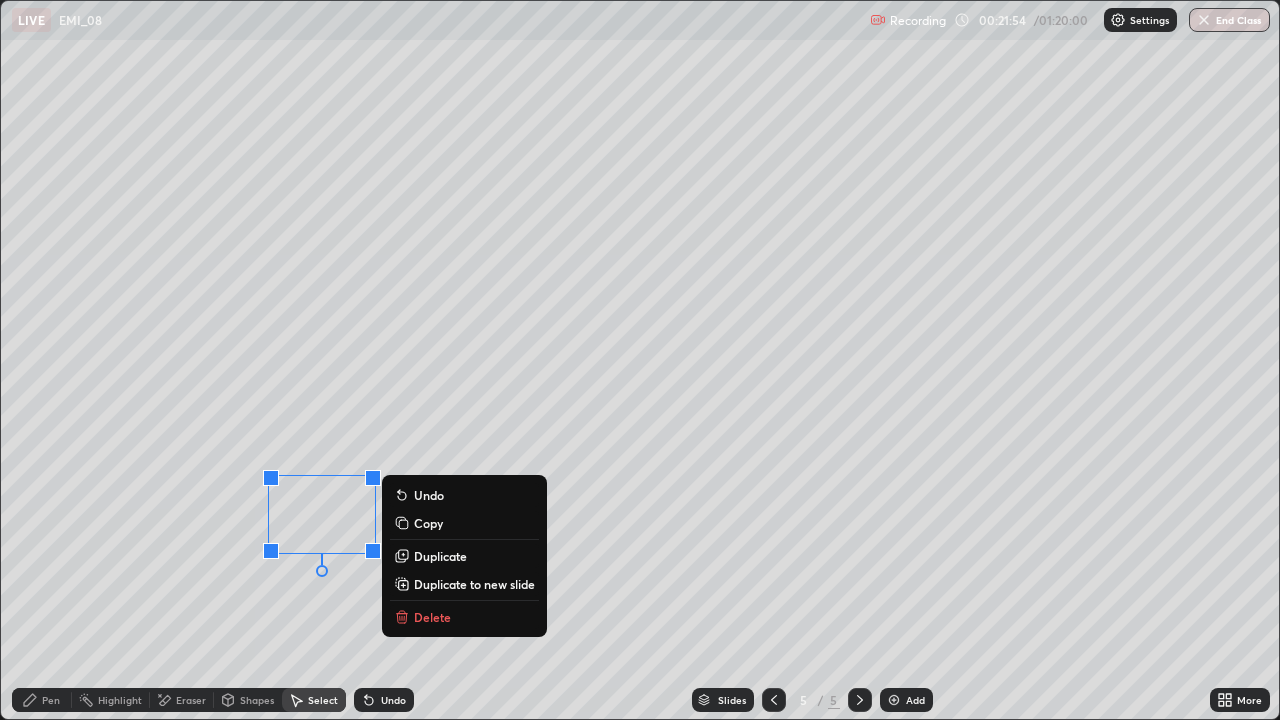 click on "Delete" at bounding box center (432, 617) 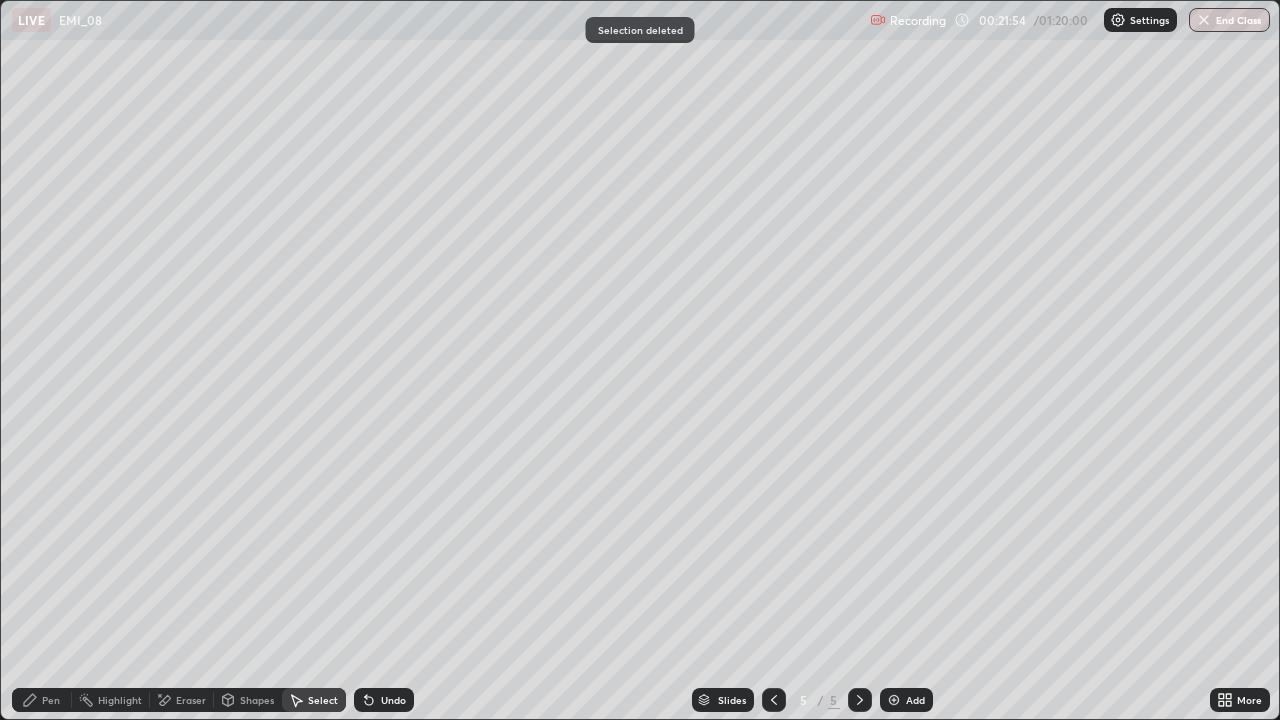 click on "Pen" at bounding box center [51, 700] 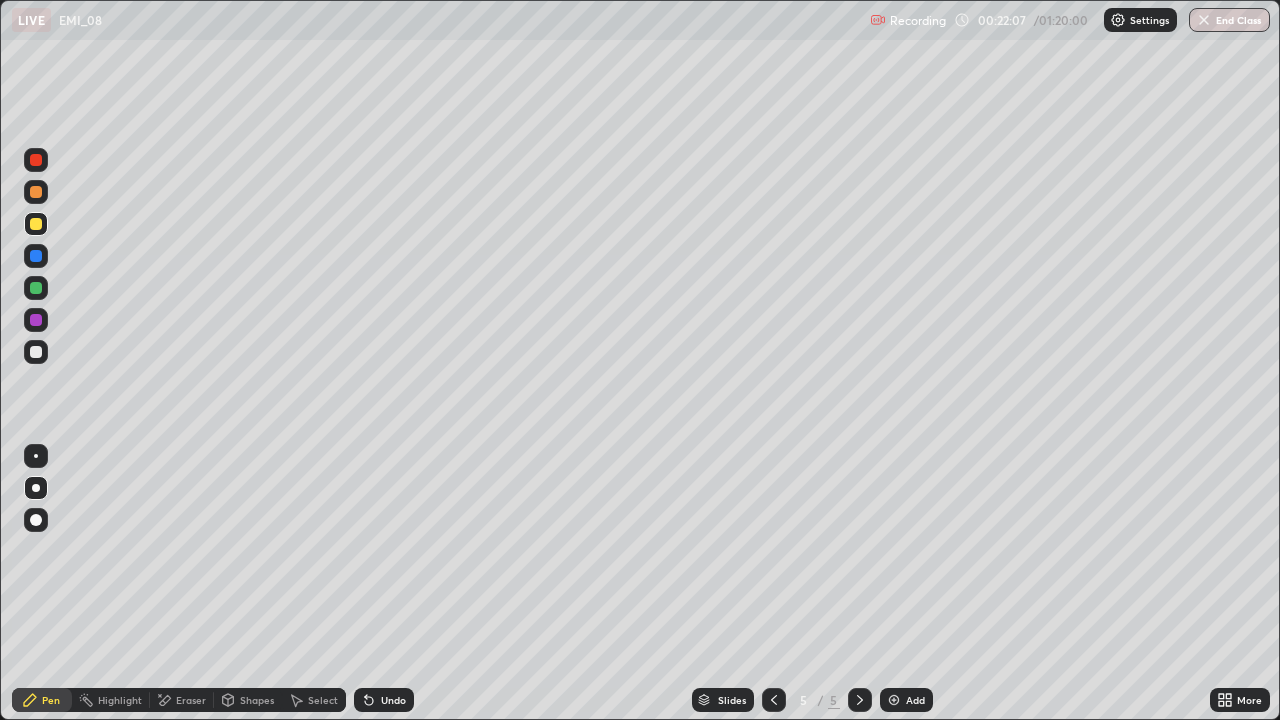 click on "Select" at bounding box center (323, 700) 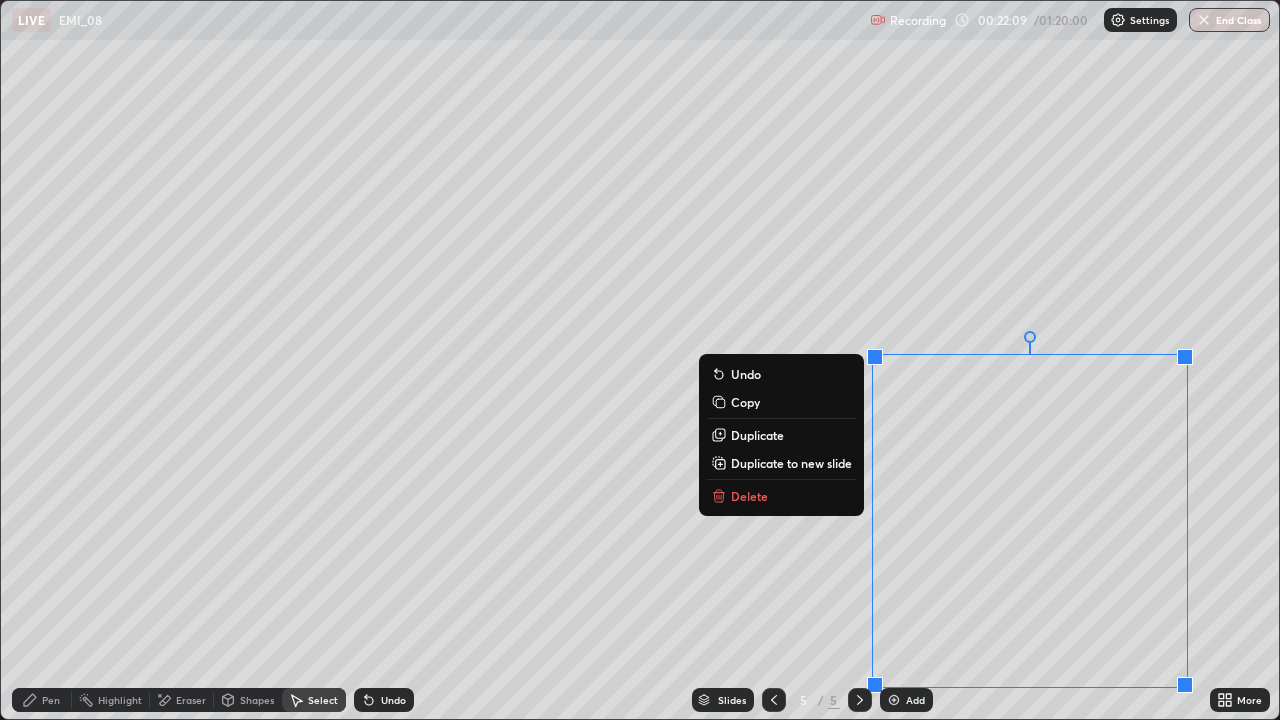 click on "Delete" at bounding box center (781, 496) 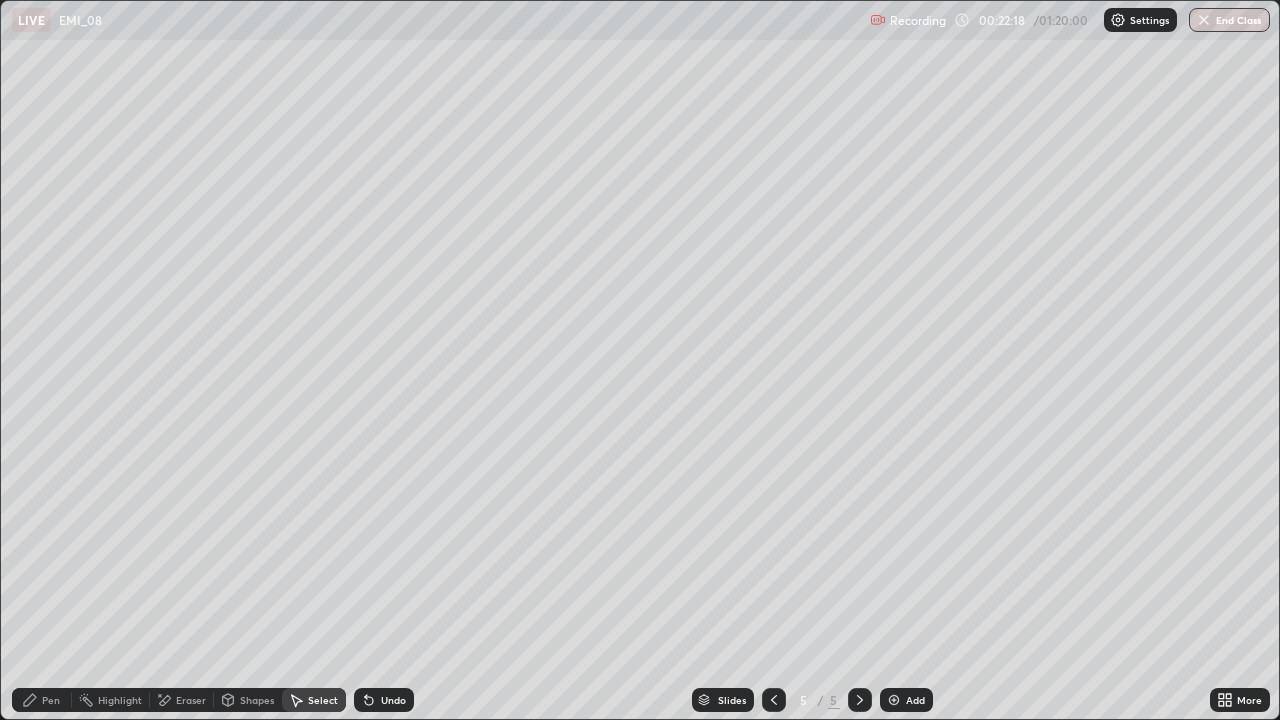 click 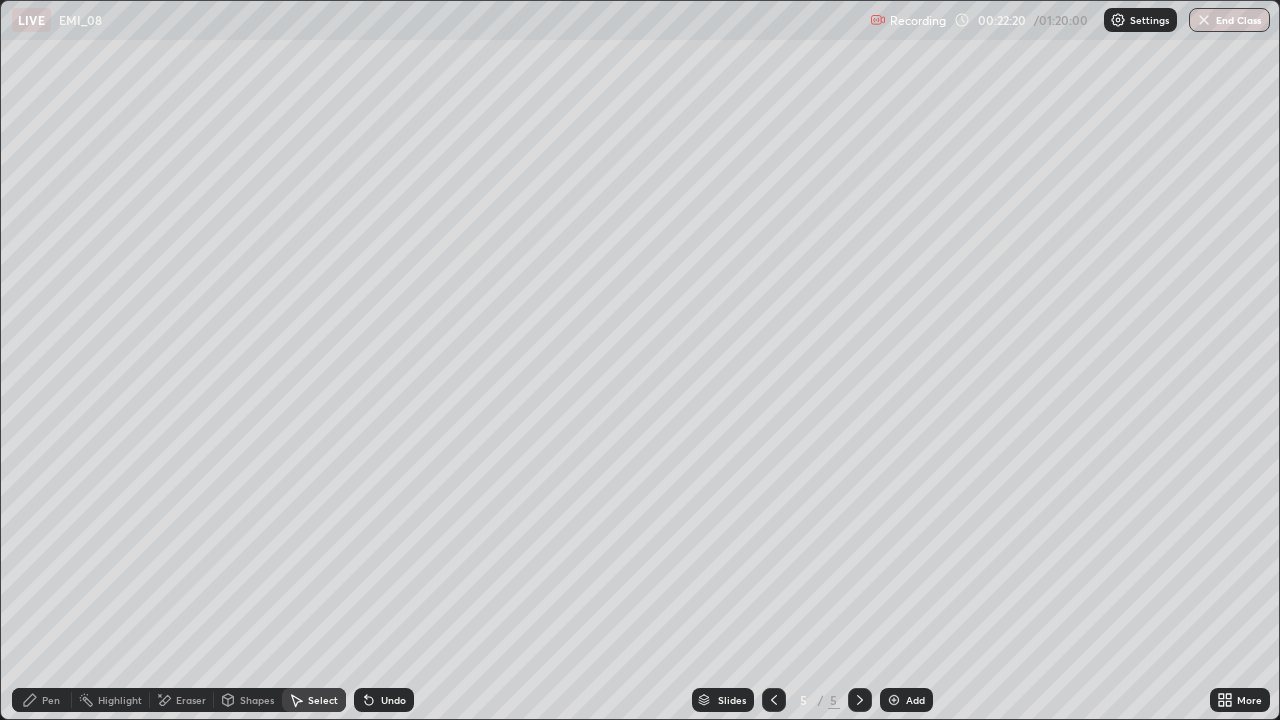 click 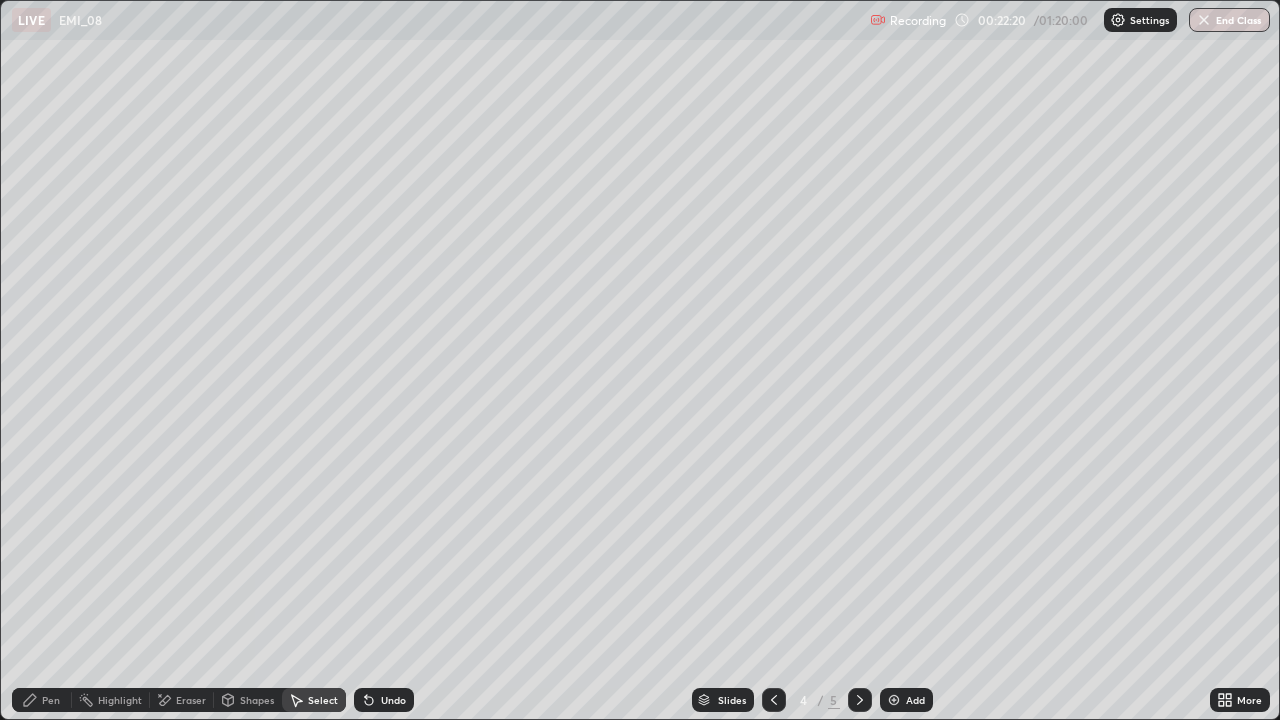 click on "Select" at bounding box center (314, 700) 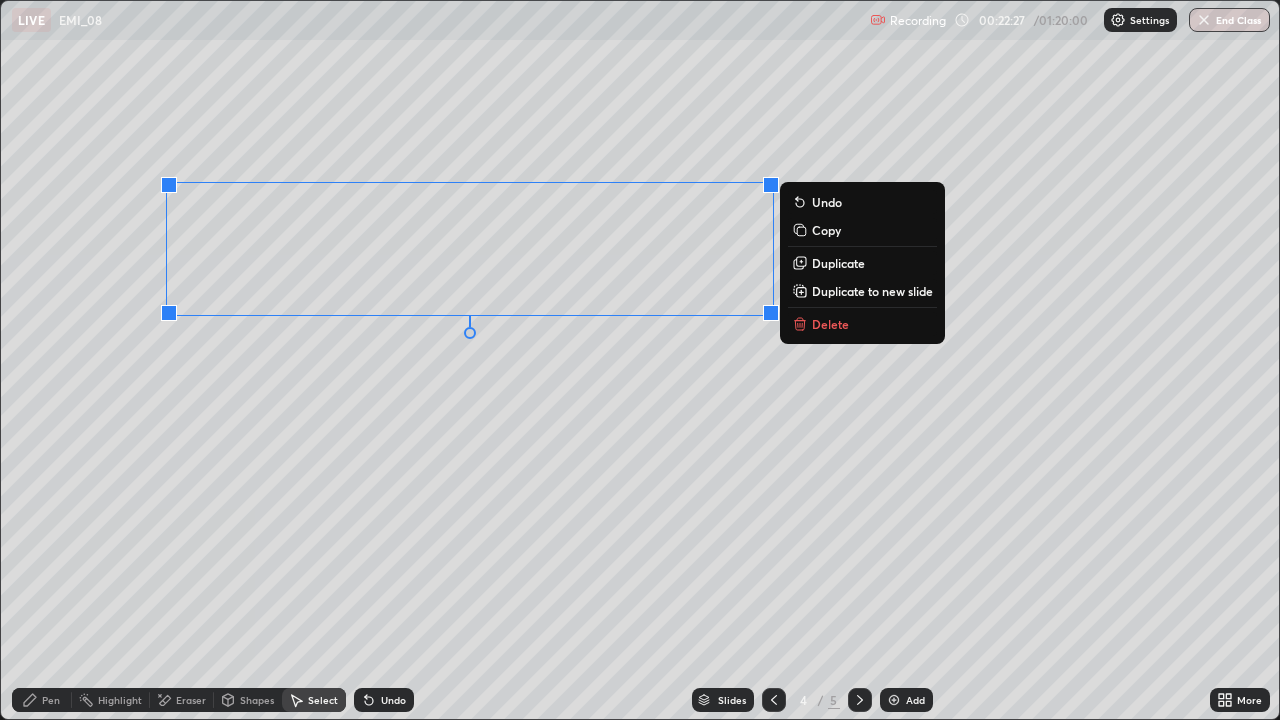click on "0 ° Undo Copy Duplicate Duplicate to new slide Delete" at bounding box center [640, 360] 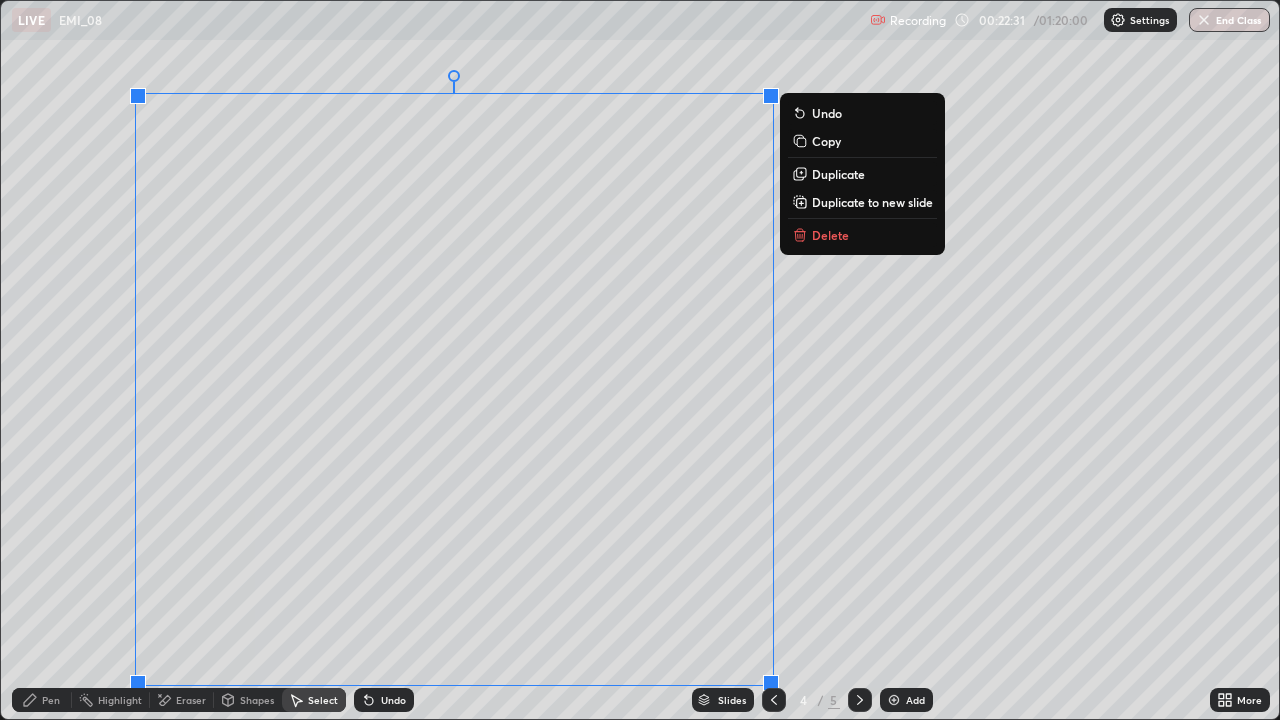 click on "Duplicate to new slide" at bounding box center (862, 202) 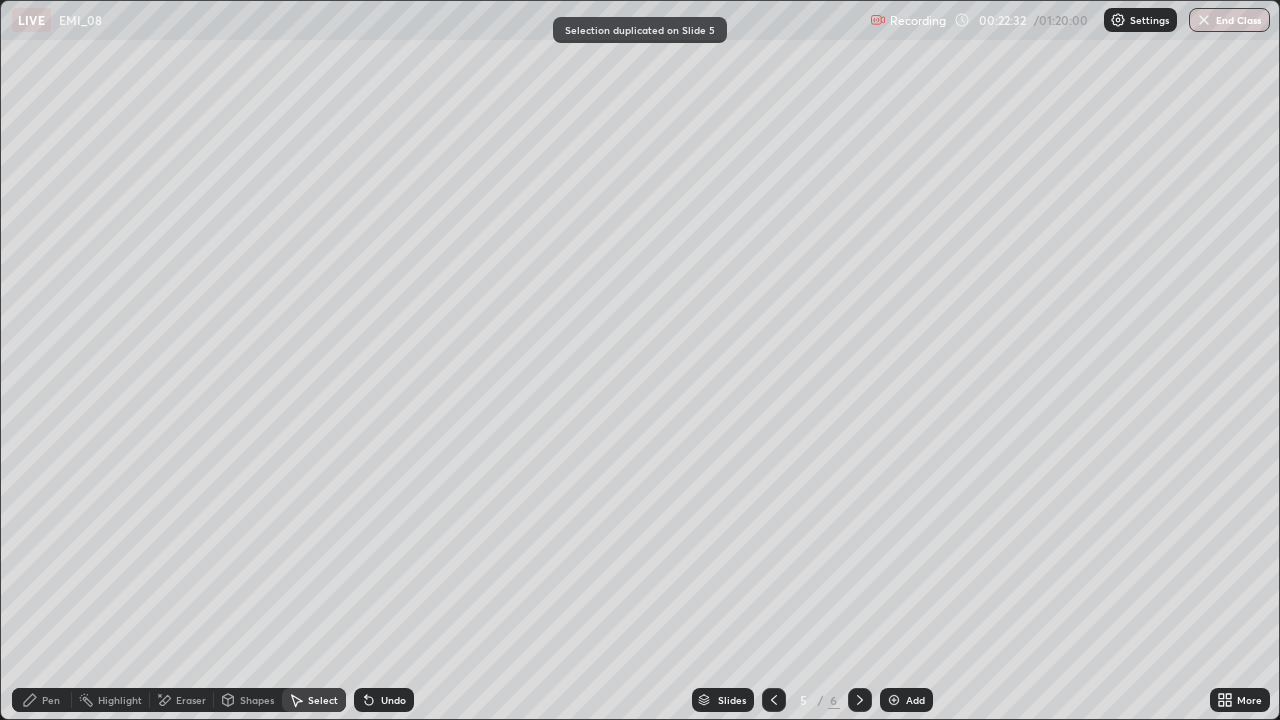 click 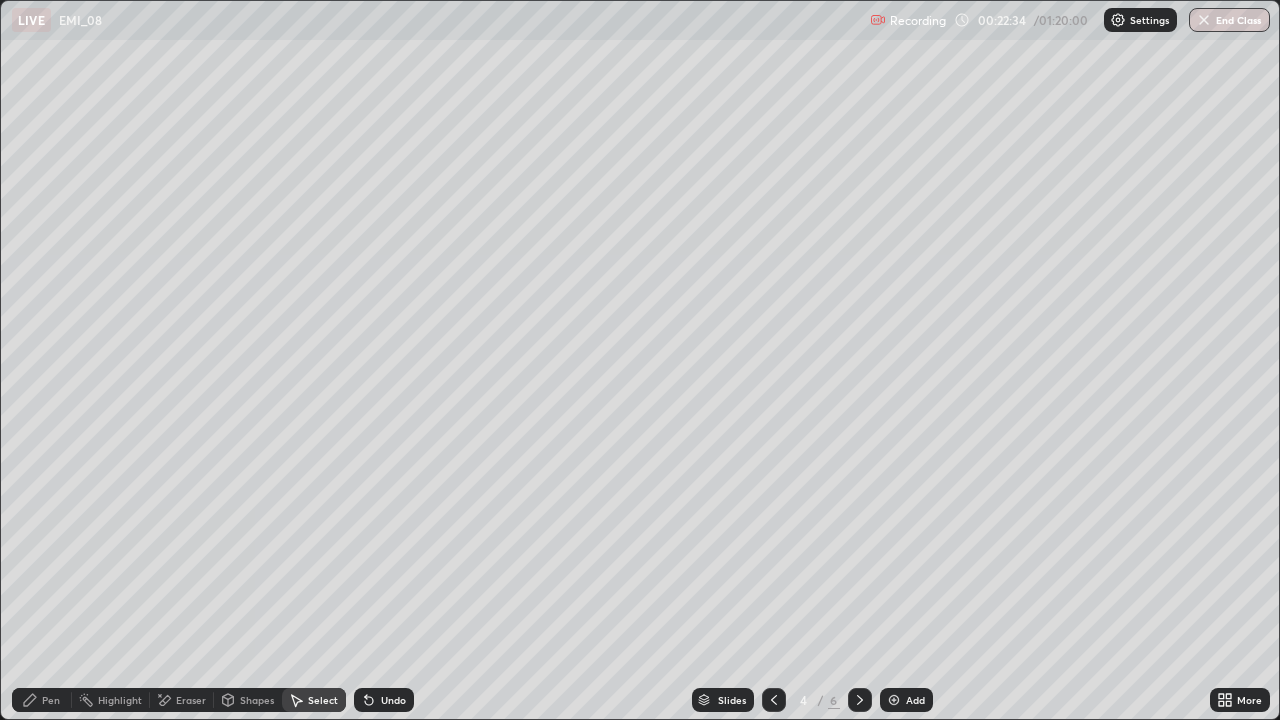 click on "Pen" at bounding box center [51, 700] 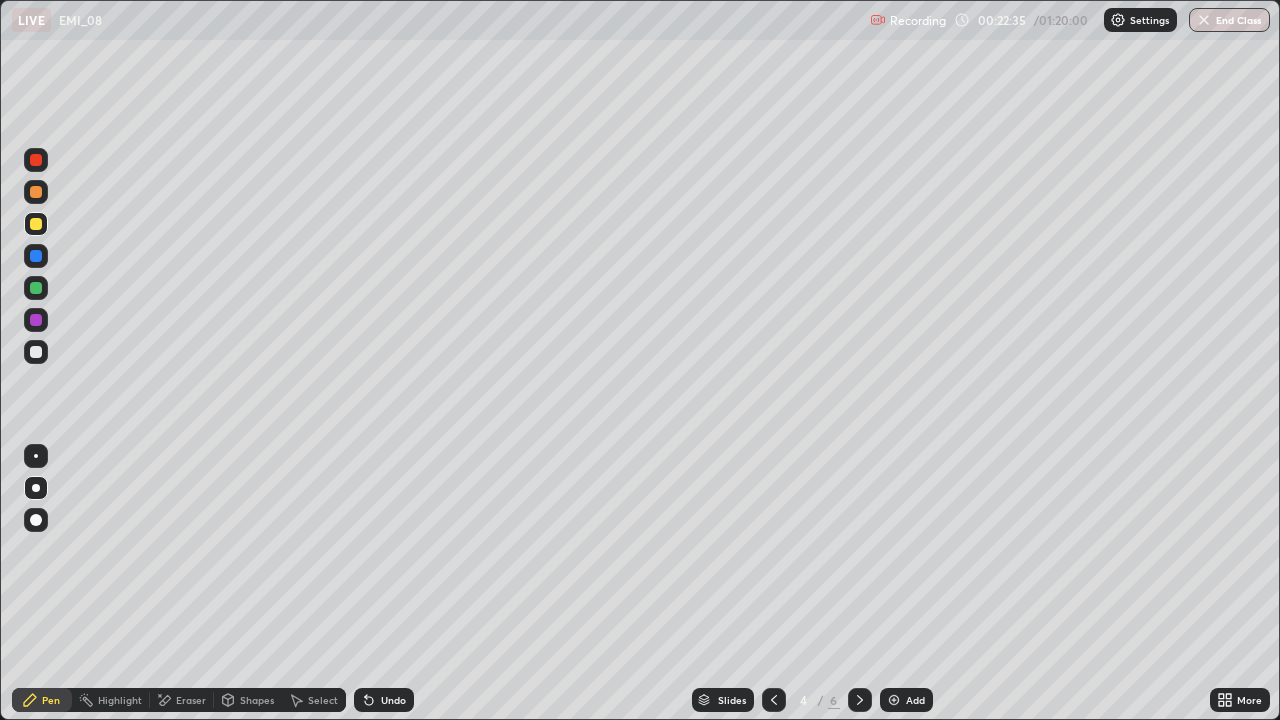 click on "Eraser" at bounding box center [191, 700] 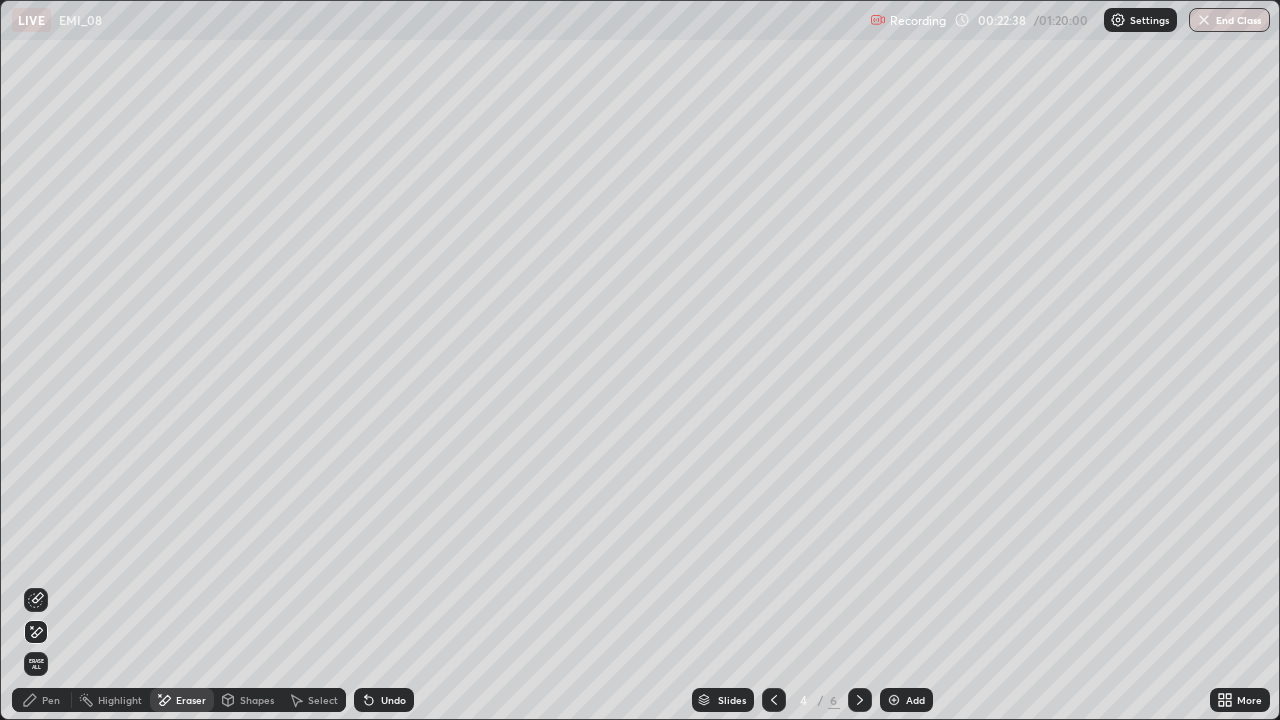 click on "Pen" at bounding box center (51, 700) 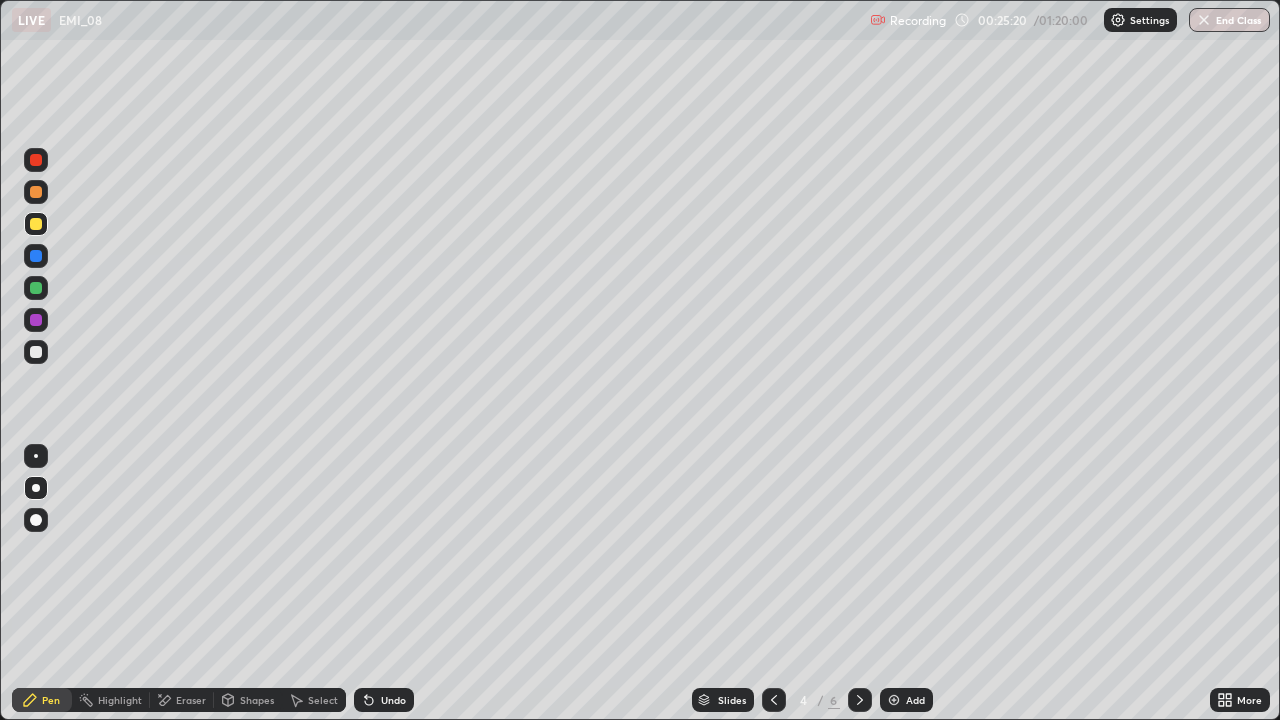 click on "Eraser" at bounding box center [191, 700] 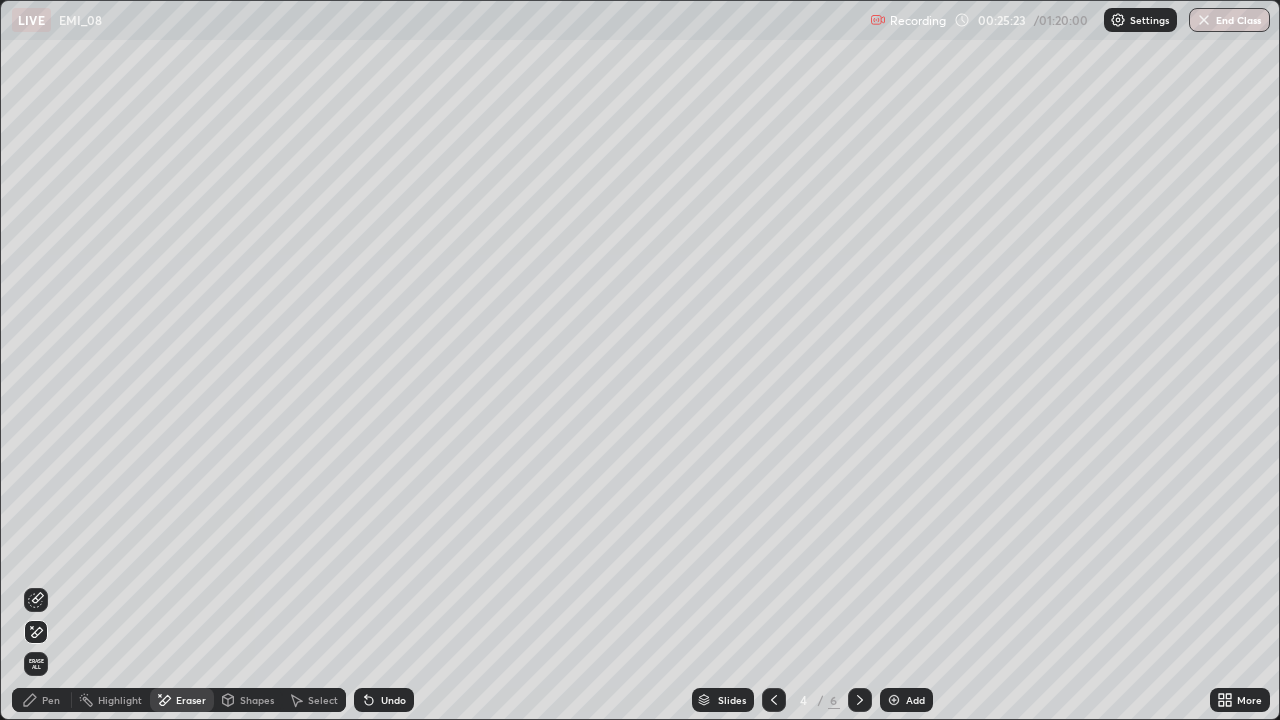 click on "Pen" at bounding box center (51, 700) 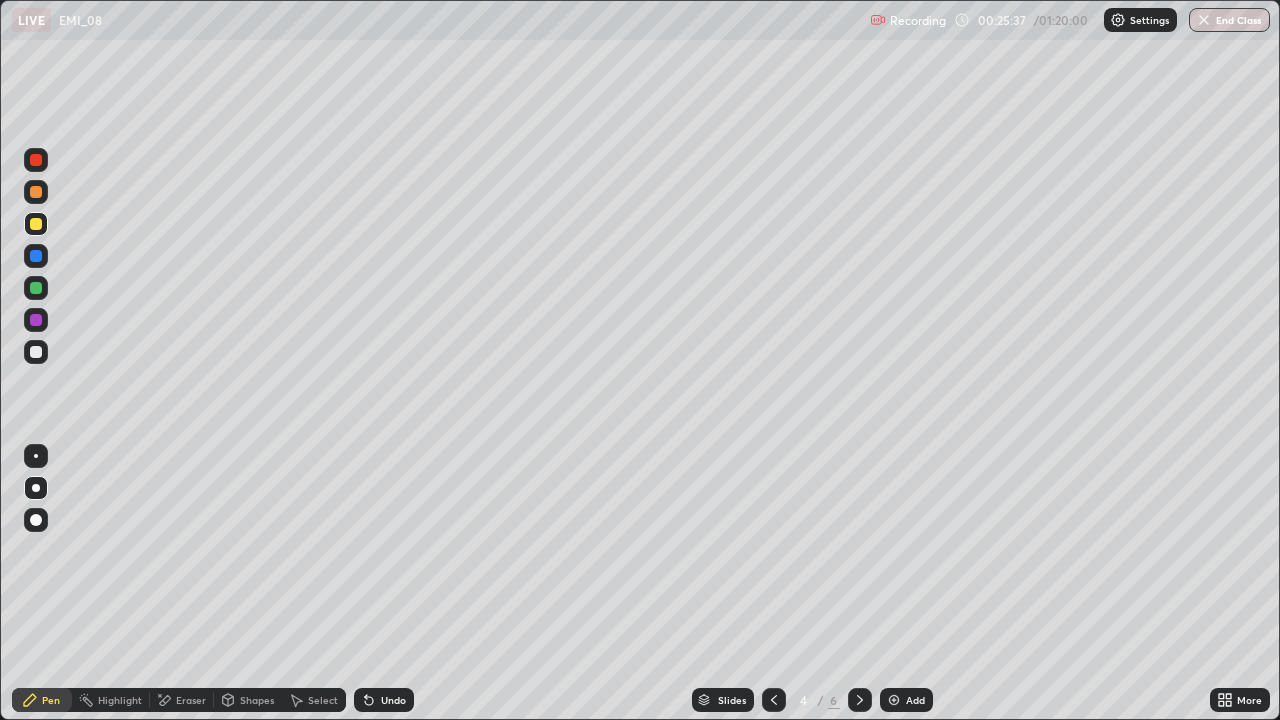 click on "Undo" at bounding box center (384, 700) 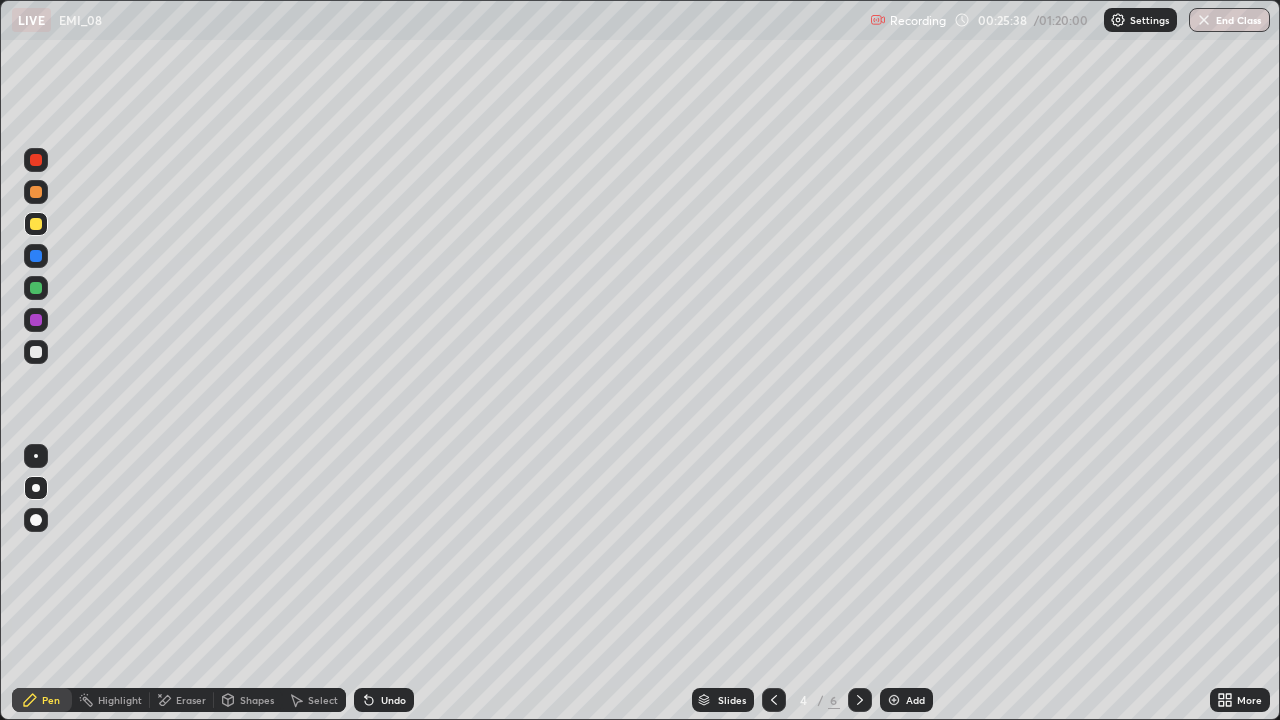 click on "Undo" at bounding box center (393, 700) 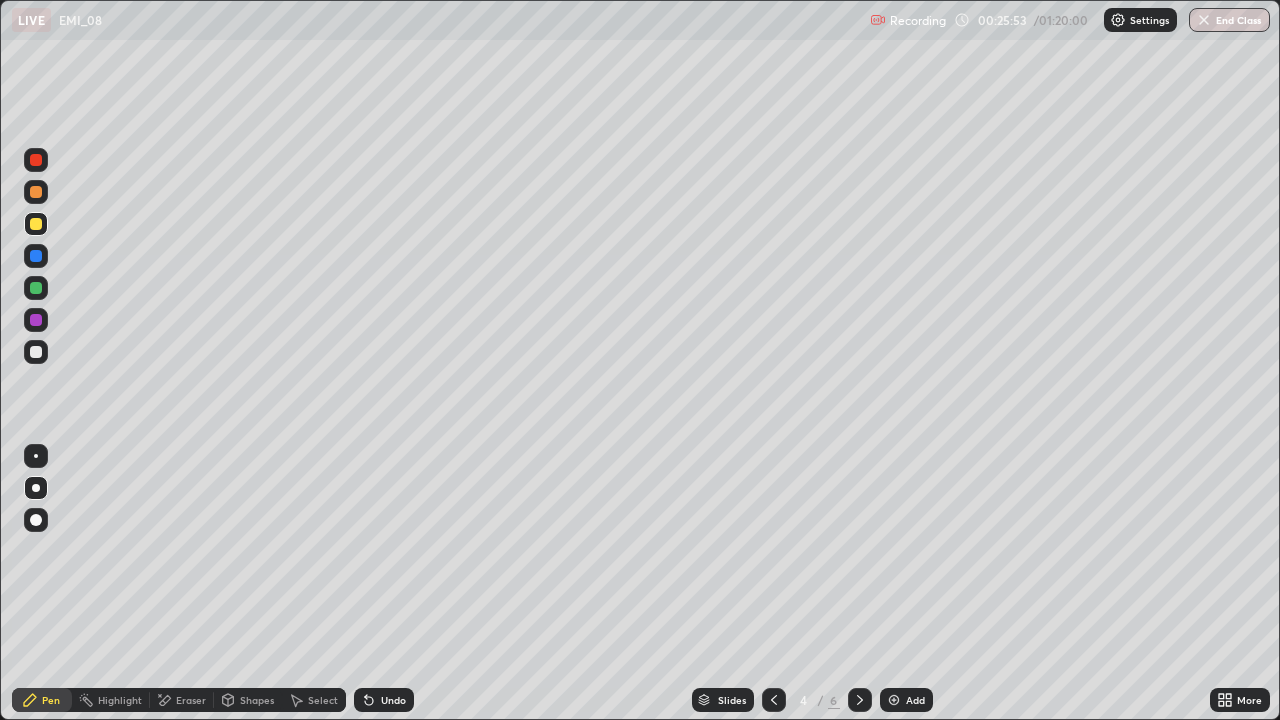 click on "Undo" at bounding box center (384, 700) 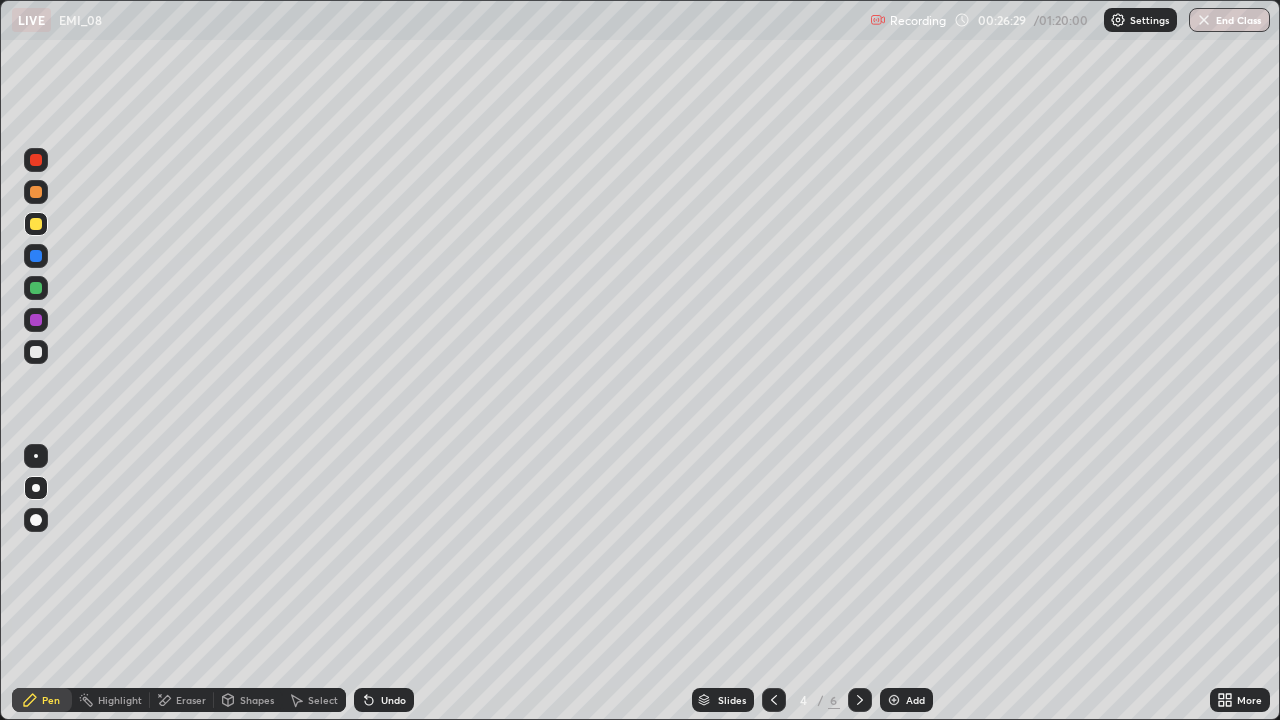 click 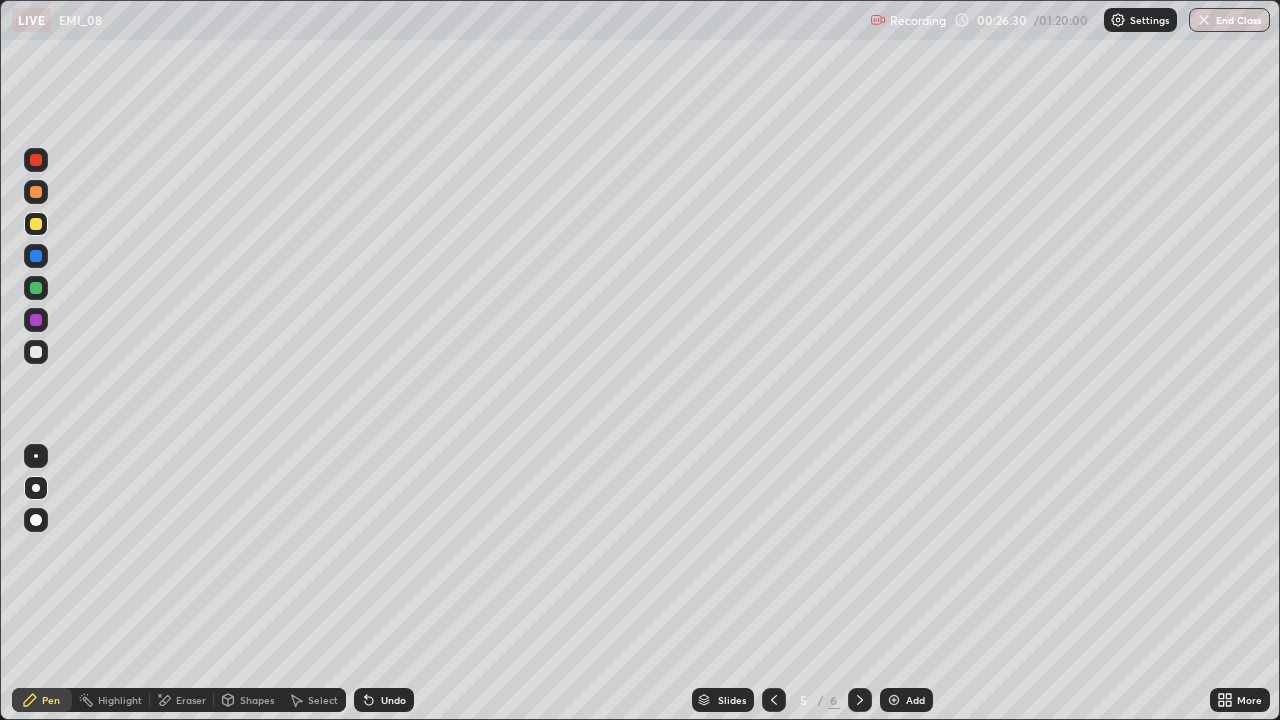 click 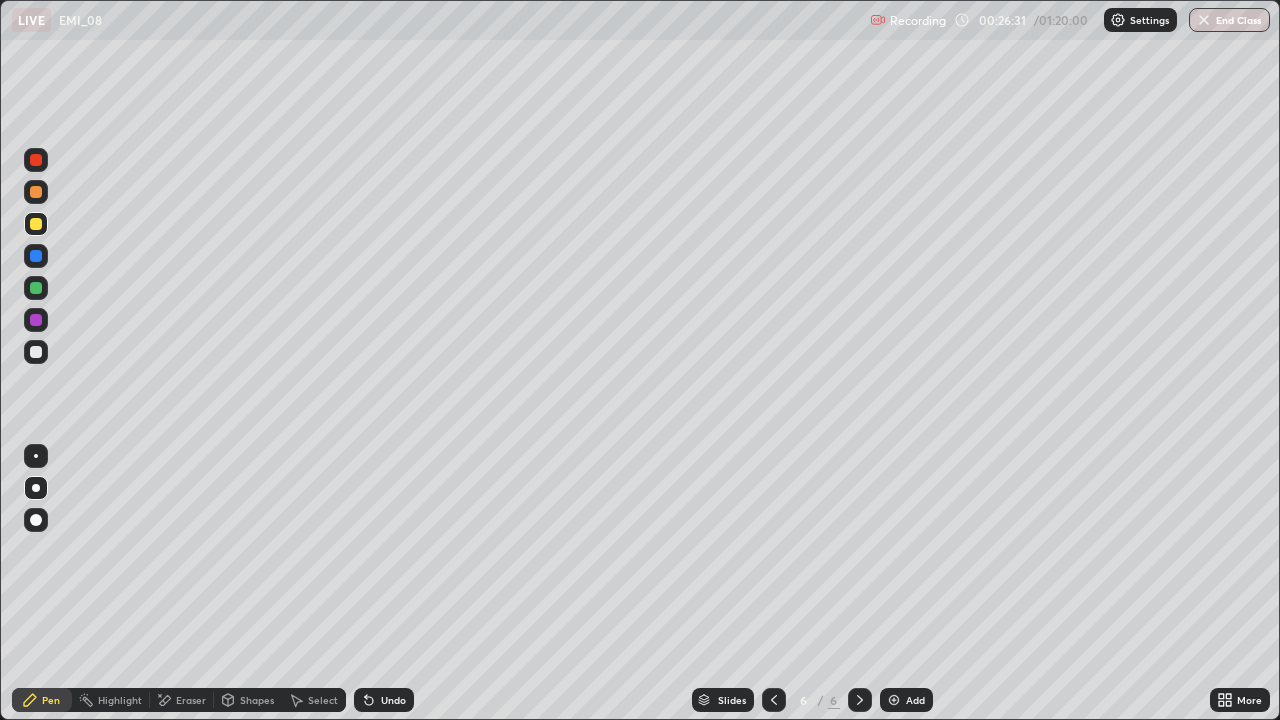 click 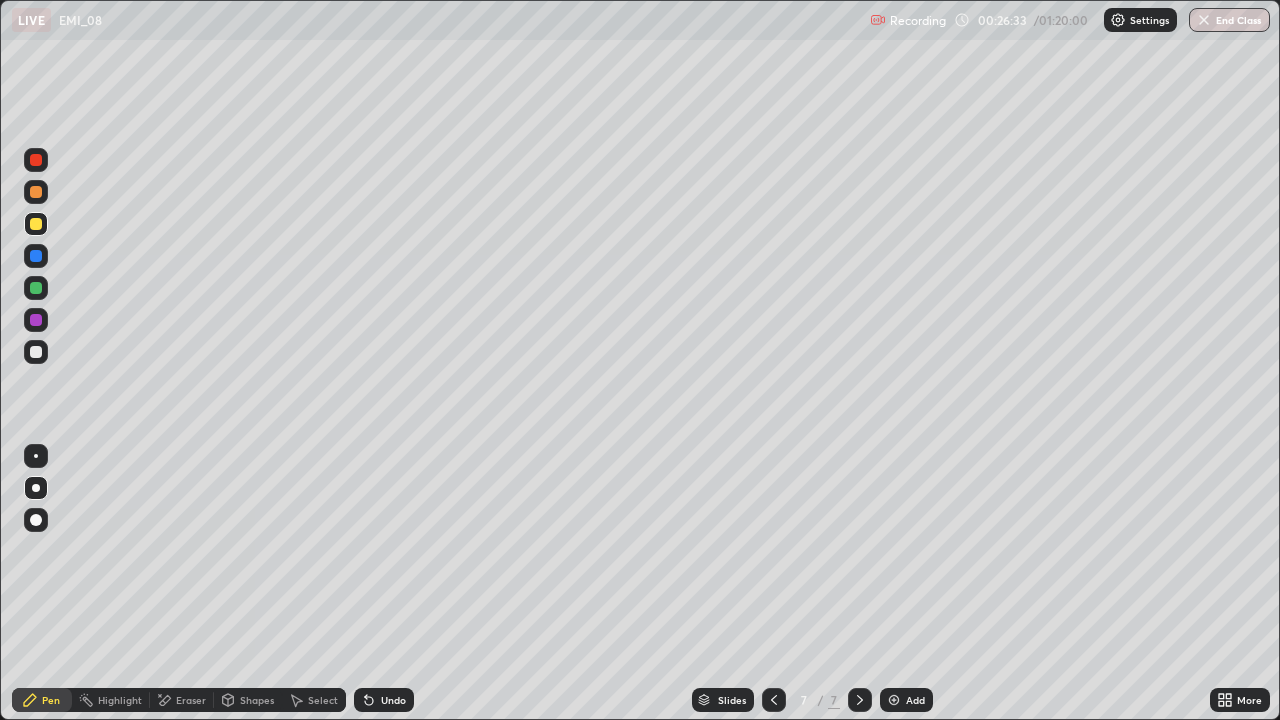 click at bounding box center (36, 352) 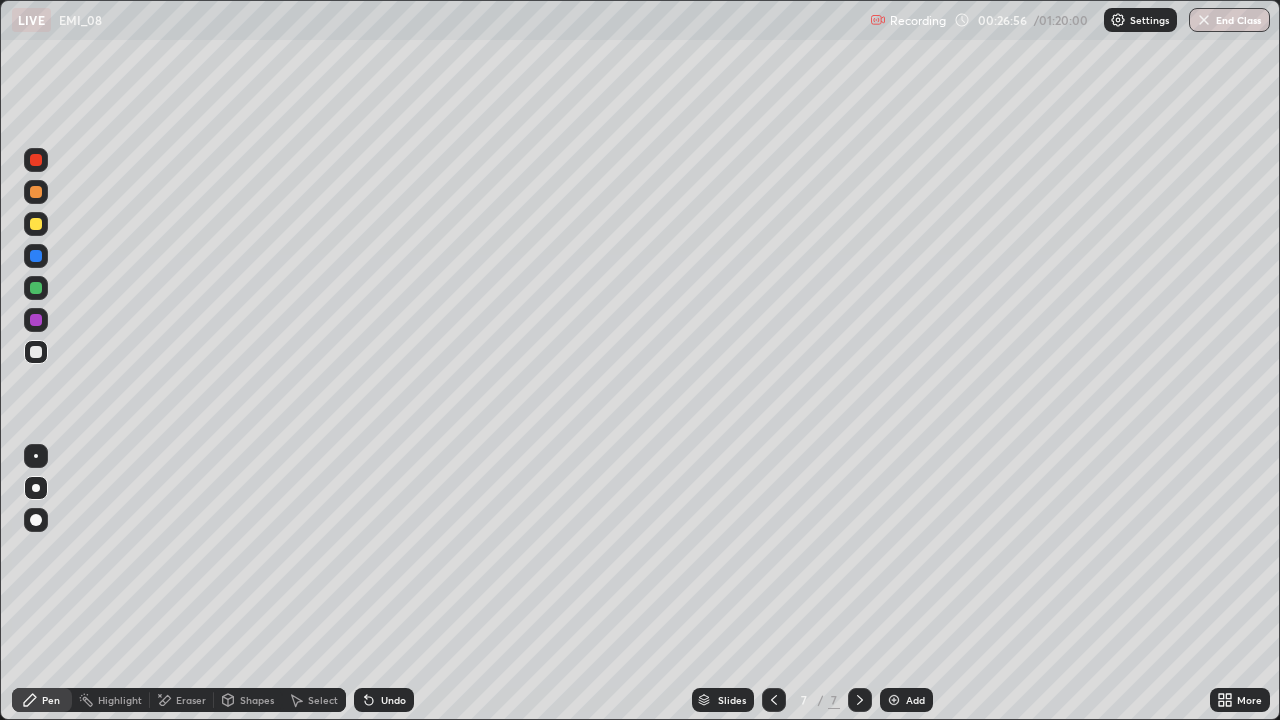 click on "Undo" at bounding box center (393, 700) 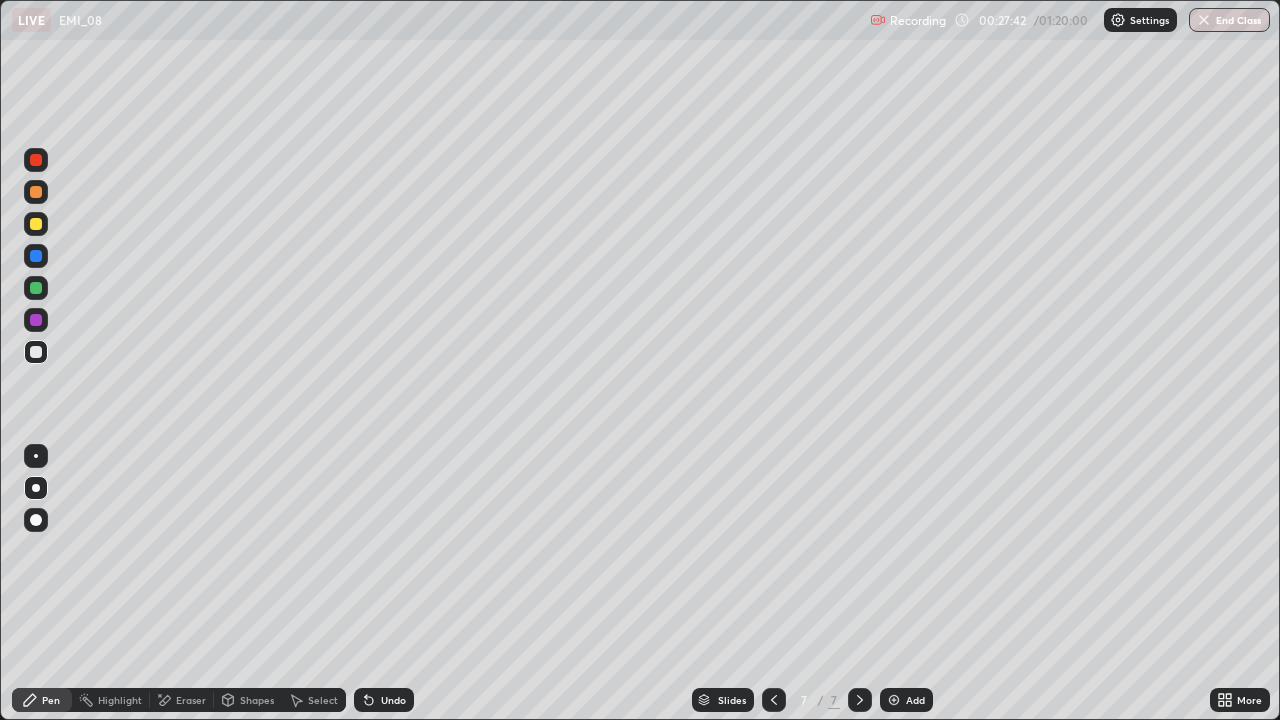 click on "Eraser" at bounding box center (191, 700) 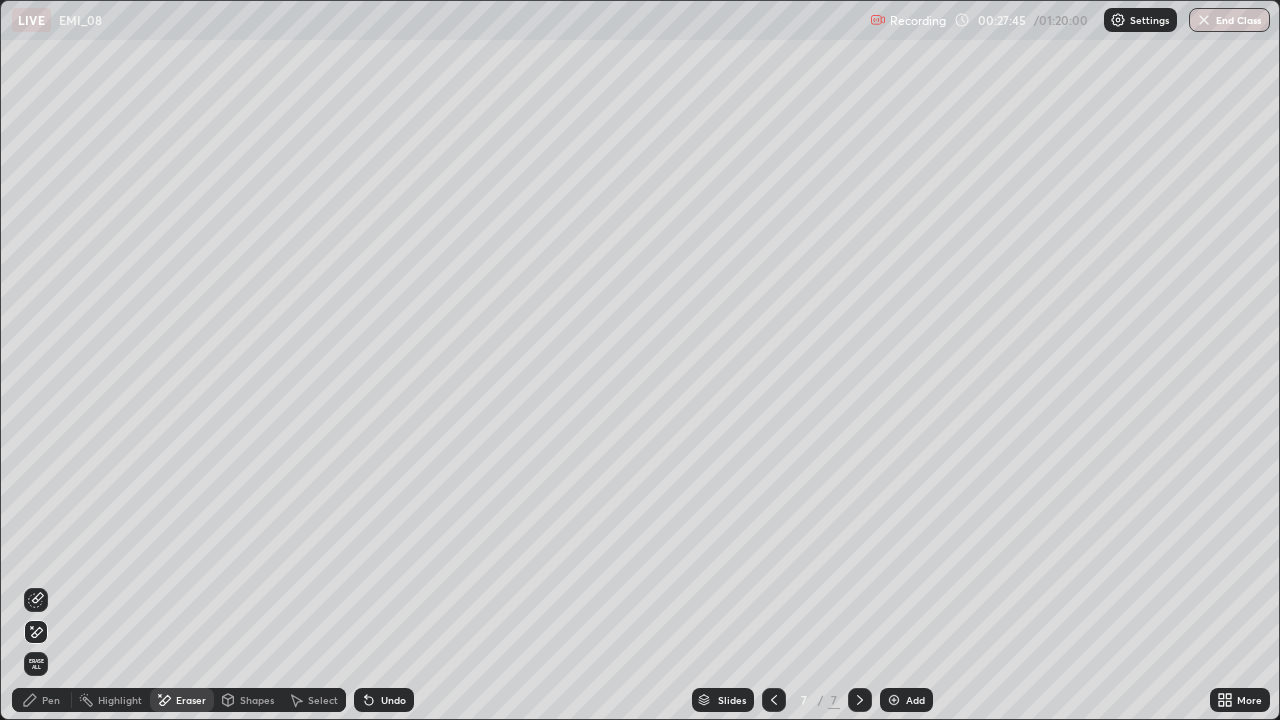 click on "Pen" at bounding box center (42, 700) 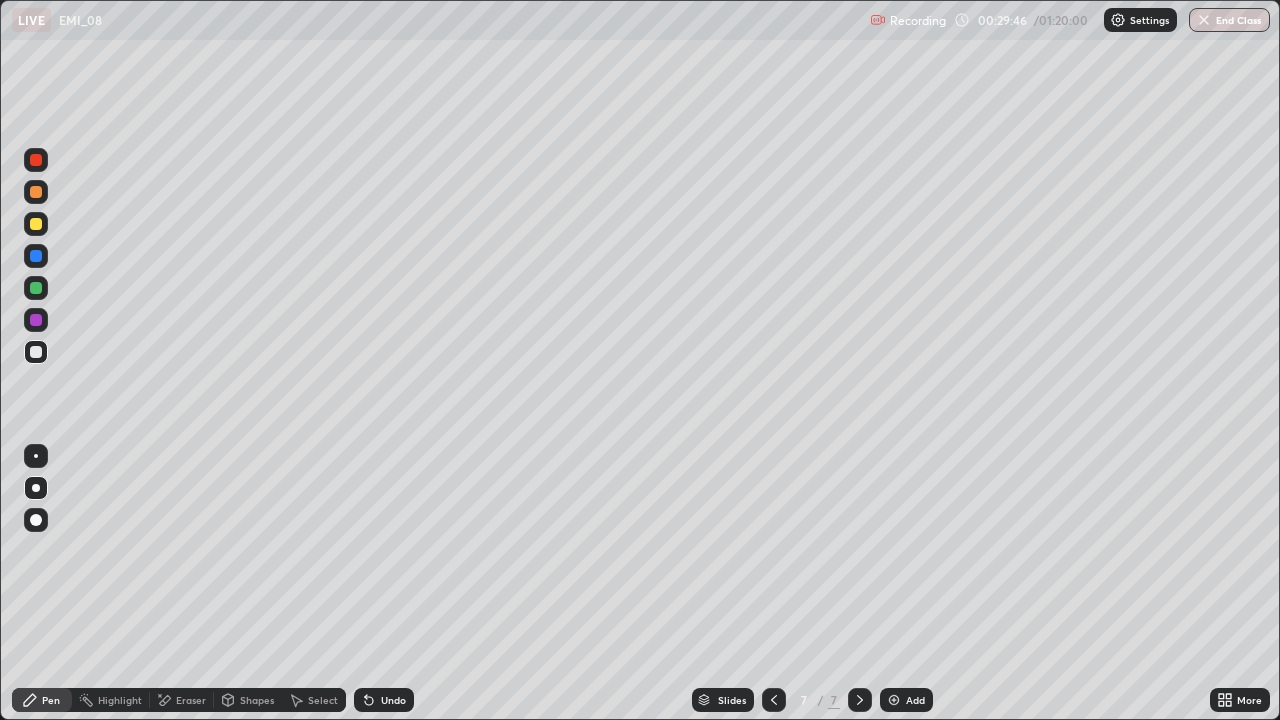 click on "Eraser" at bounding box center [191, 700] 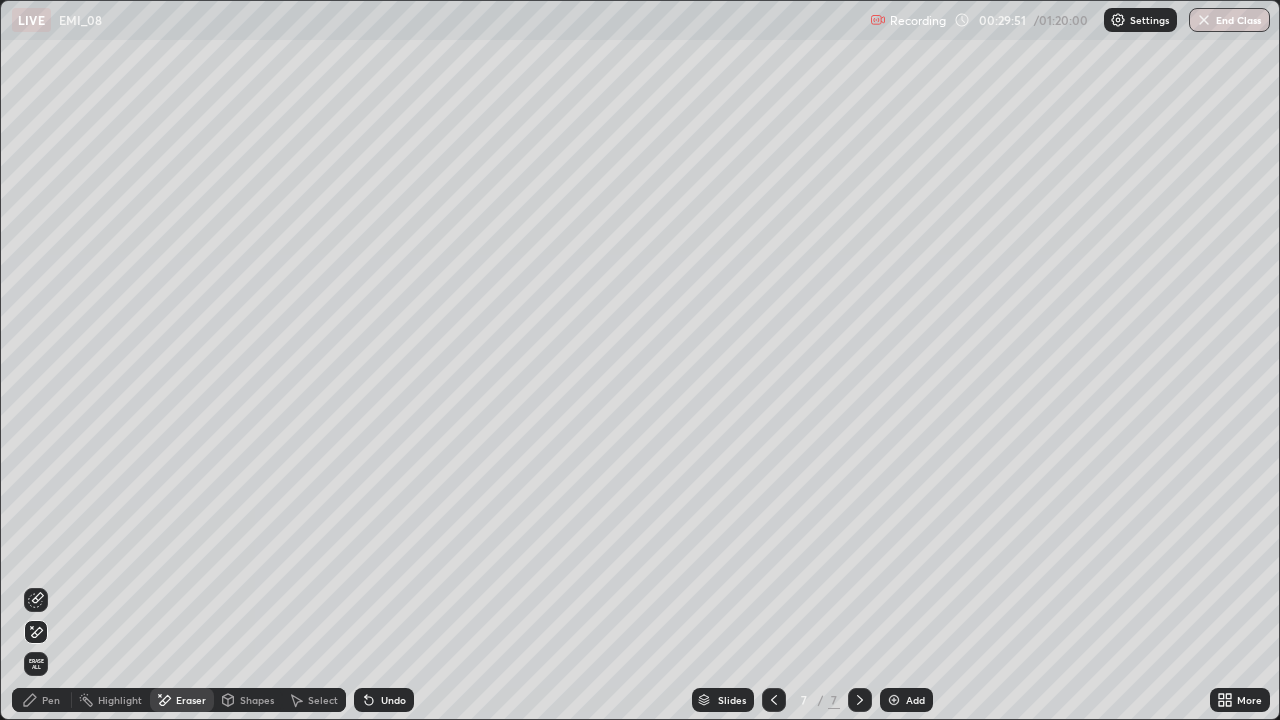 click on "Pen" at bounding box center (51, 700) 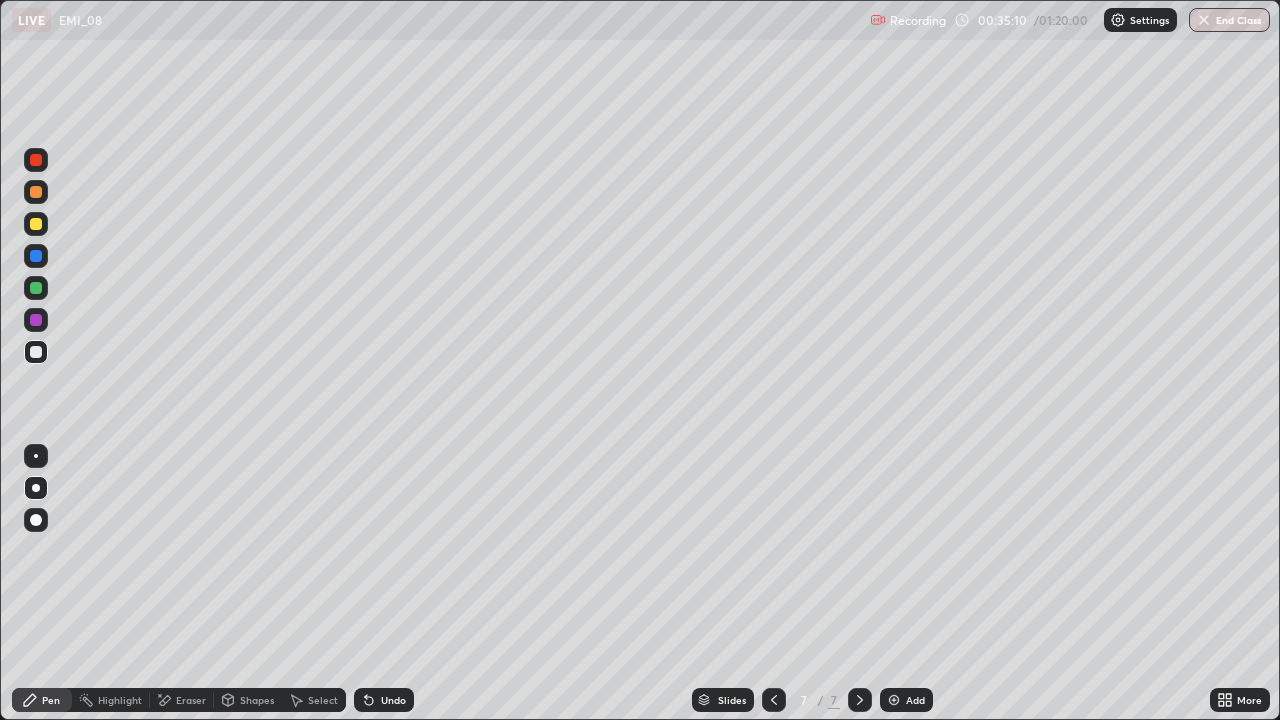click 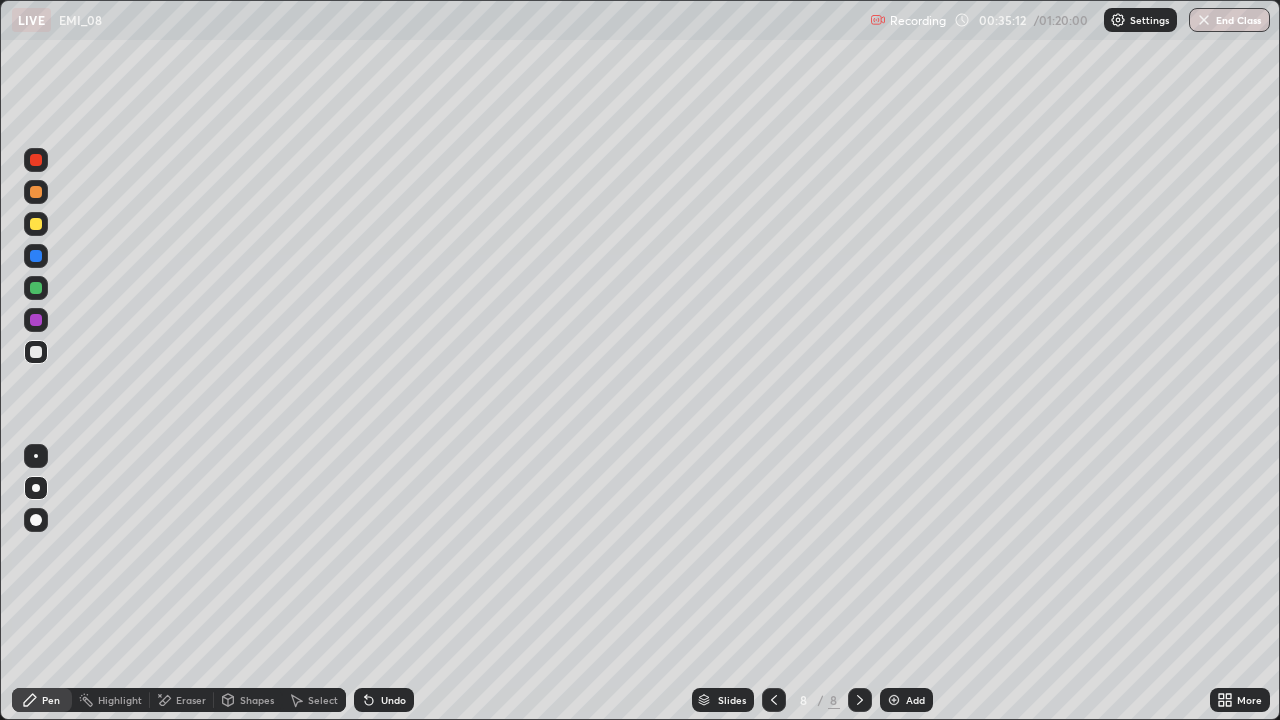 click at bounding box center (36, 488) 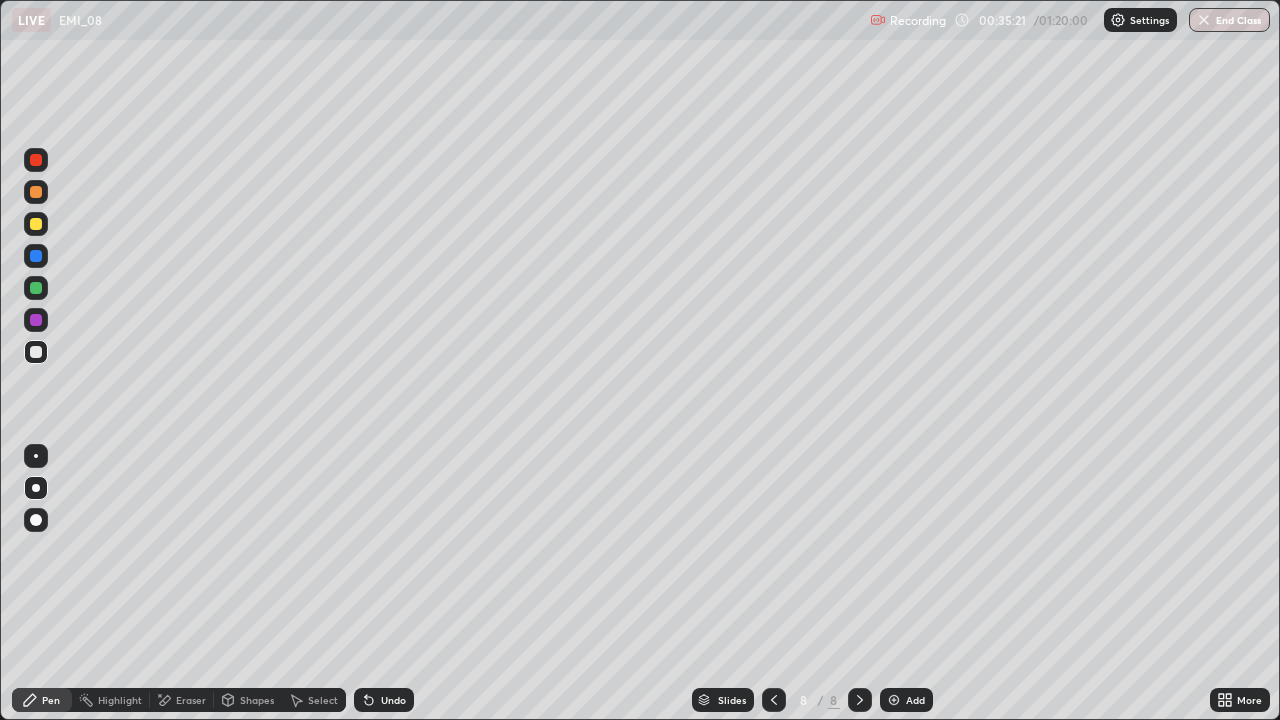 click at bounding box center [36, 352] 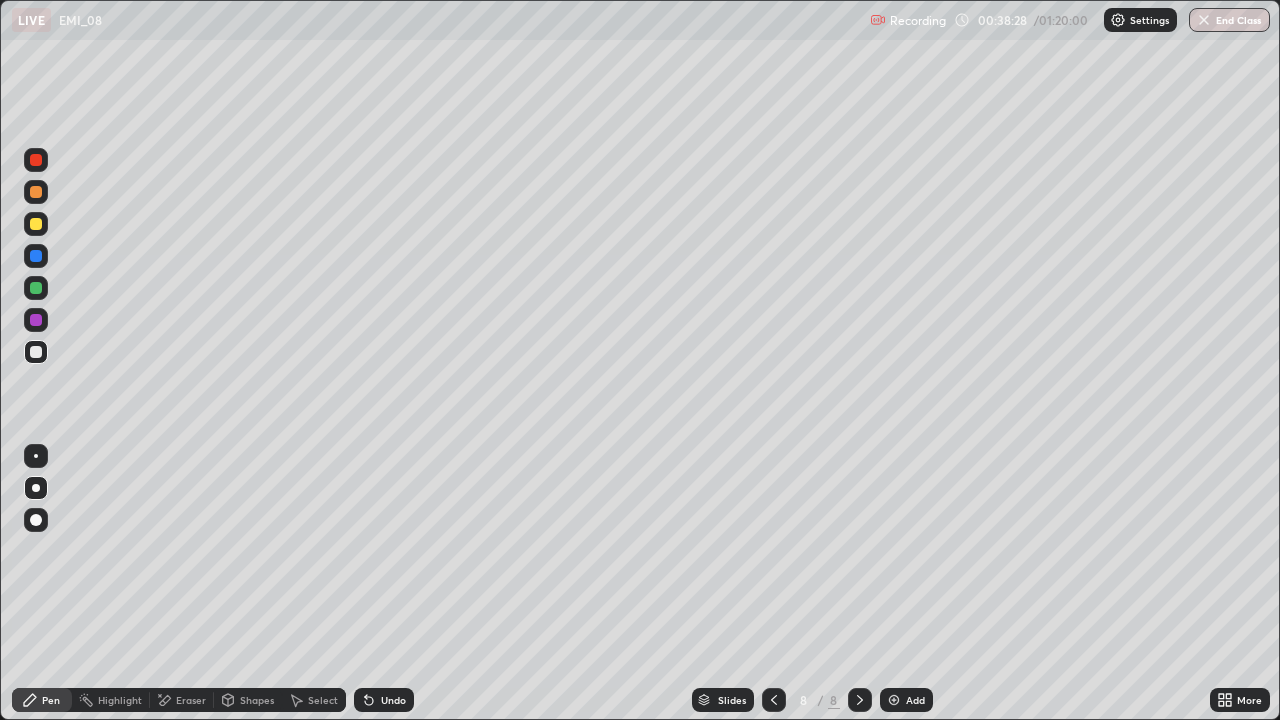 click on "Select" at bounding box center [314, 700] 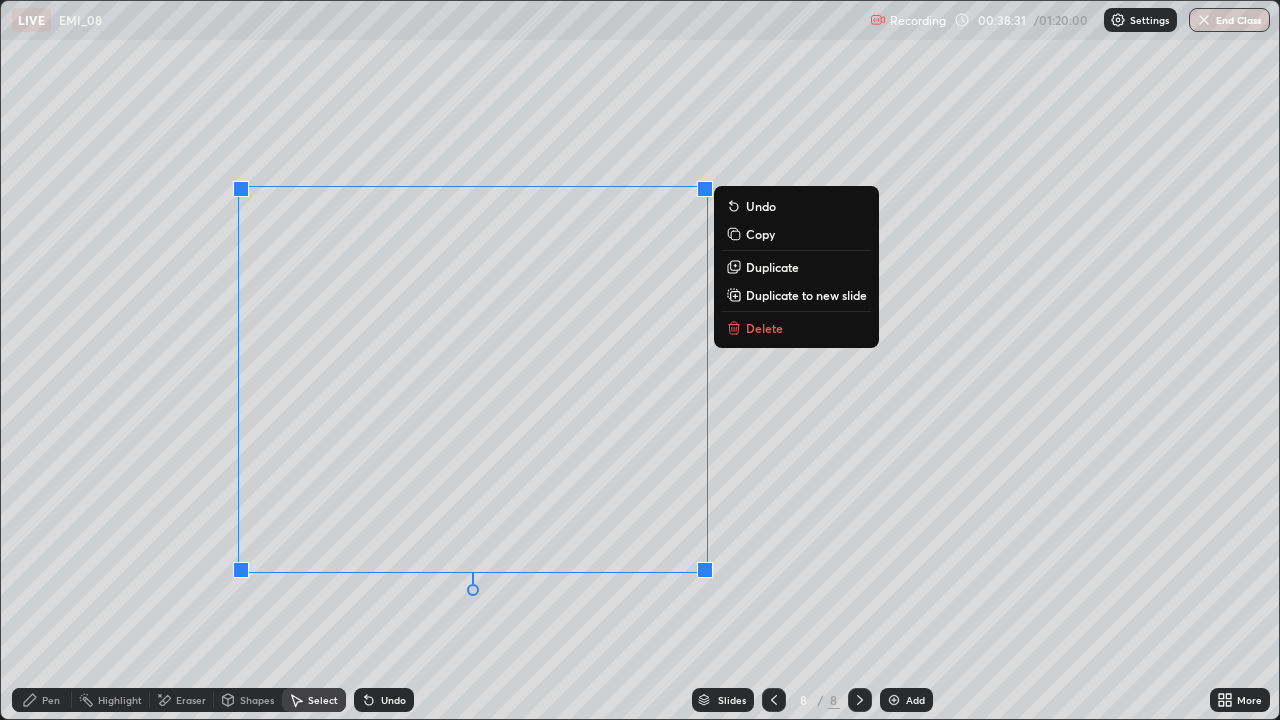 click on "Delete" at bounding box center [764, 328] 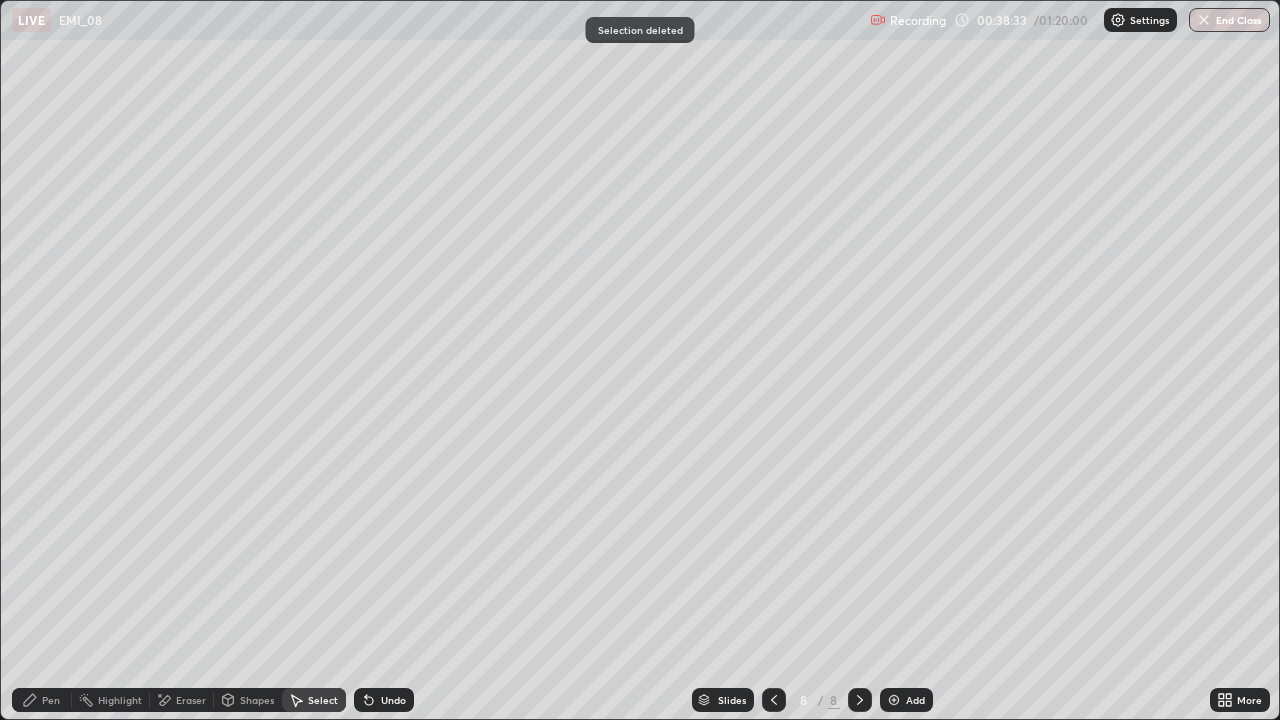 click on "Pen" at bounding box center (51, 700) 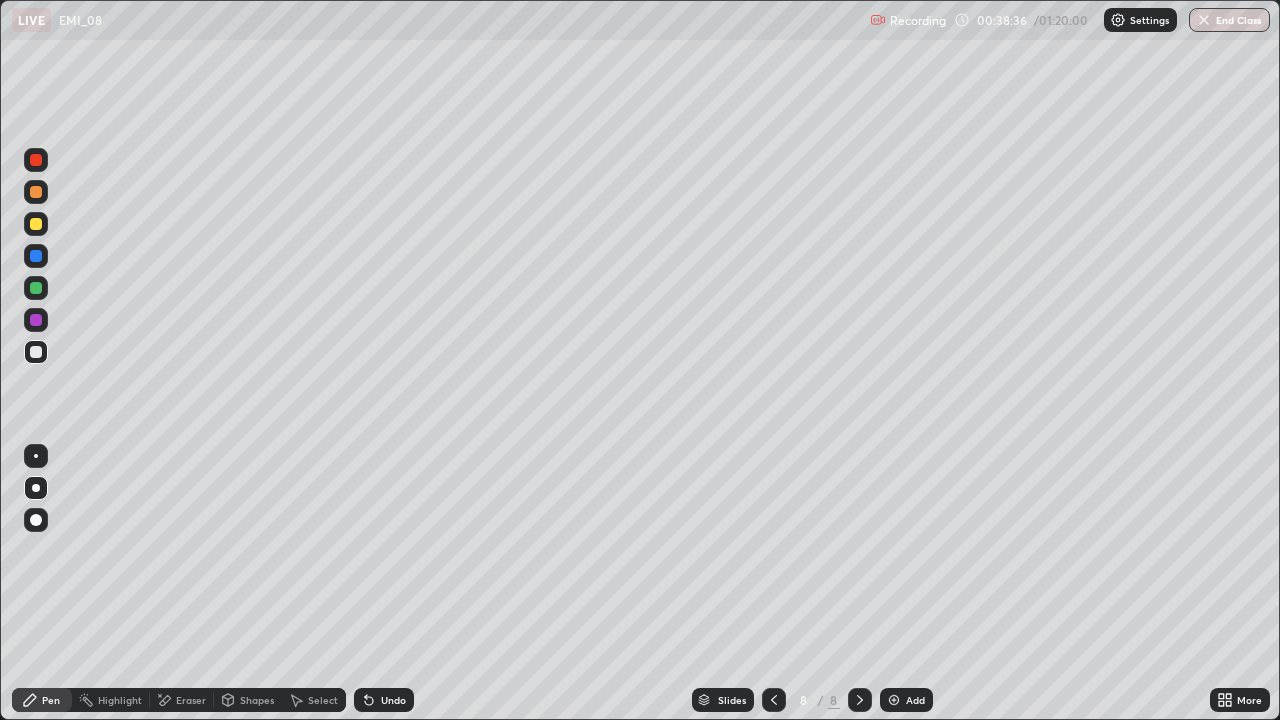click at bounding box center (36, 224) 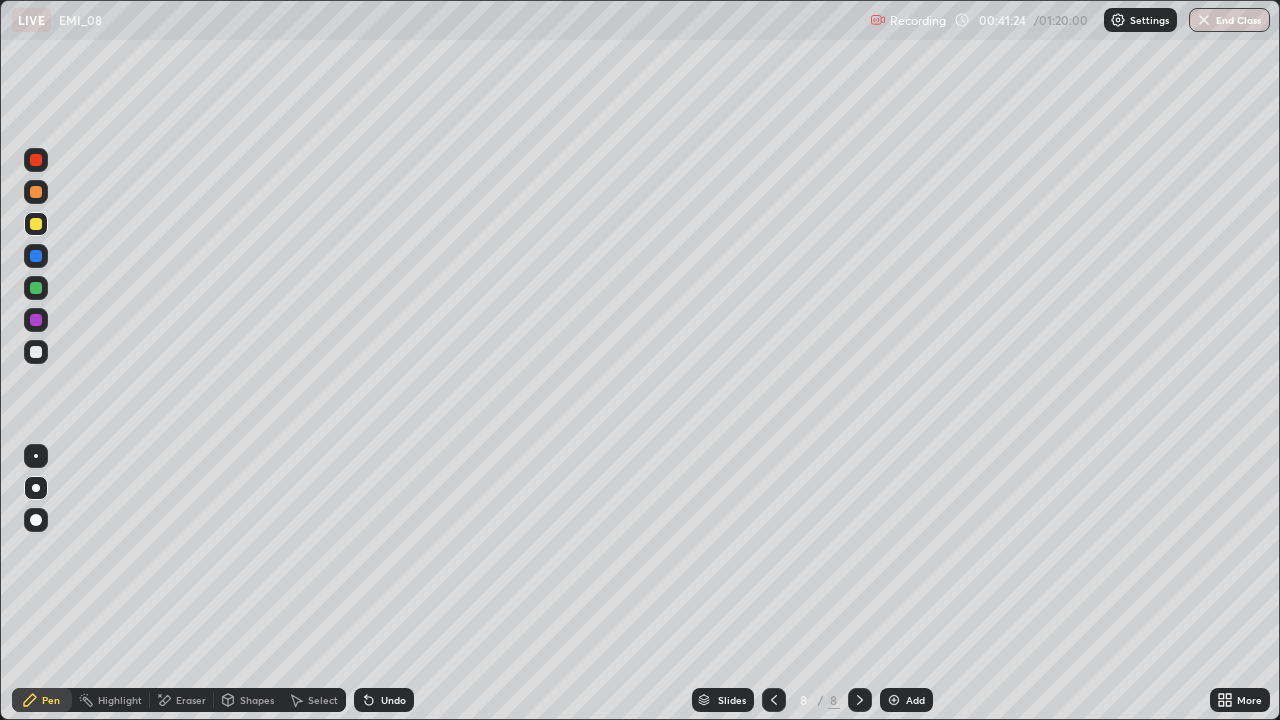 click on "Undo" at bounding box center (393, 700) 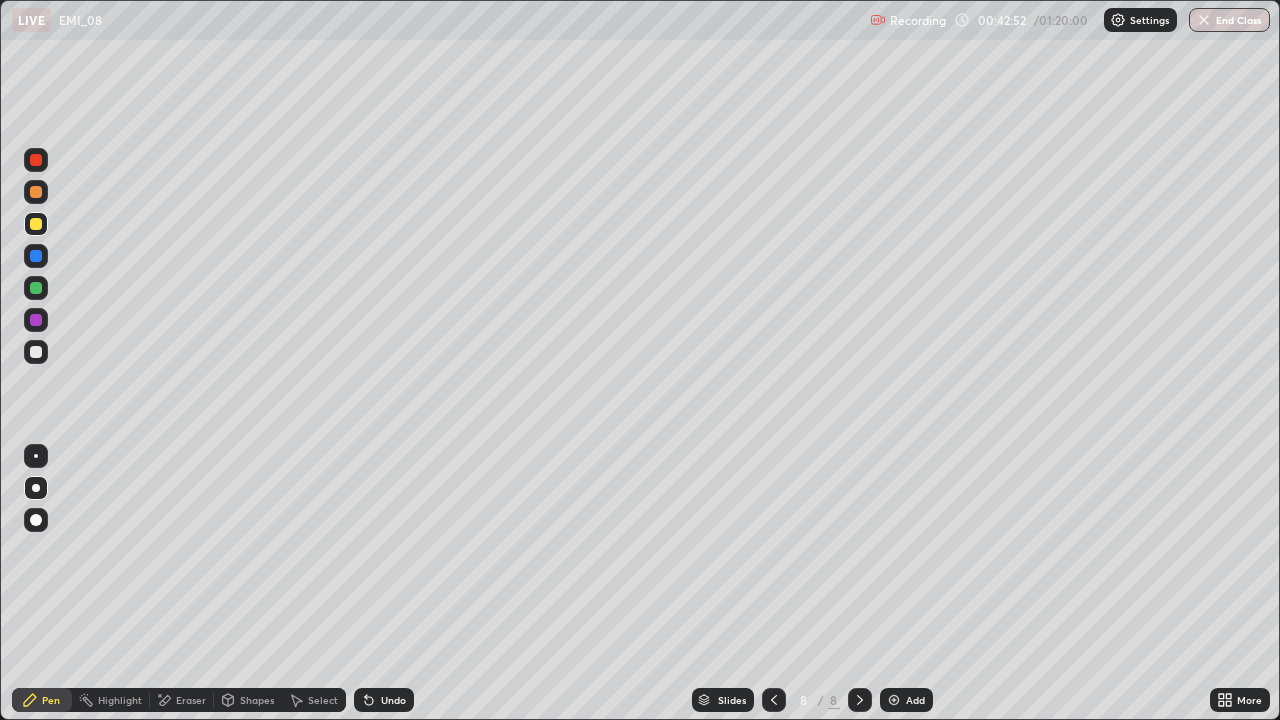 click at bounding box center (36, 288) 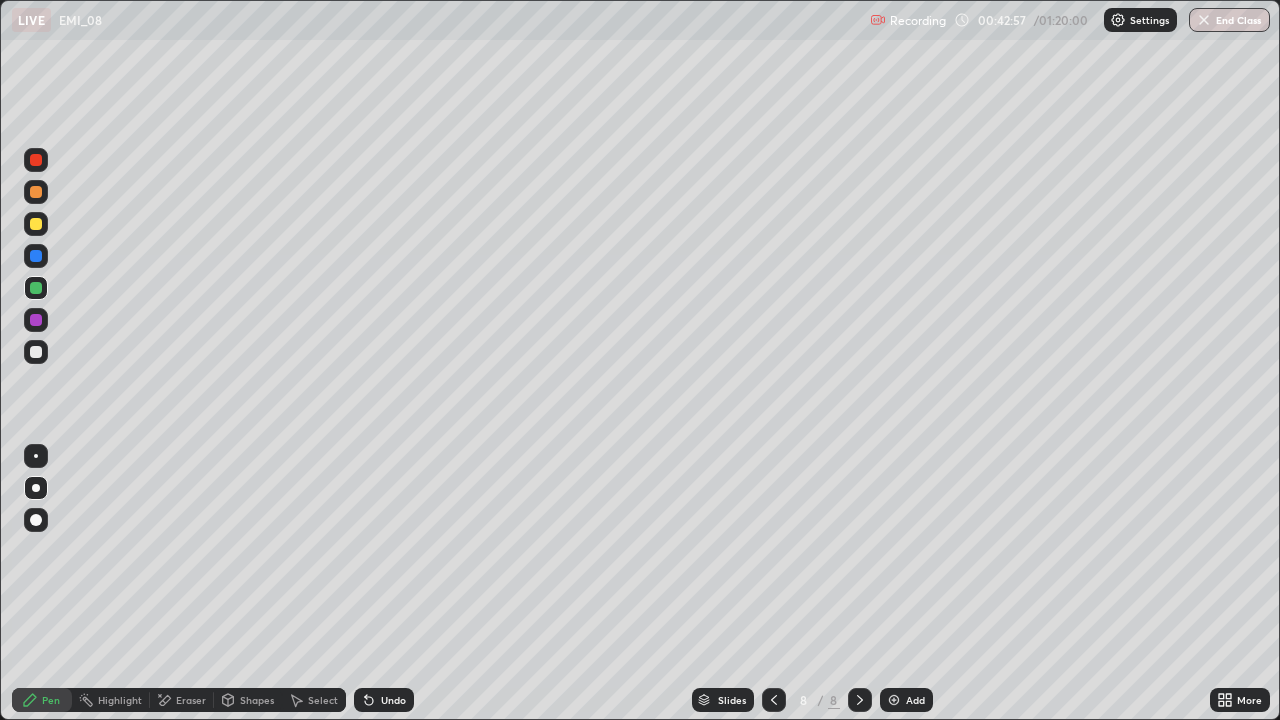 click on "Undo" at bounding box center (393, 700) 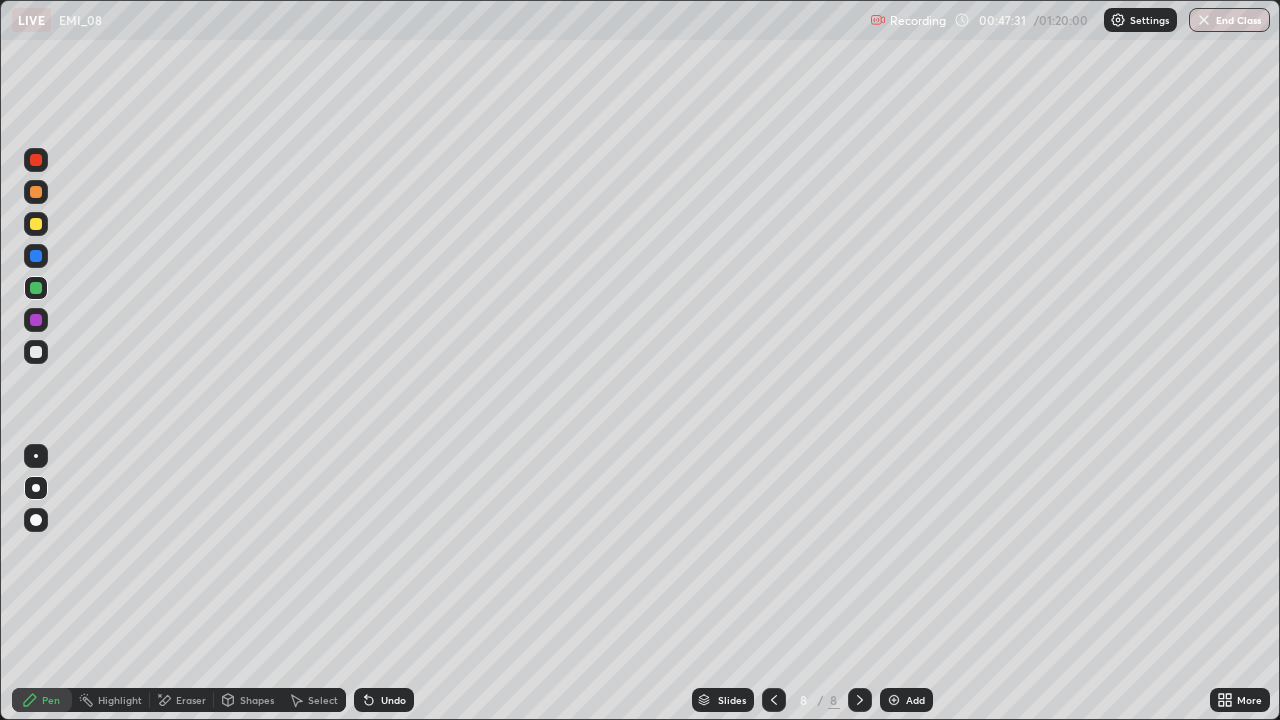 click 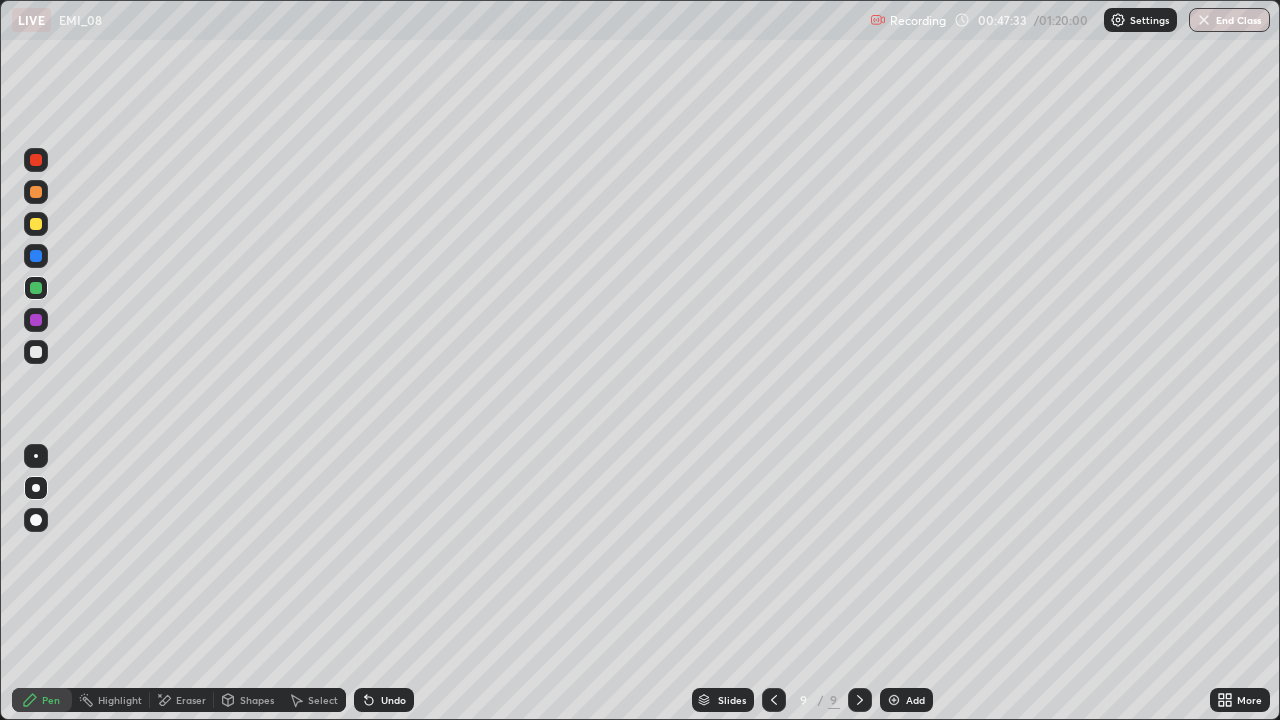 click at bounding box center (36, 224) 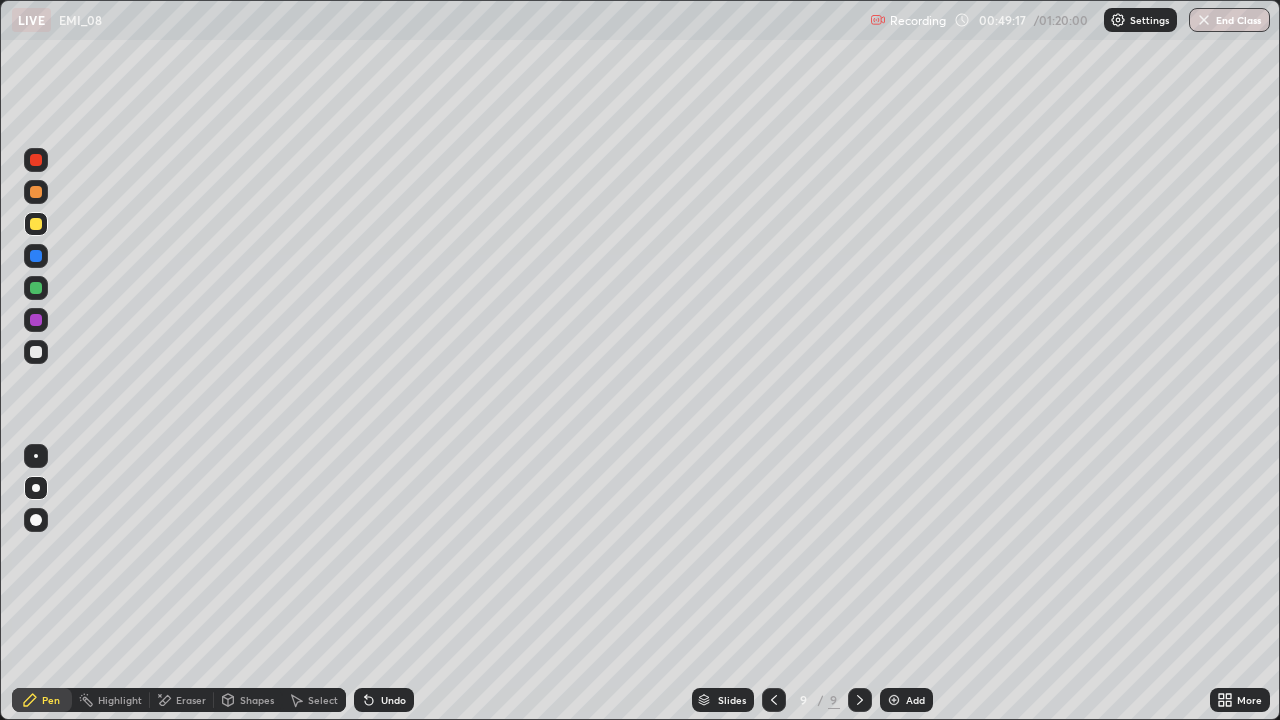 click on "Undo" at bounding box center (384, 700) 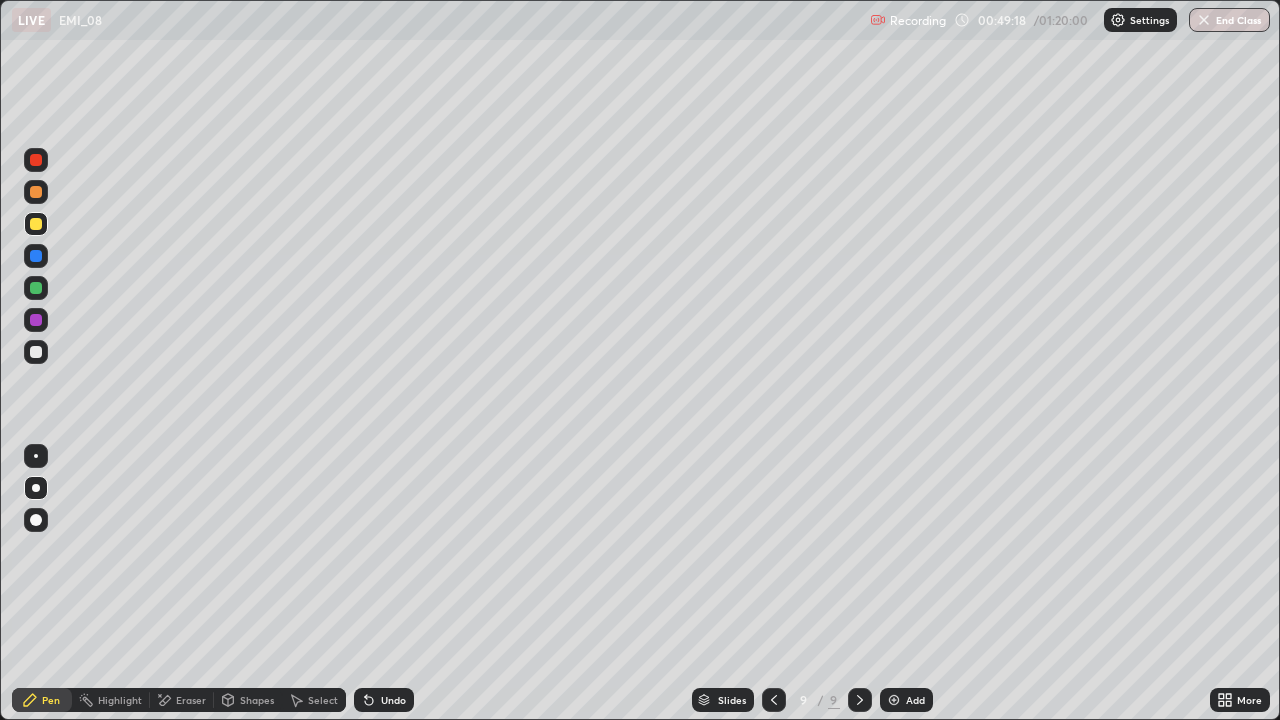 click on "Undo" at bounding box center (393, 700) 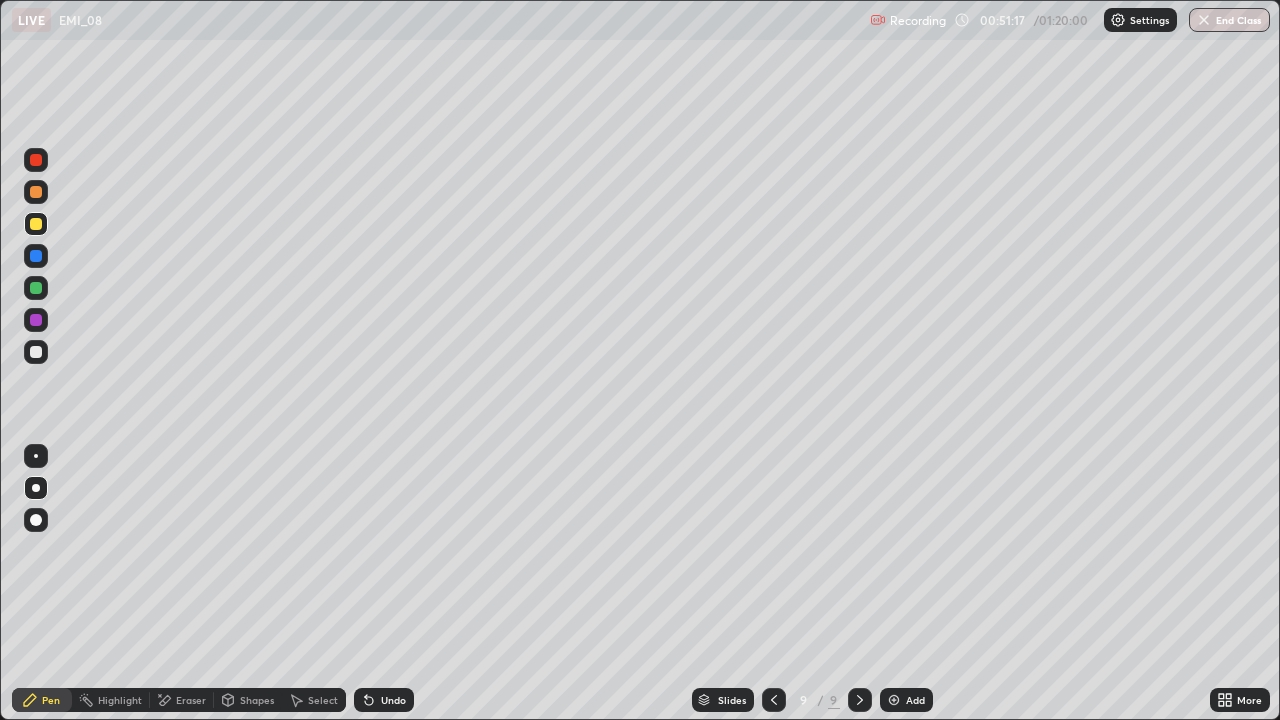 click on "Select" at bounding box center (323, 700) 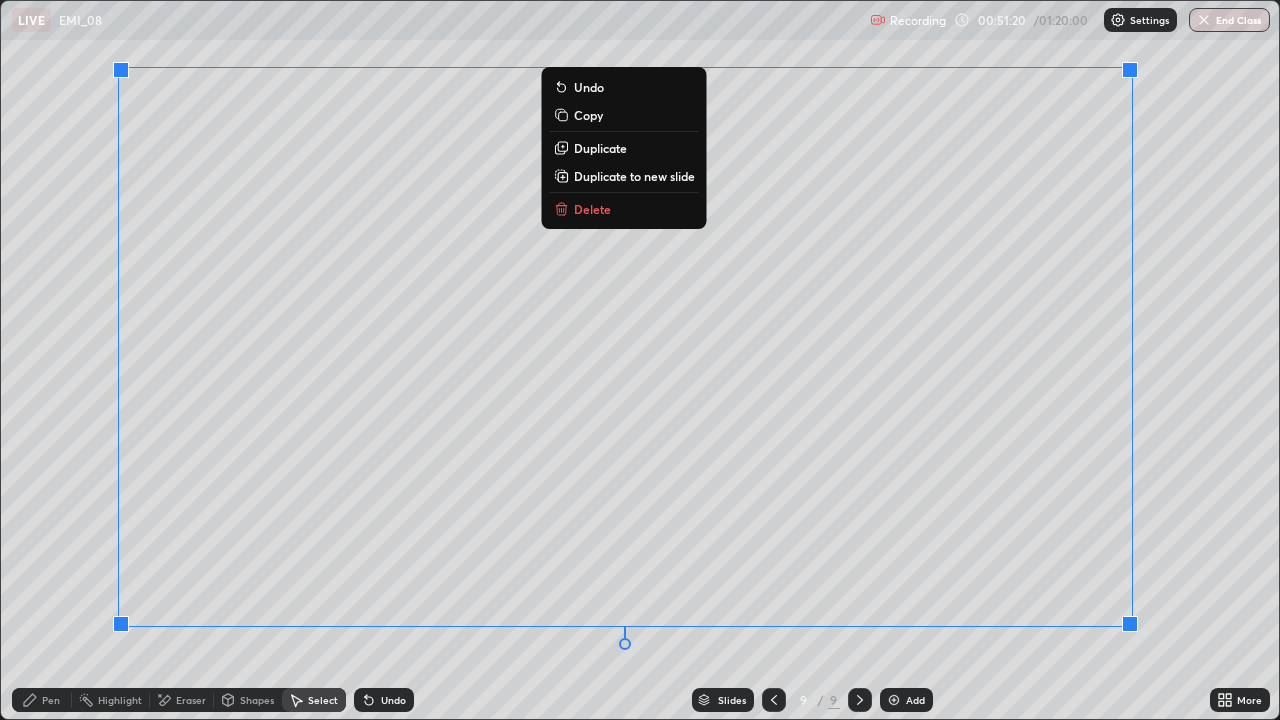 click on "0 ° Undo Copy Duplicate Duplicate to new slide Delete" at bounding box center (640, 360) 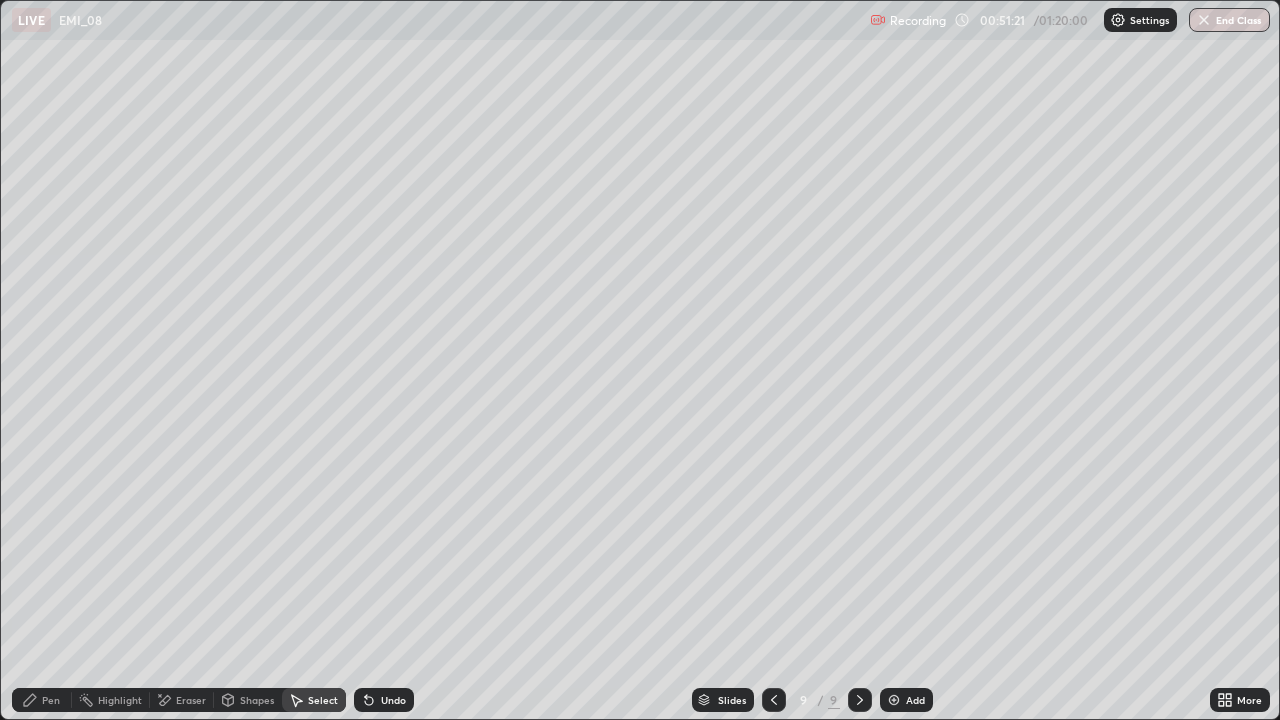 click 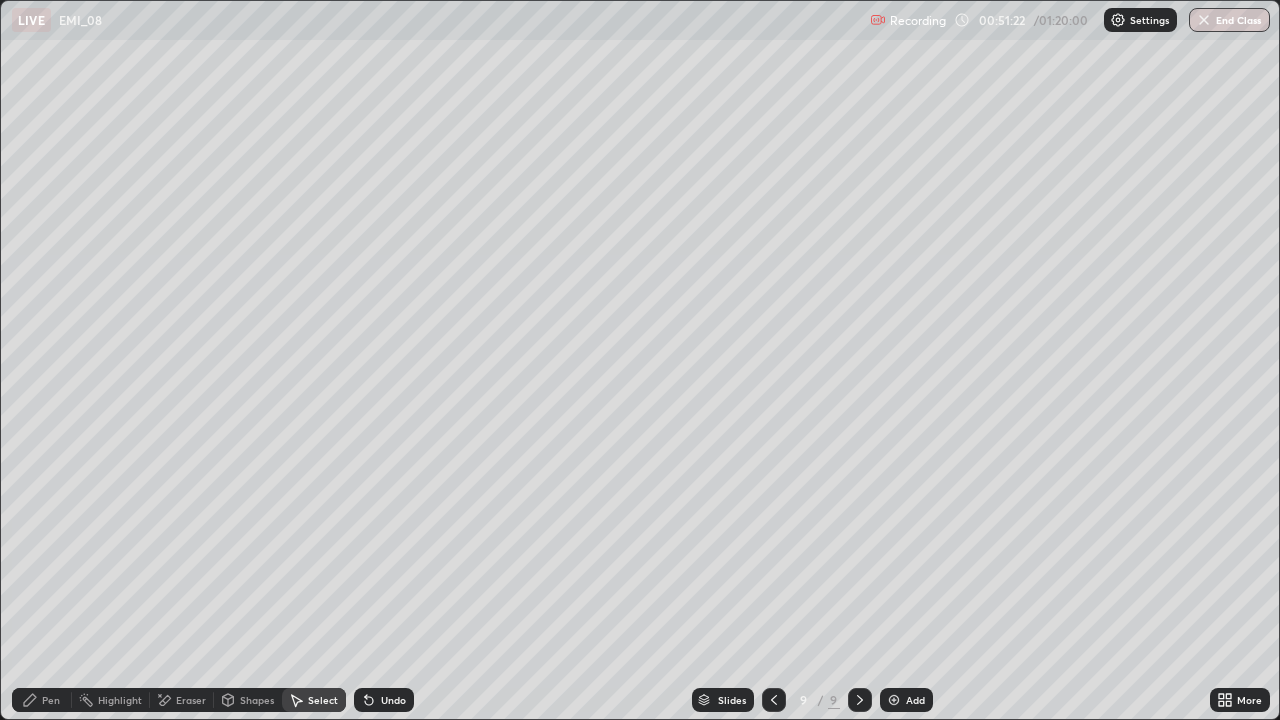 click on "Add" at bounding box center [906, 700] 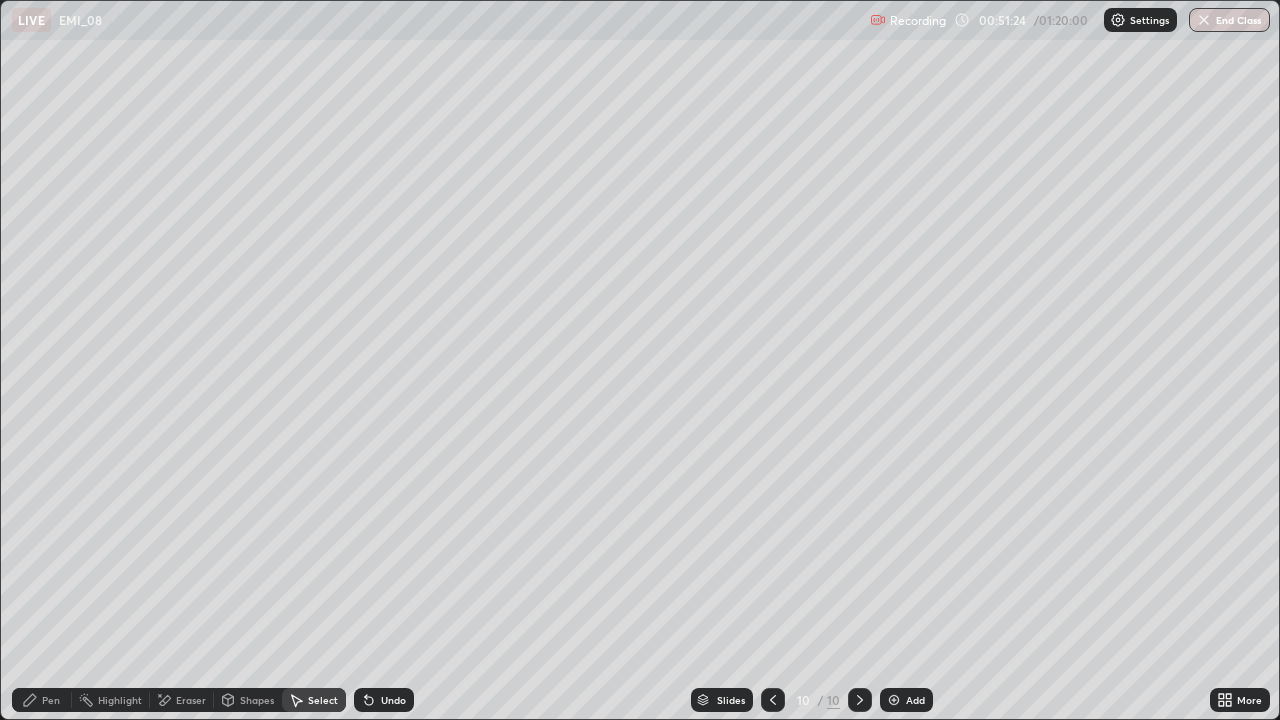 click on "Pen" at bounding box center (51, 700) 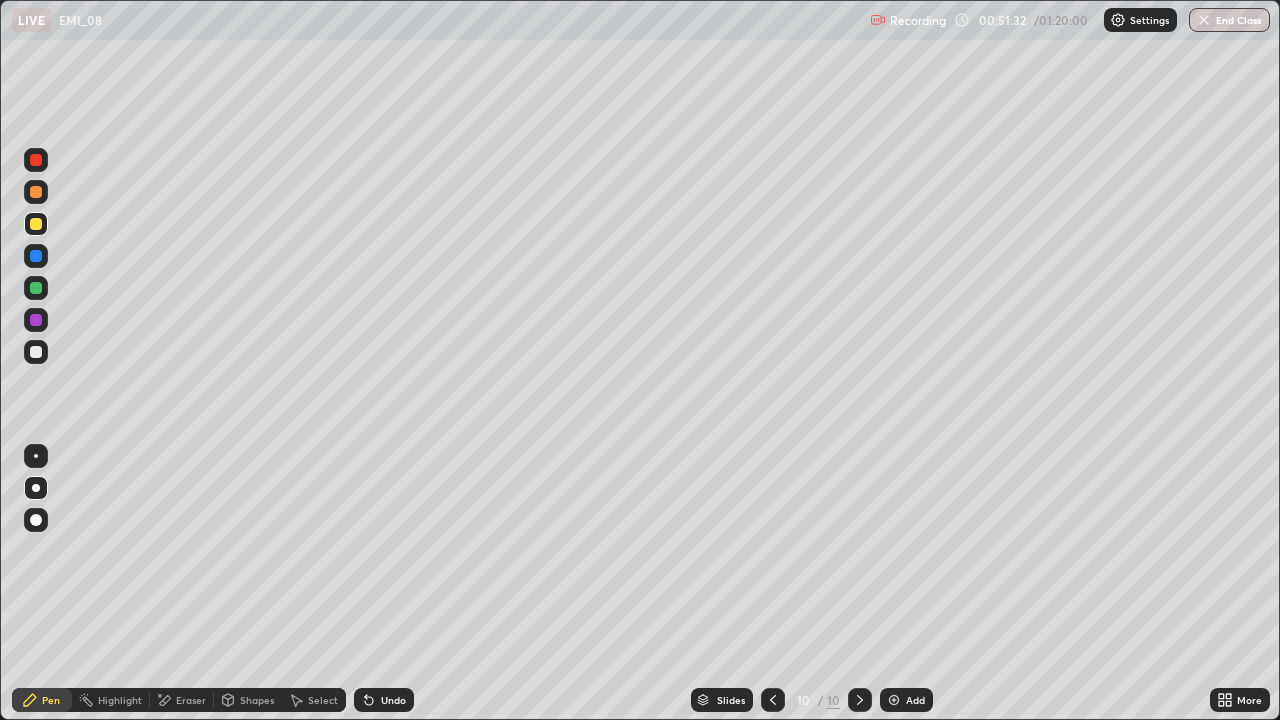 click on "Undo" at bounding box center (393, 700) 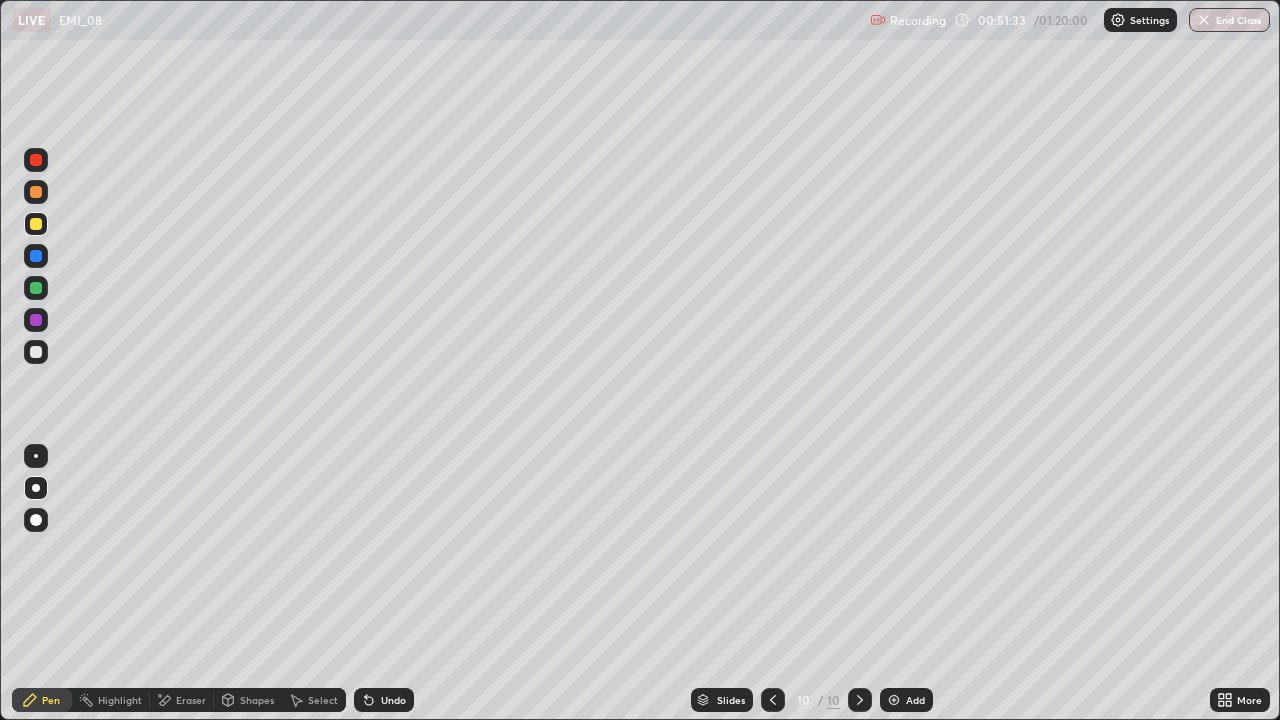 click at bounding box center (36, 288) 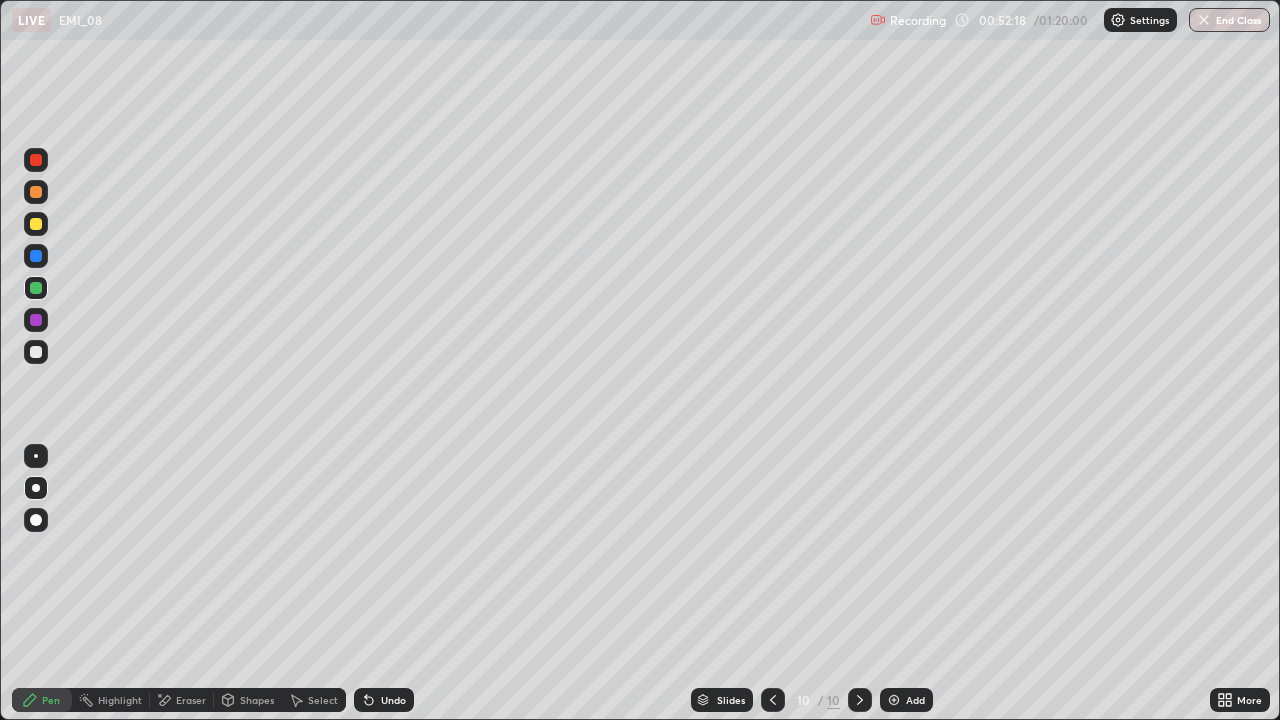 click 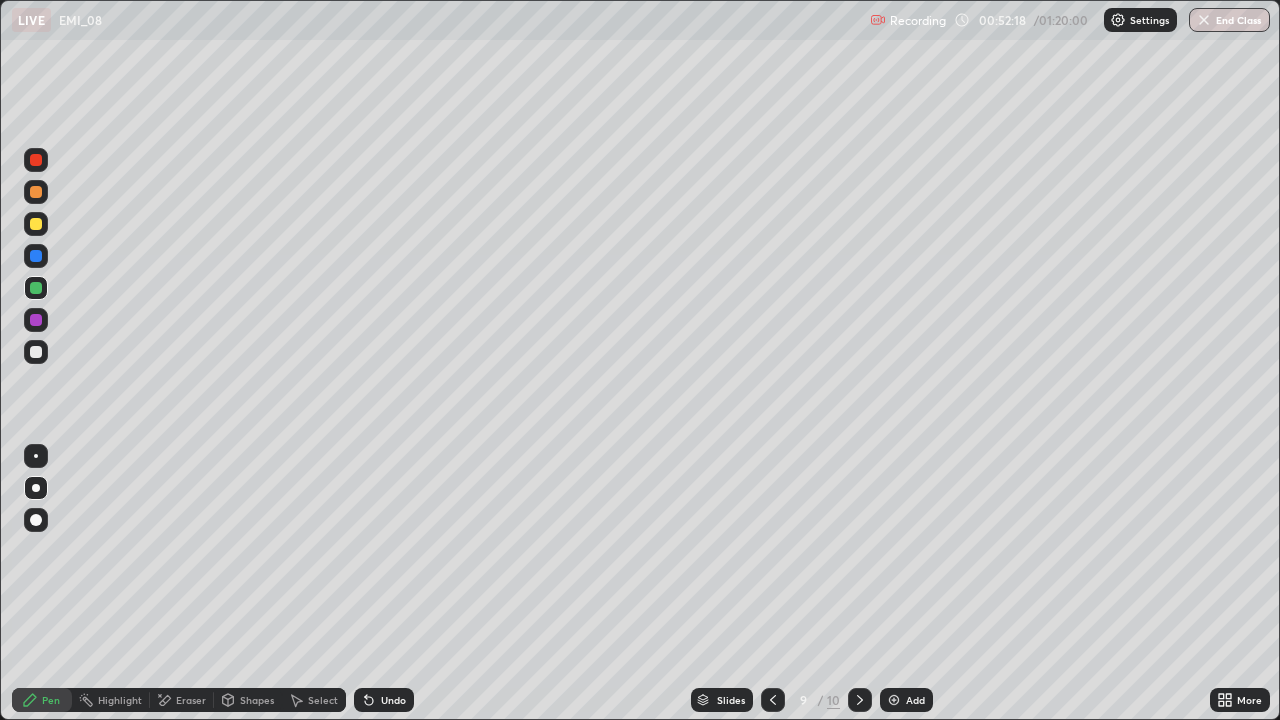 click at bounding box center (773, 700) 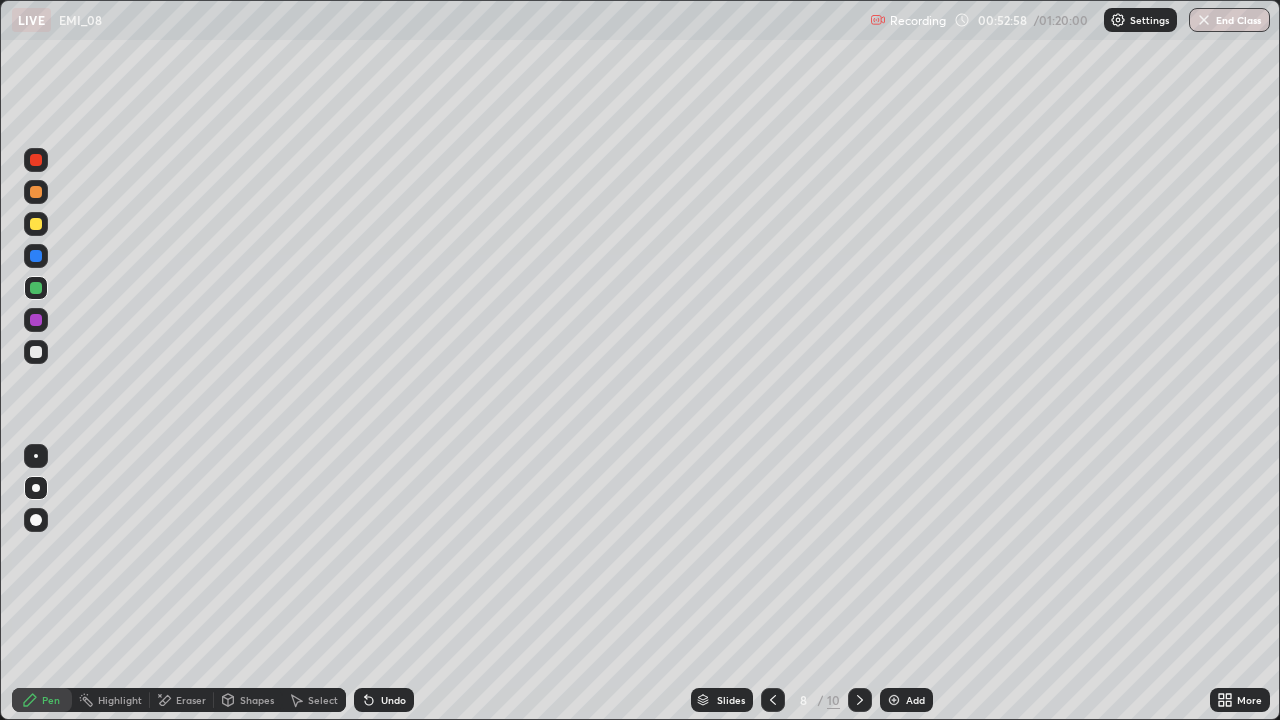 click on "Undo" at bounding box center [384, 700] 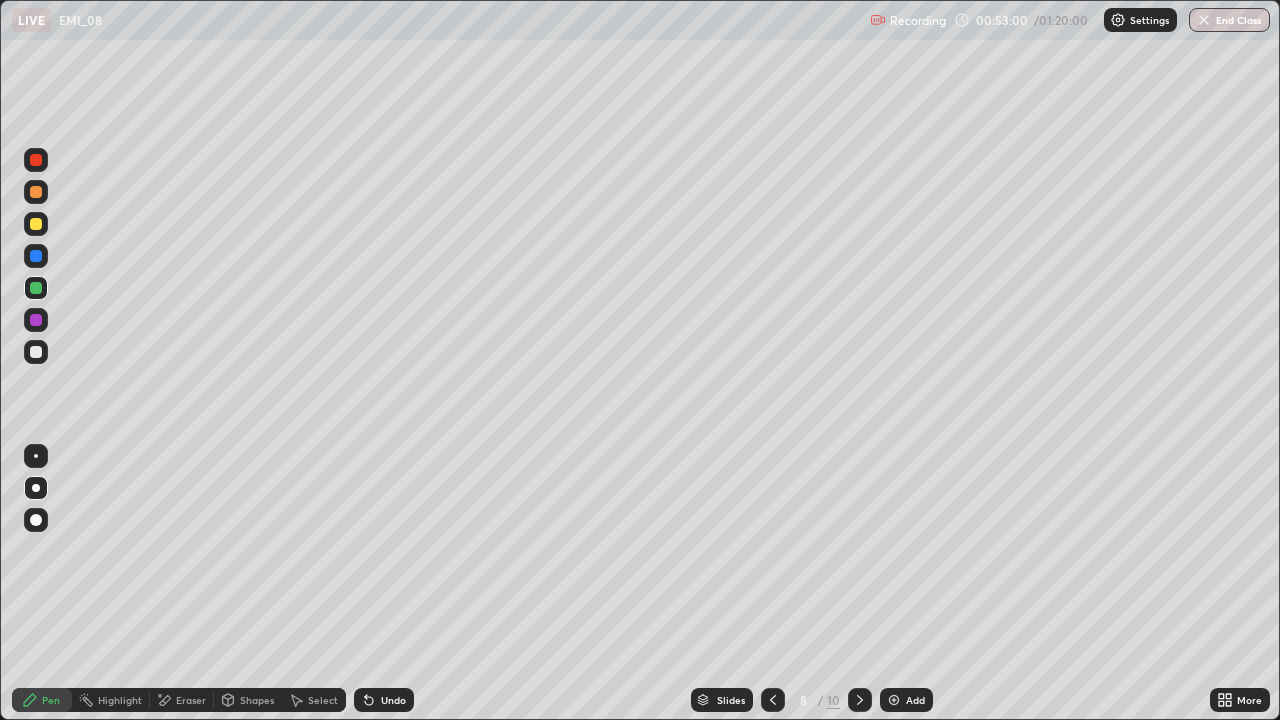 click on "Undo" at bounding box center (384, 700) 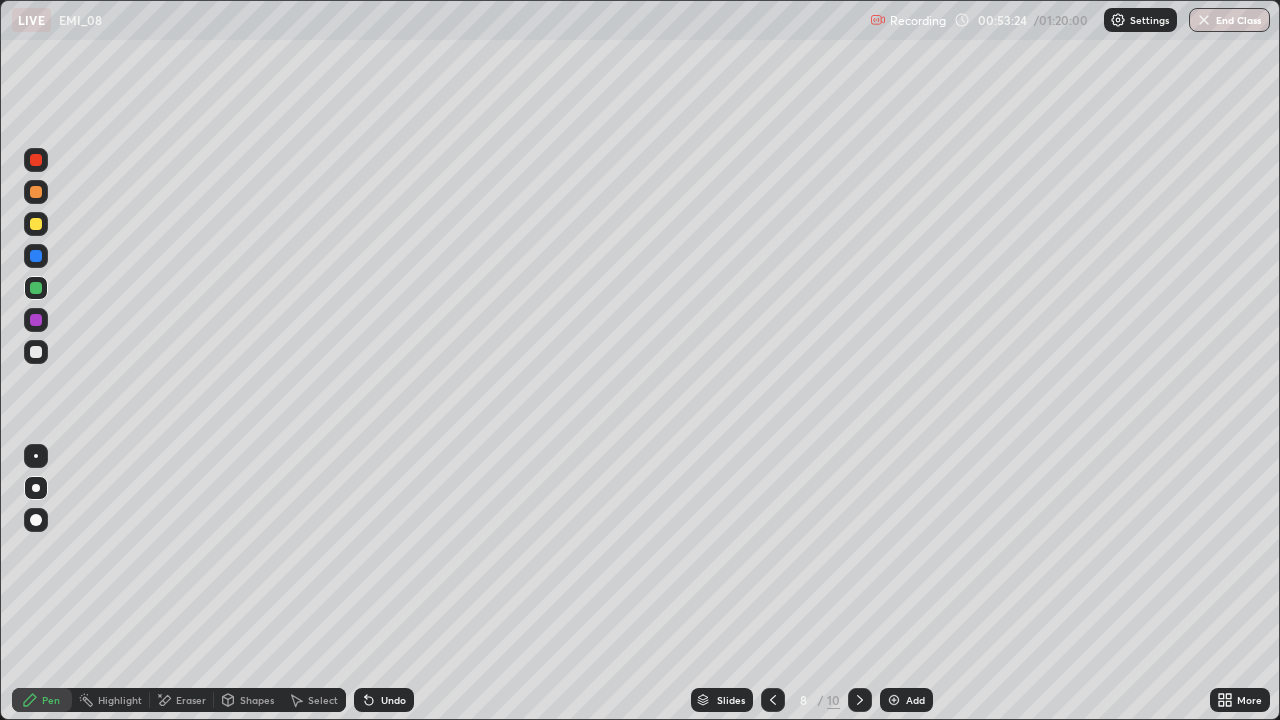 click on "Add" at bounding box center [906, 700] 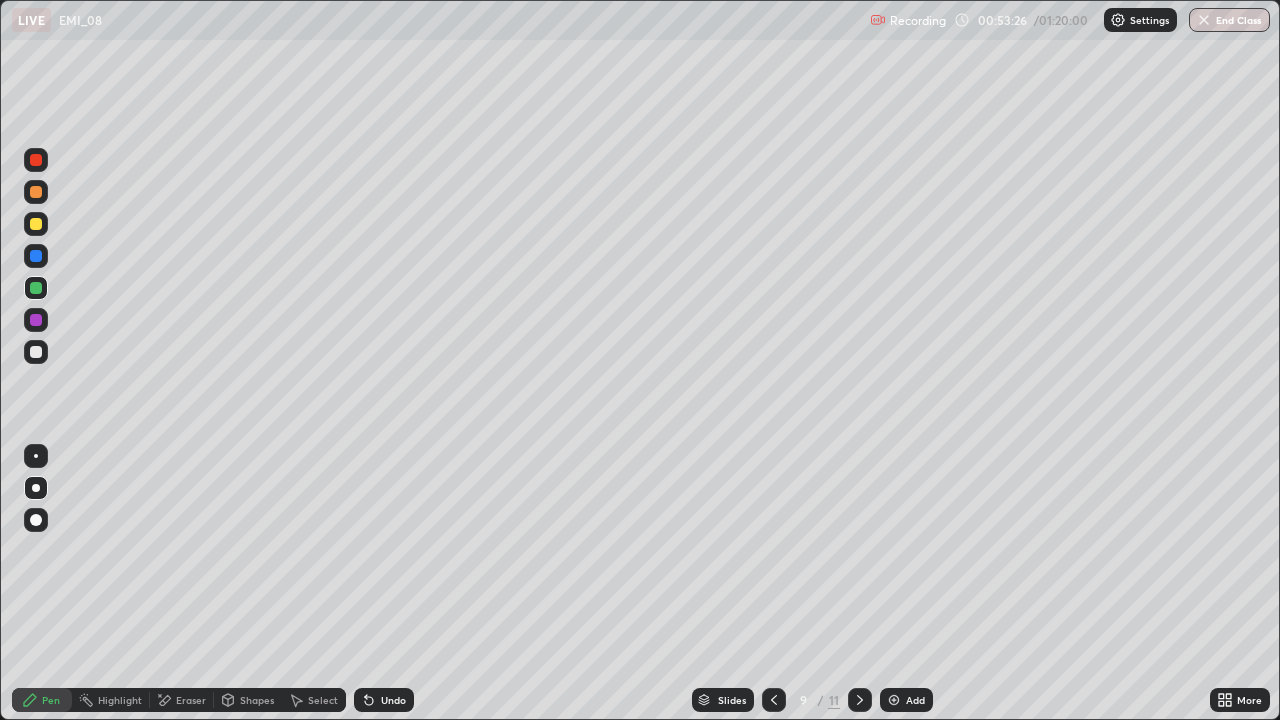 click on "Pen" at bounding box center (42, 700) 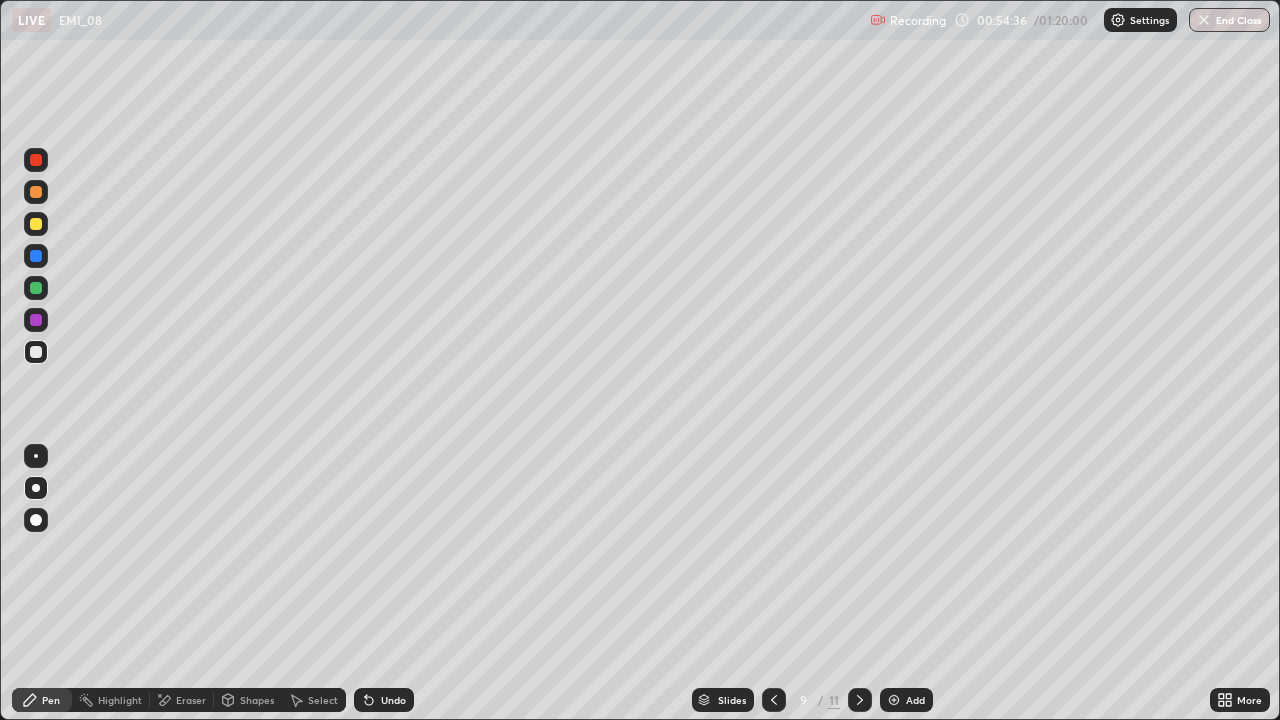 click on "Select" at bounding box center [323, 700] 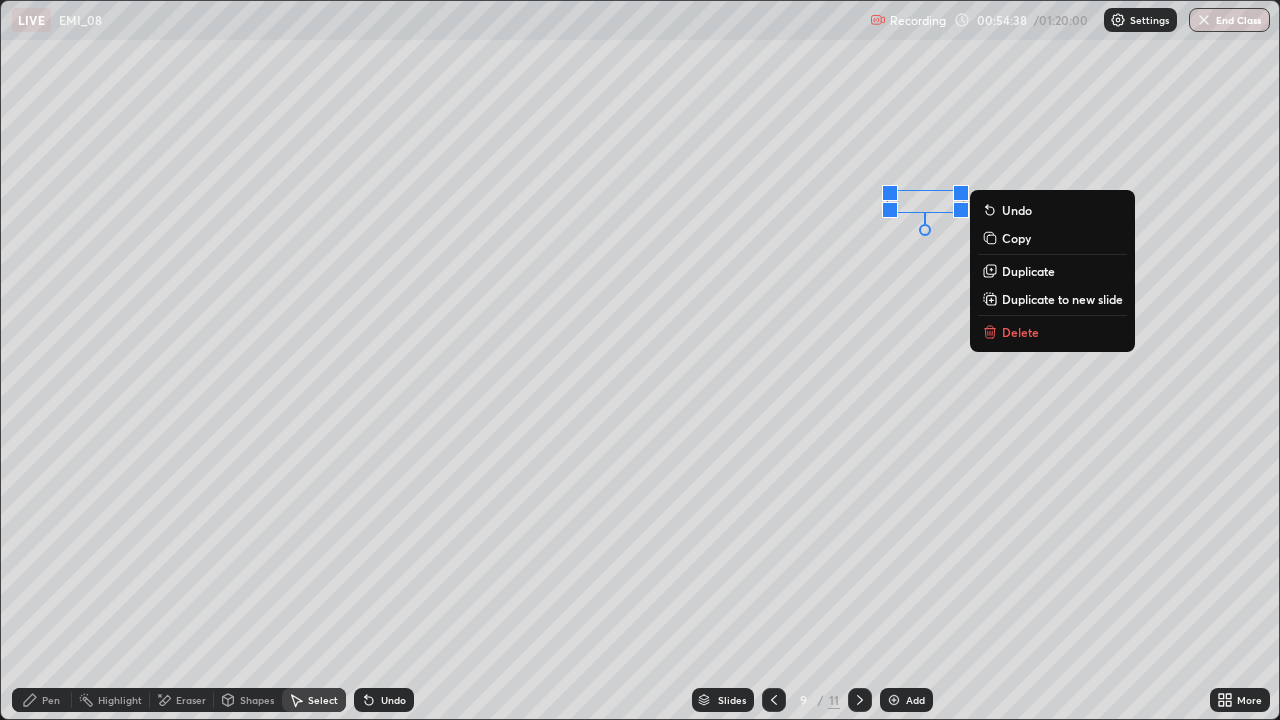 click on "Delete" at bounding box center [1020, 332] 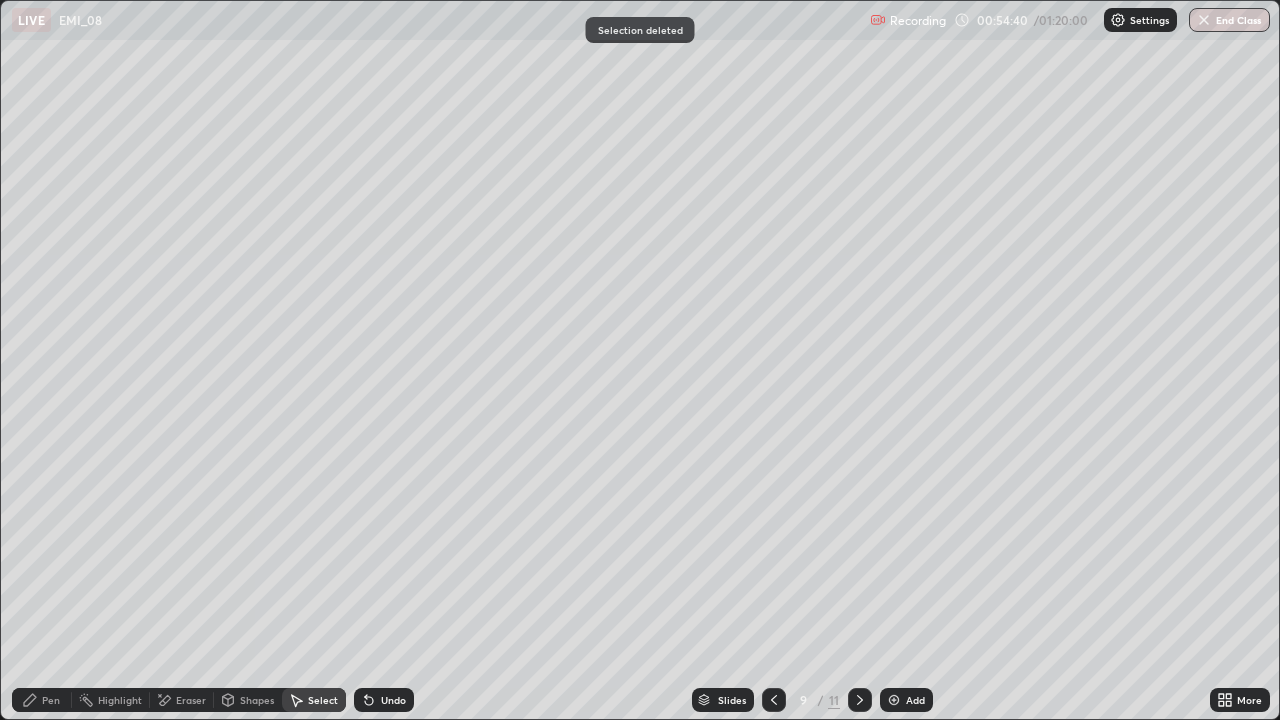 click on "Pen" at bounding box center (51, 700) 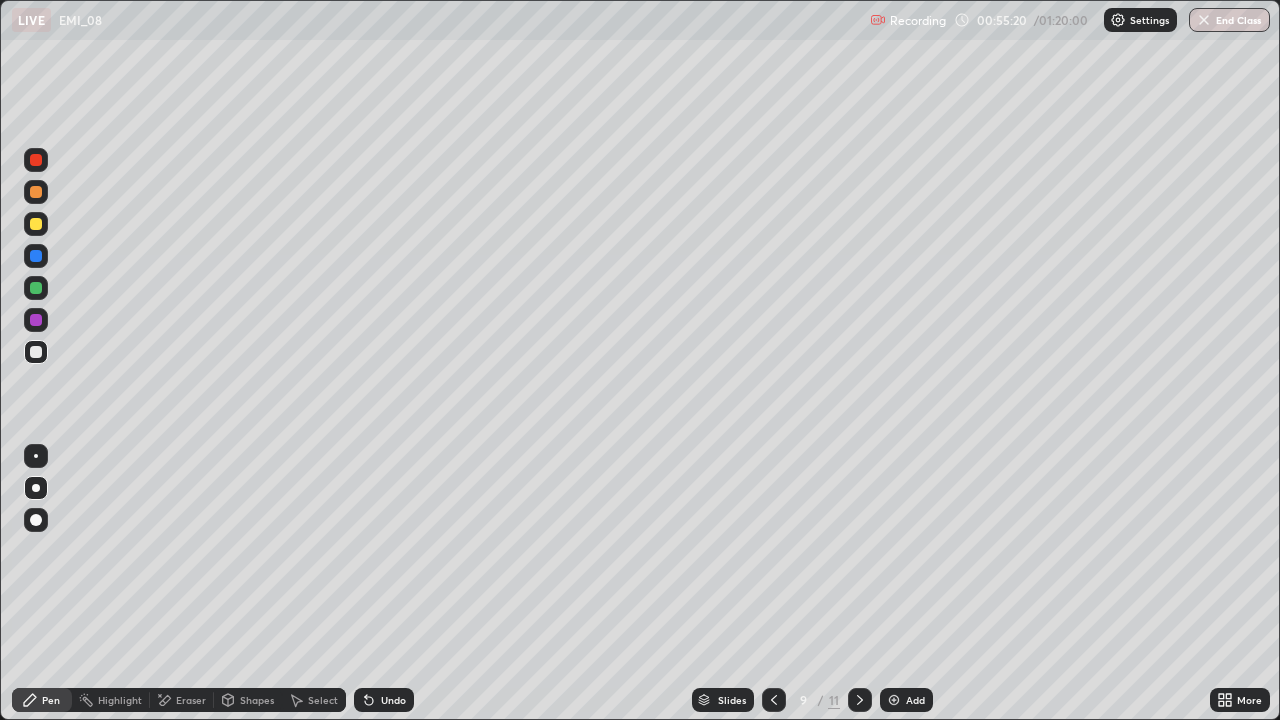 click on "Eraser" at bounding box center [191, 700] 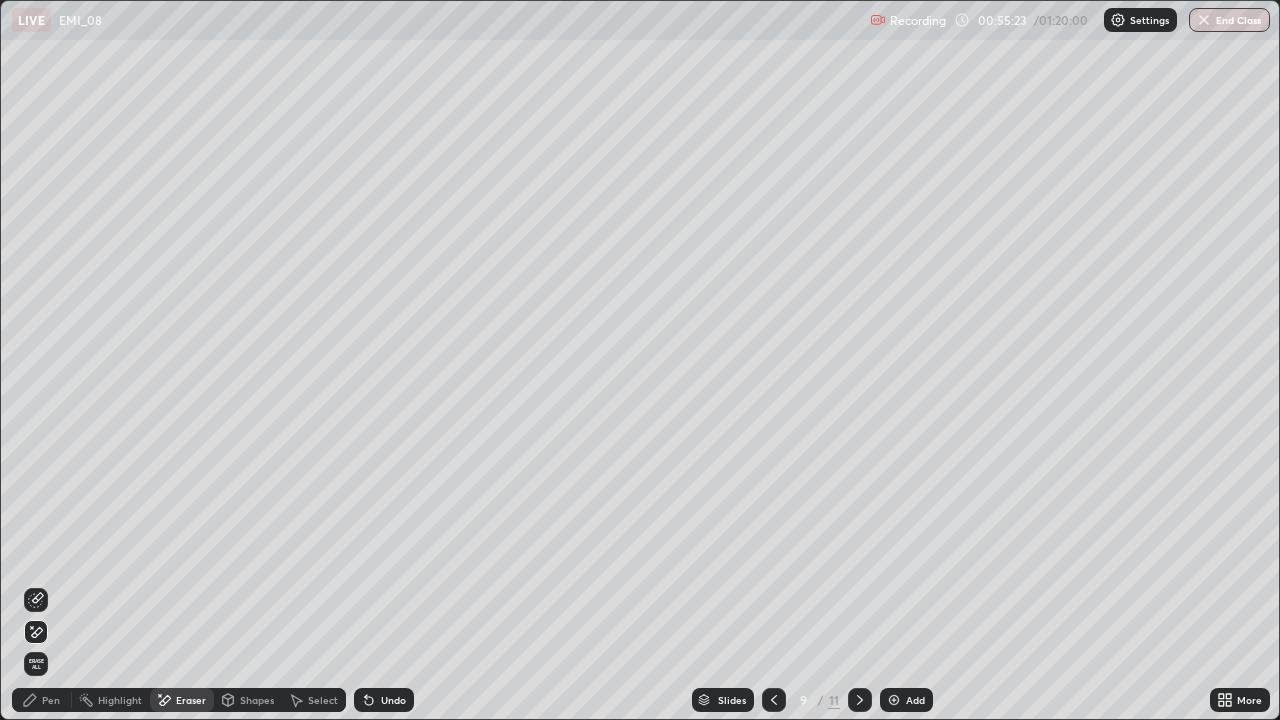 click on "Pen" at bounding box center (51, 700) 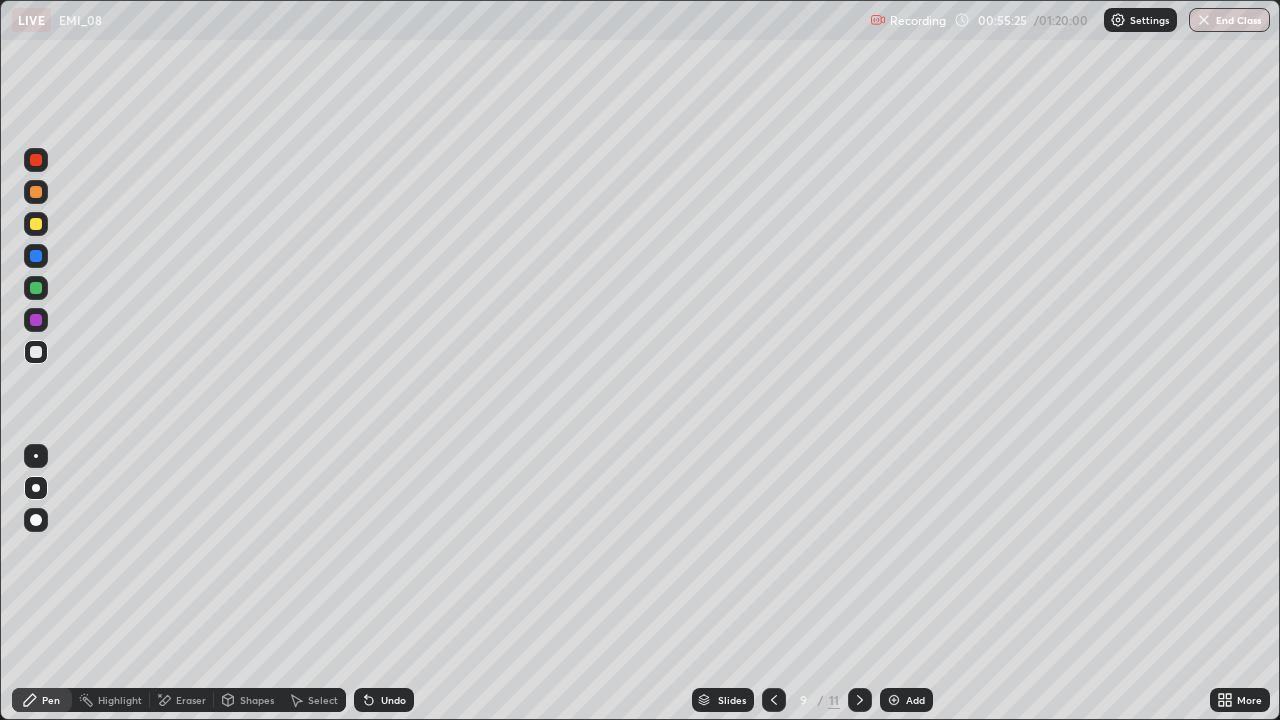 click at bounding box center (36, 224) 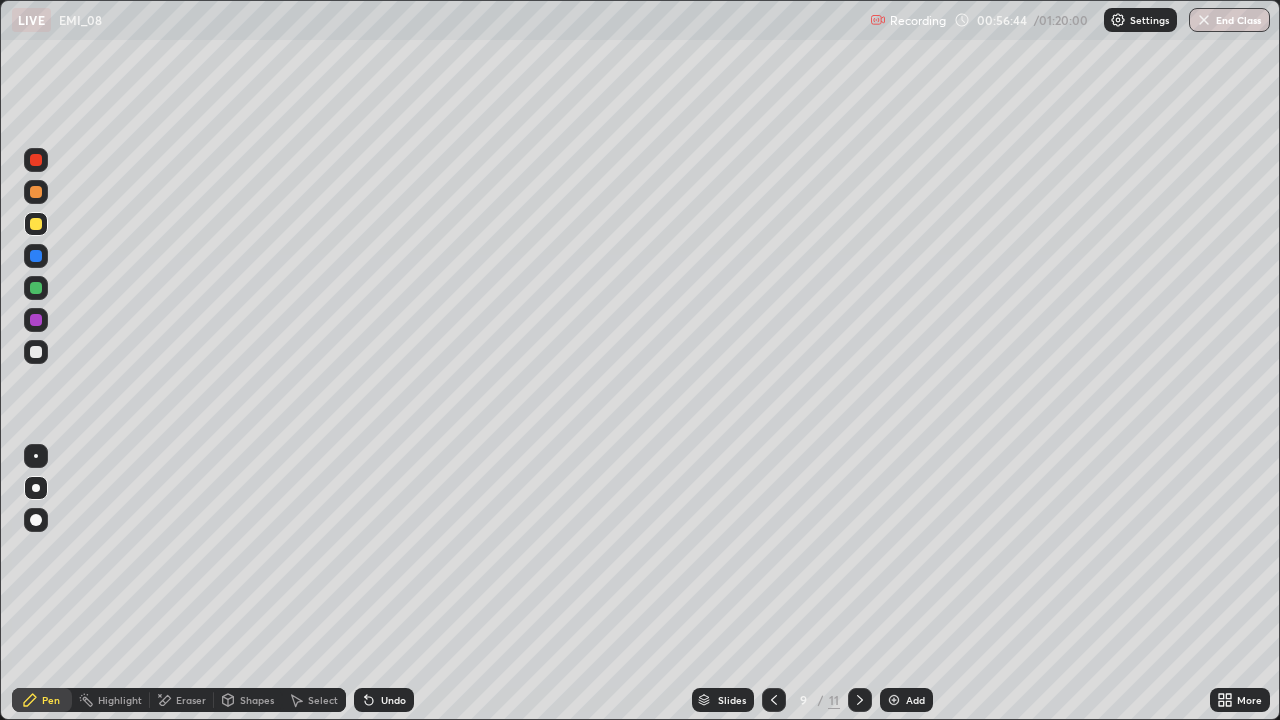 click 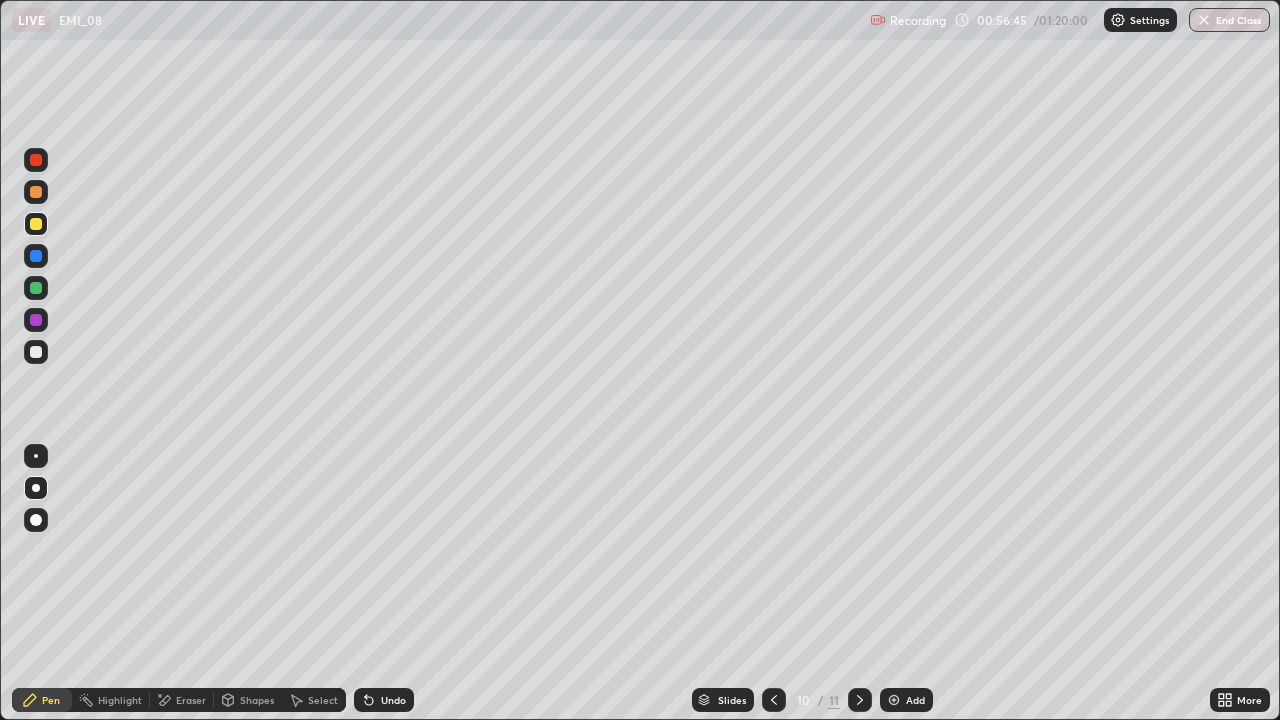 click 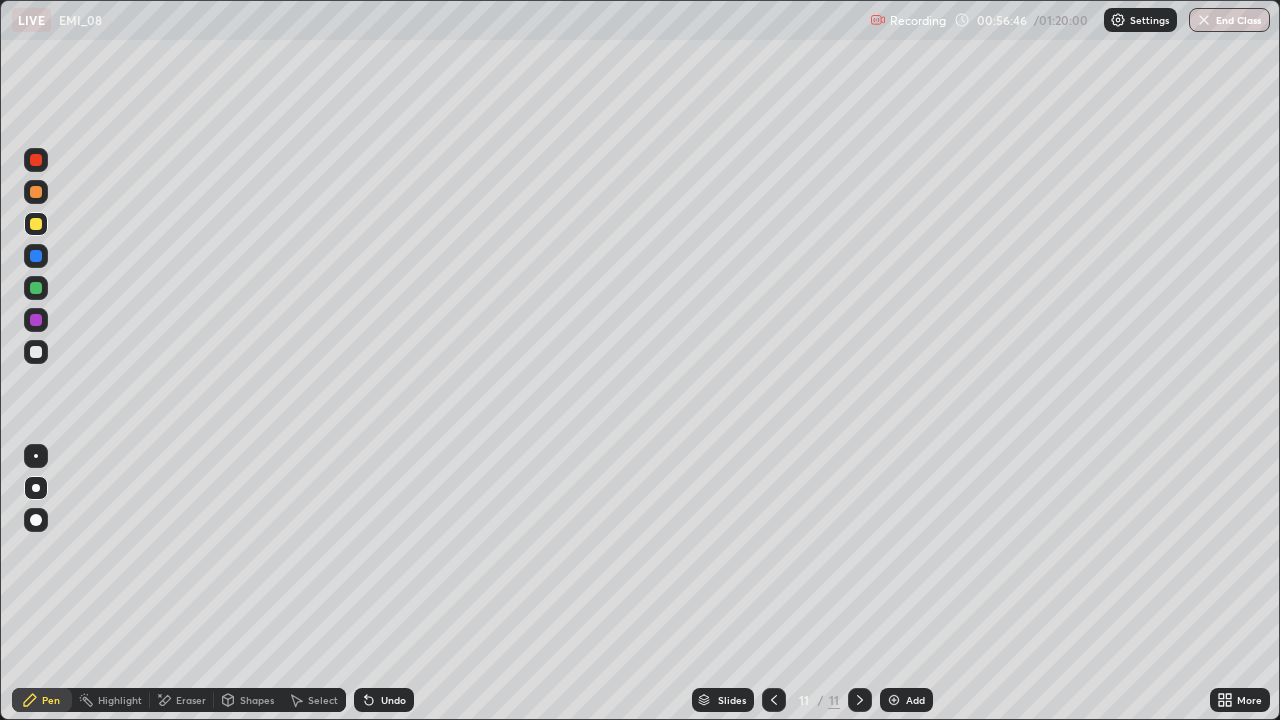click on "Add" at bounding box center (906, 700) 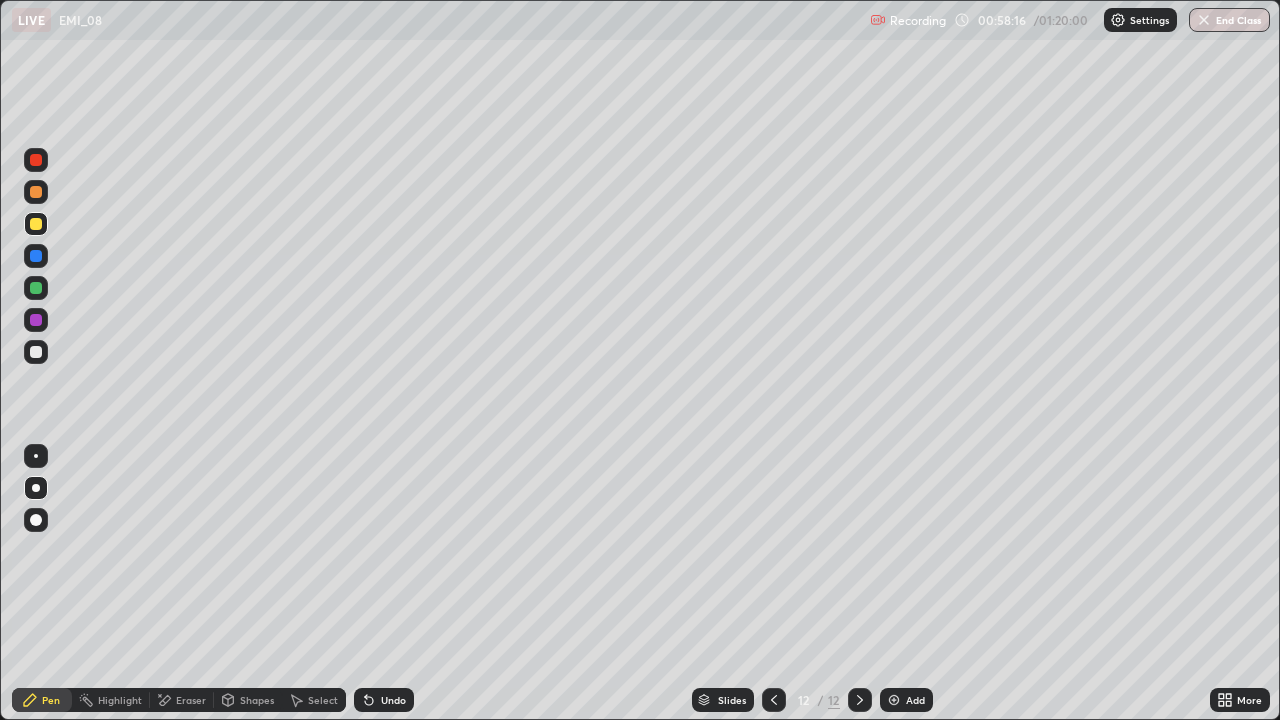 click 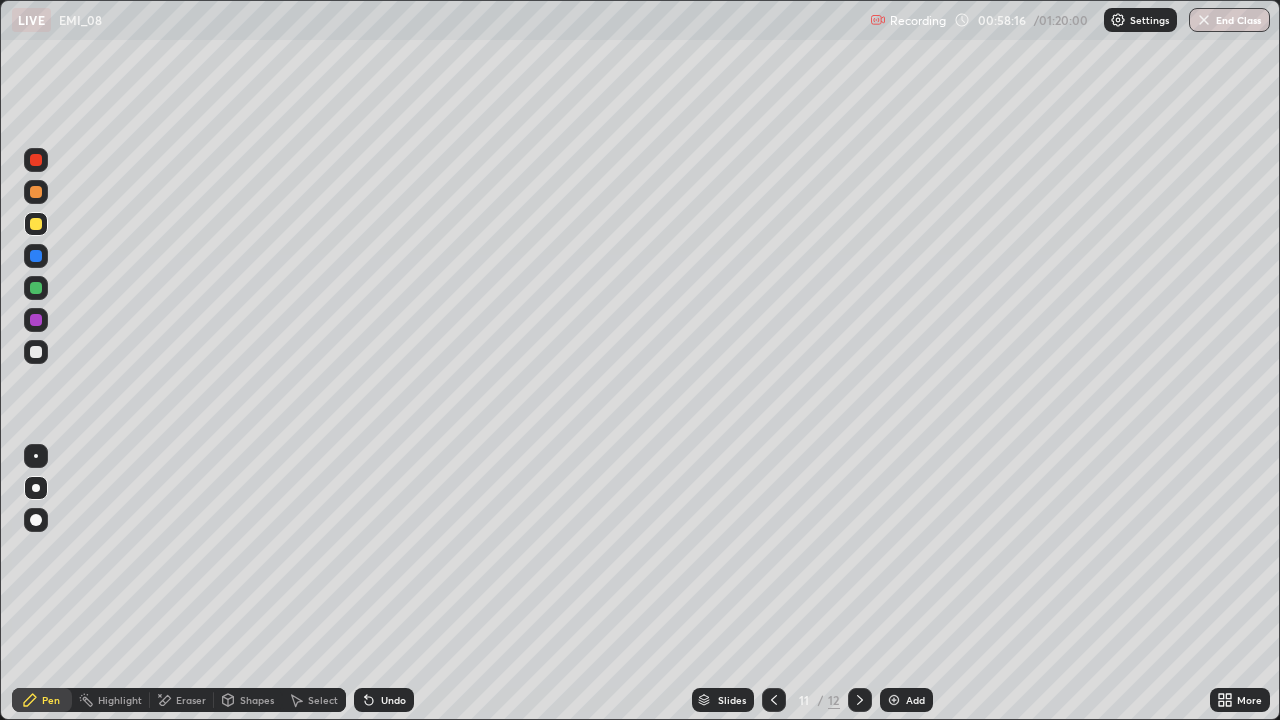 click 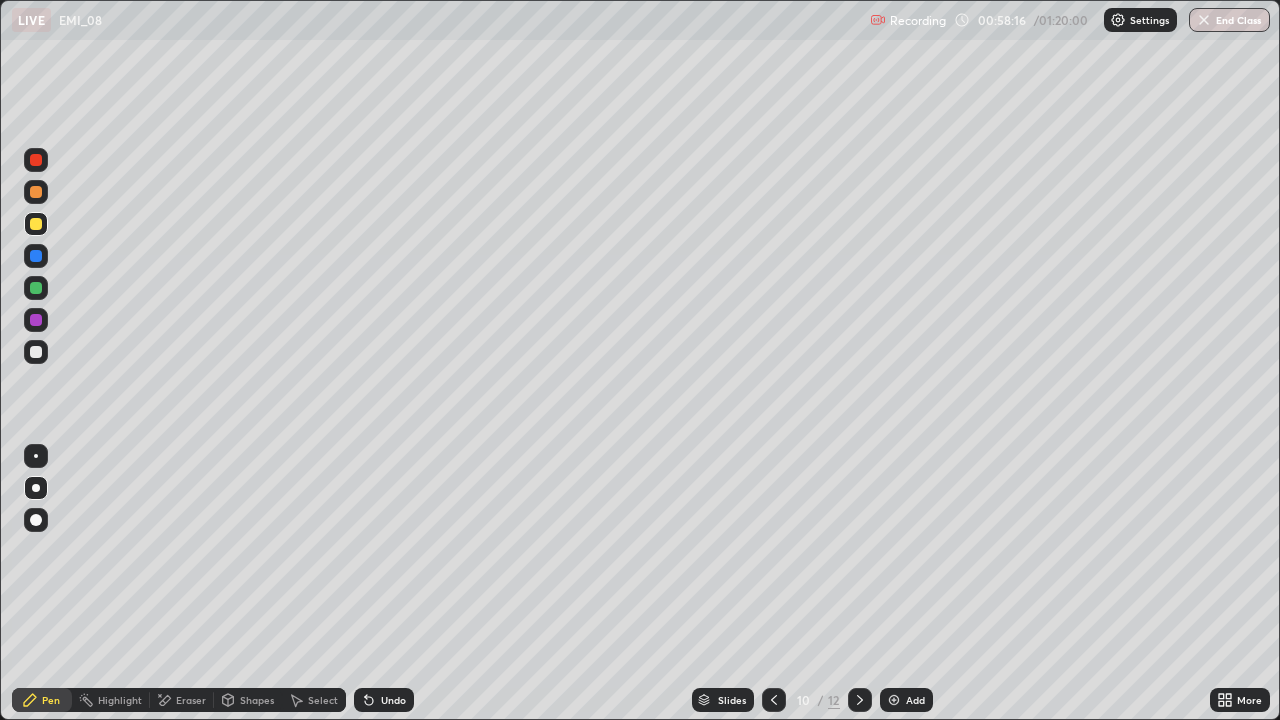 click 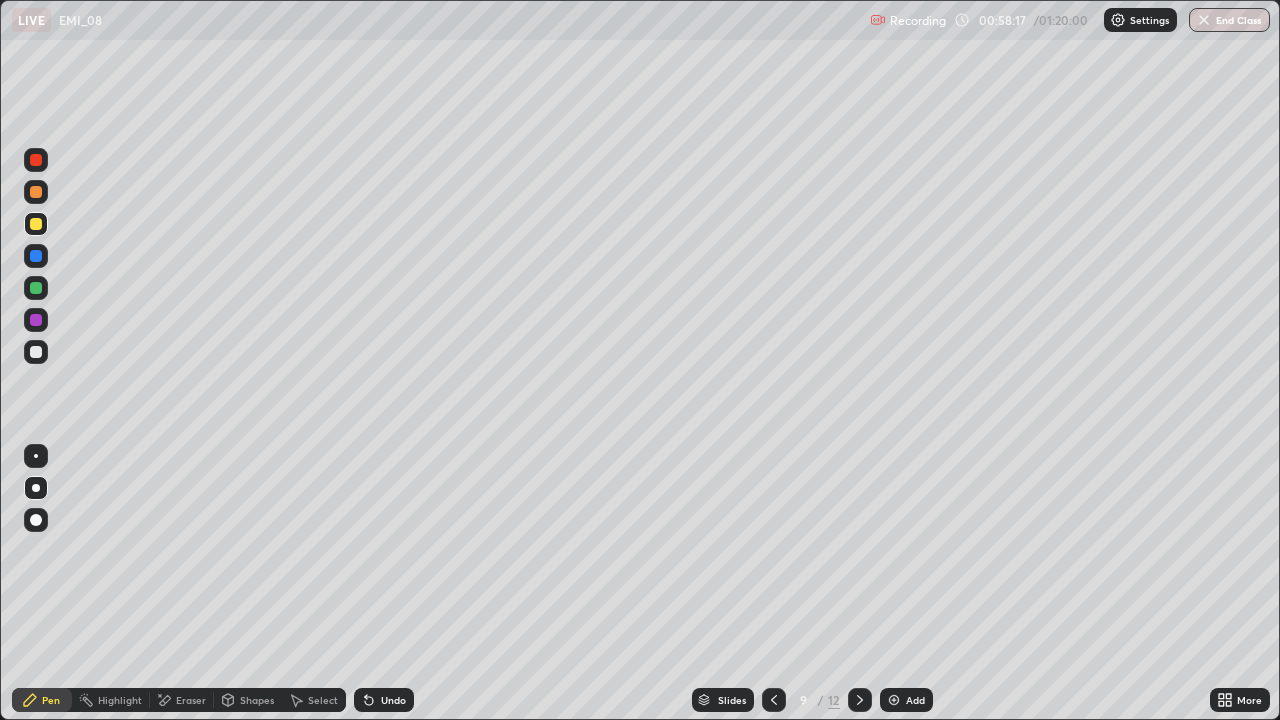 click 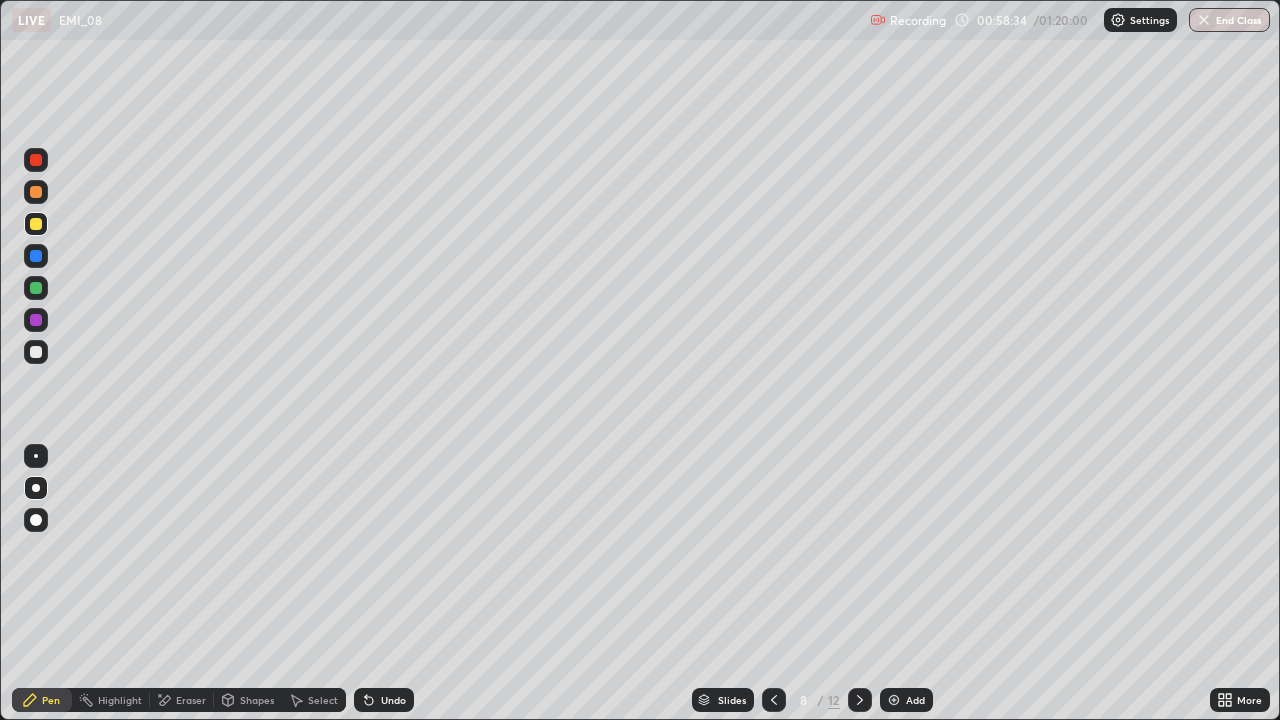 click 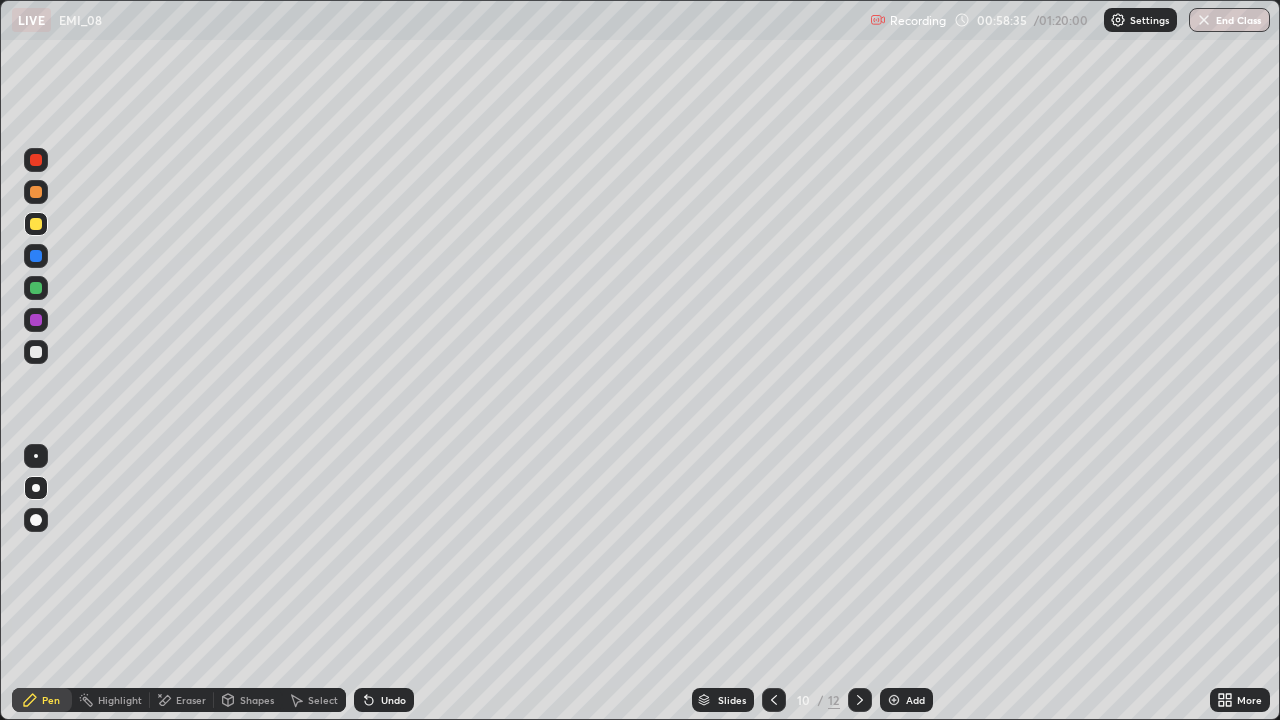 click 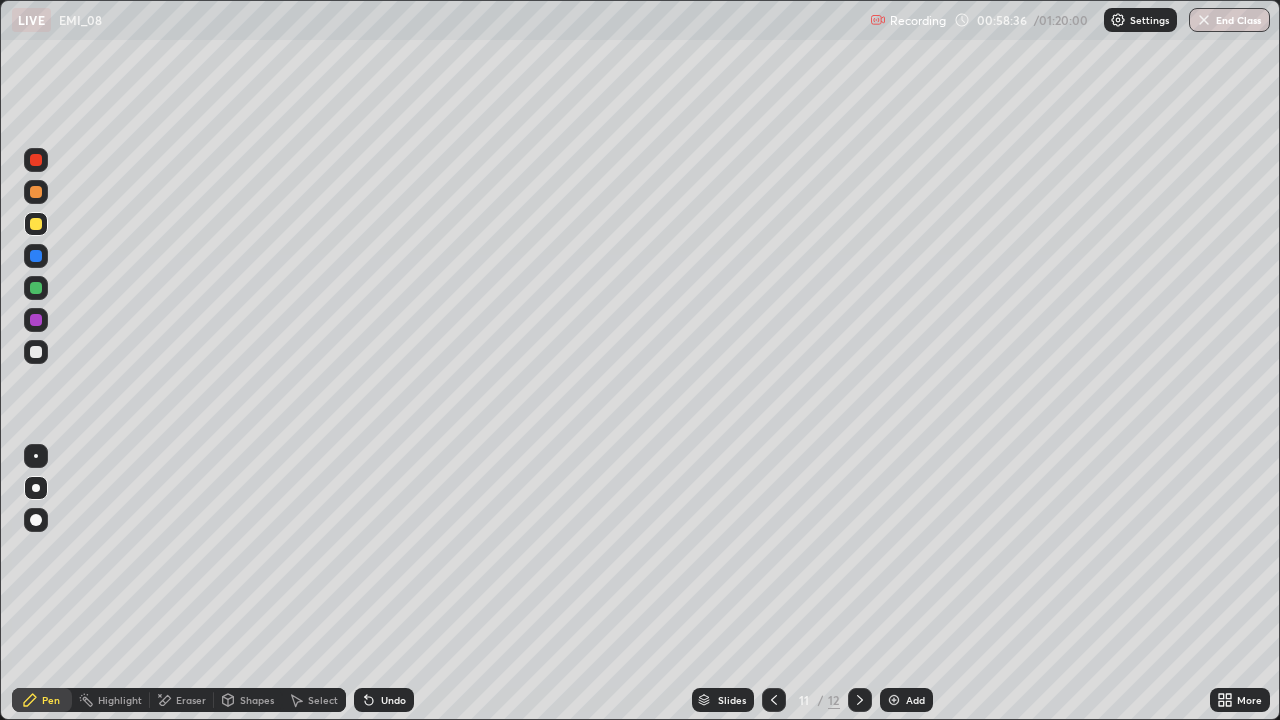 click 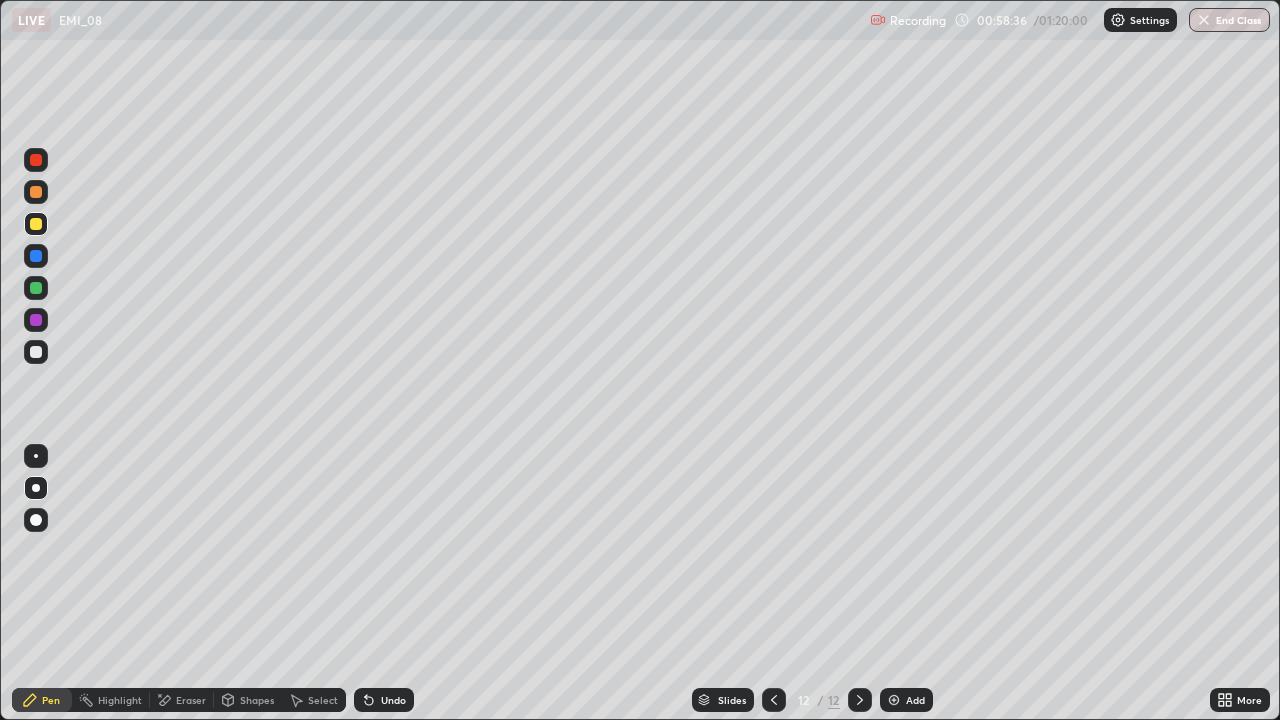 click 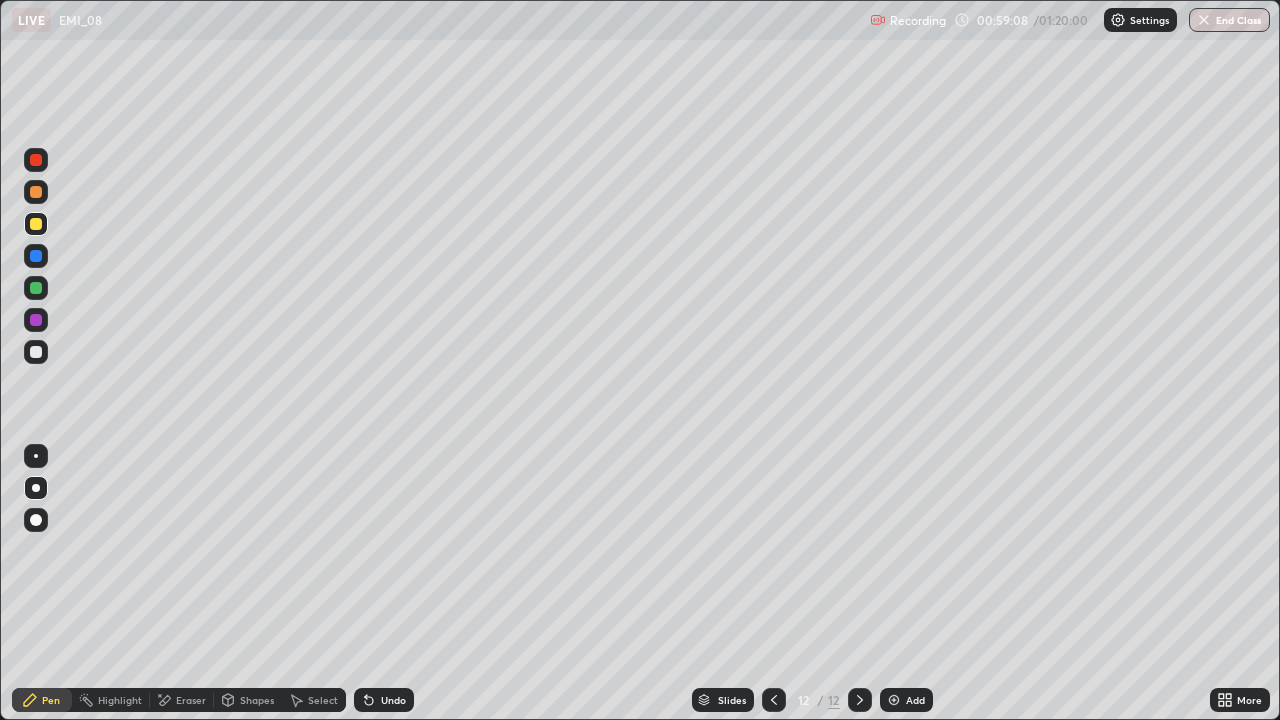 click on "Select" at bounding box center [323, 700] 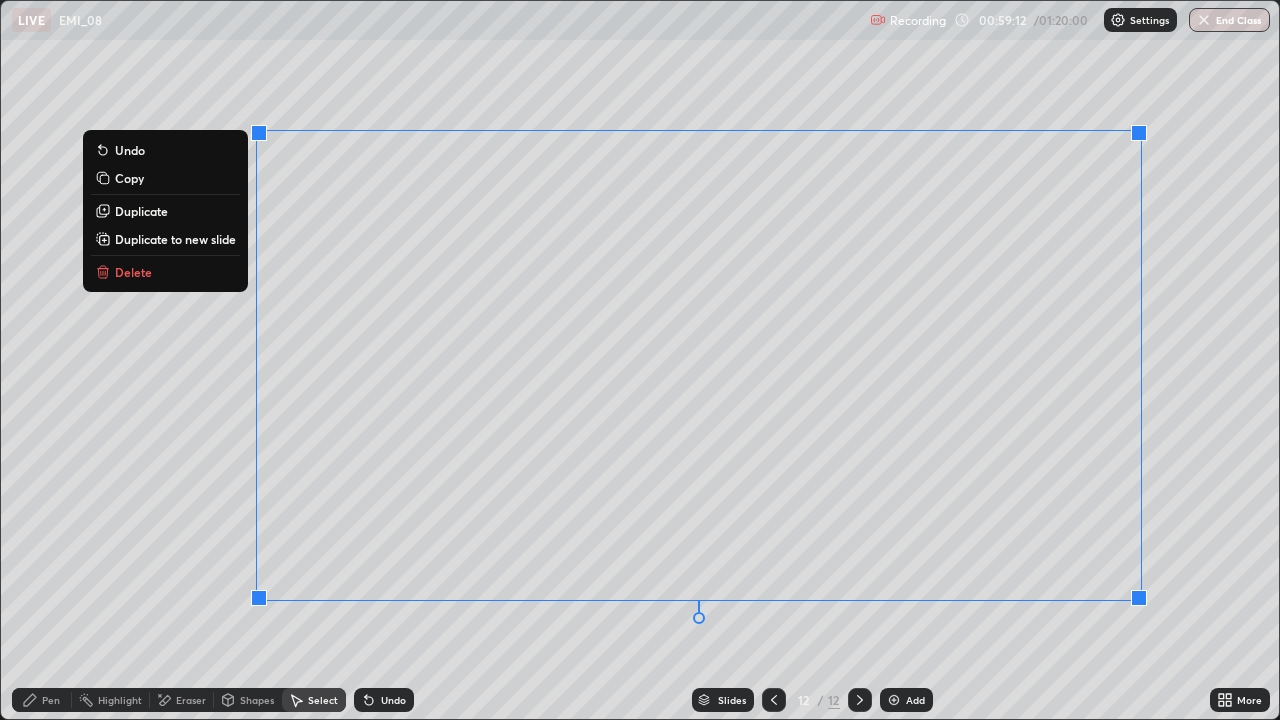 click on "Delete" at bounding box center [133, 272] 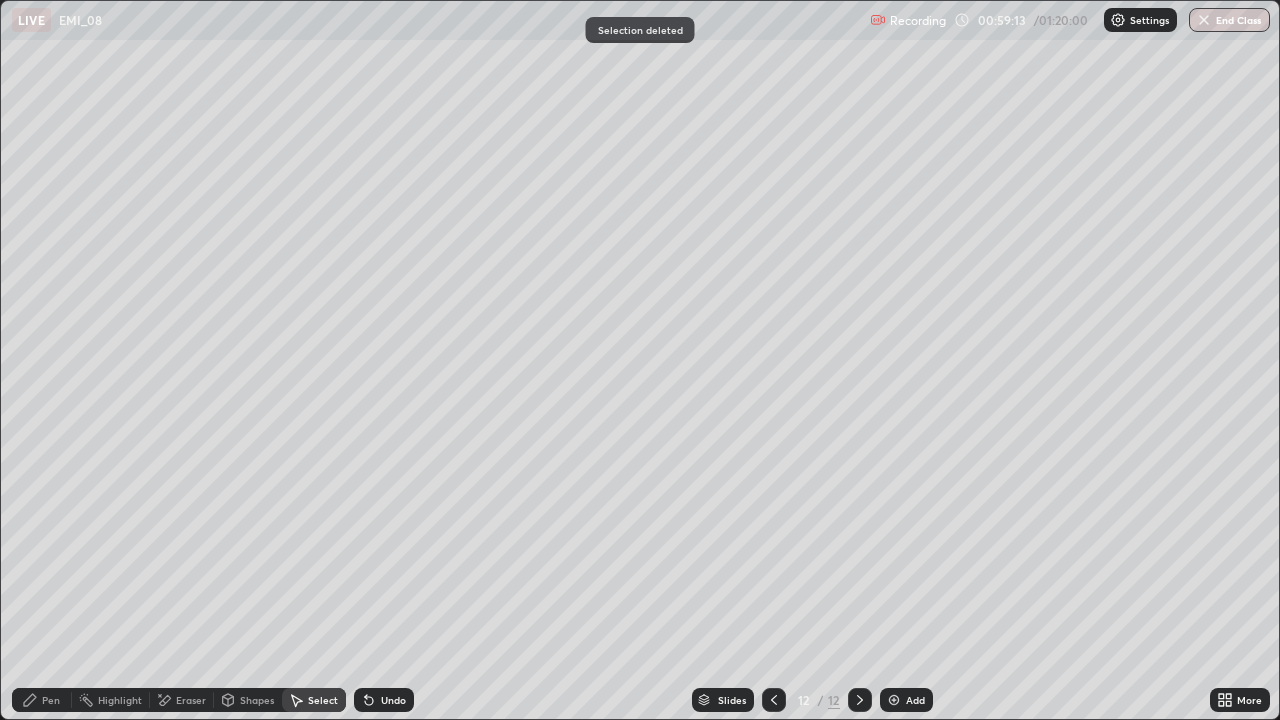 click on "Pen" at bounding box center [42, 700] 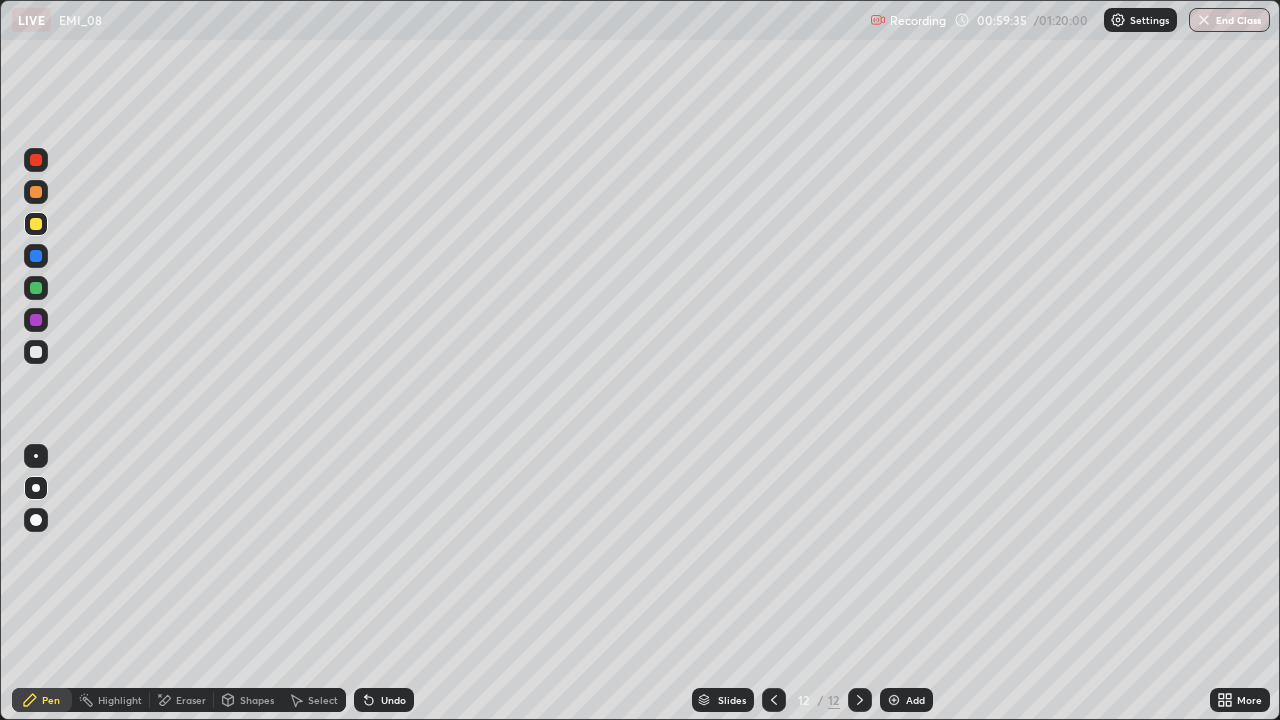 click at bounding box center (36, 352) 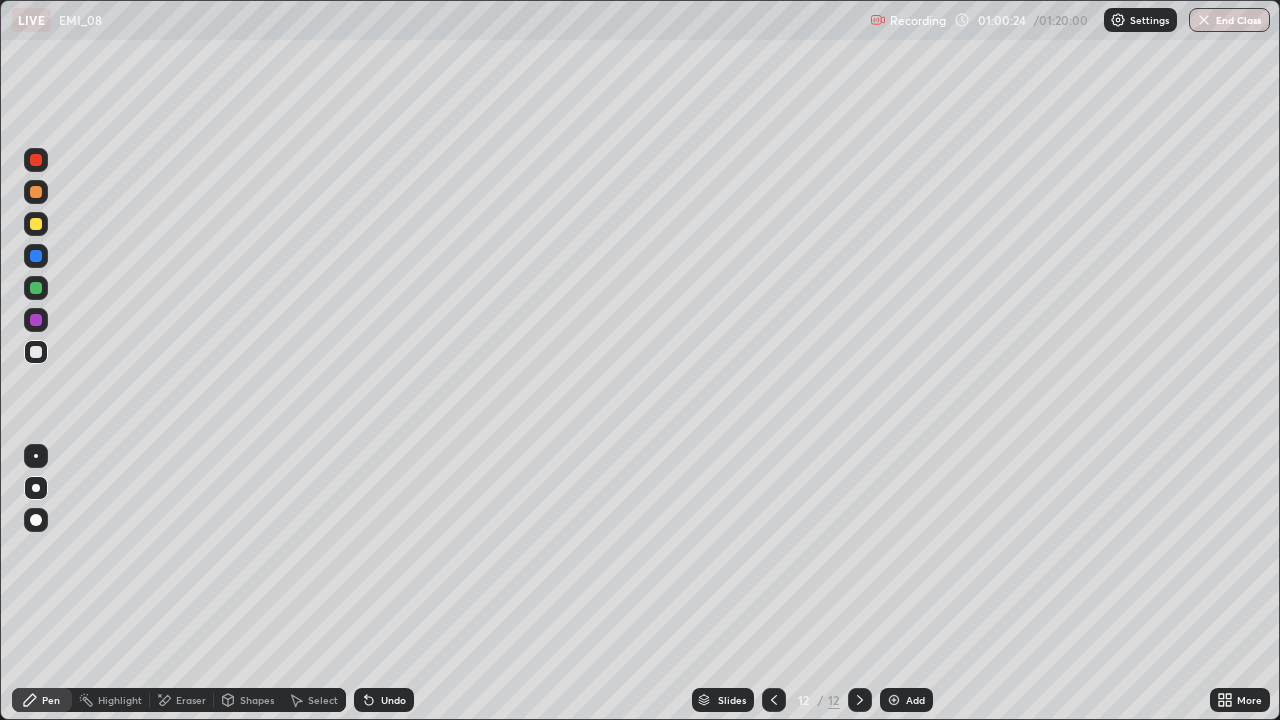 click on "Undo" at bounding box center [384, 700] 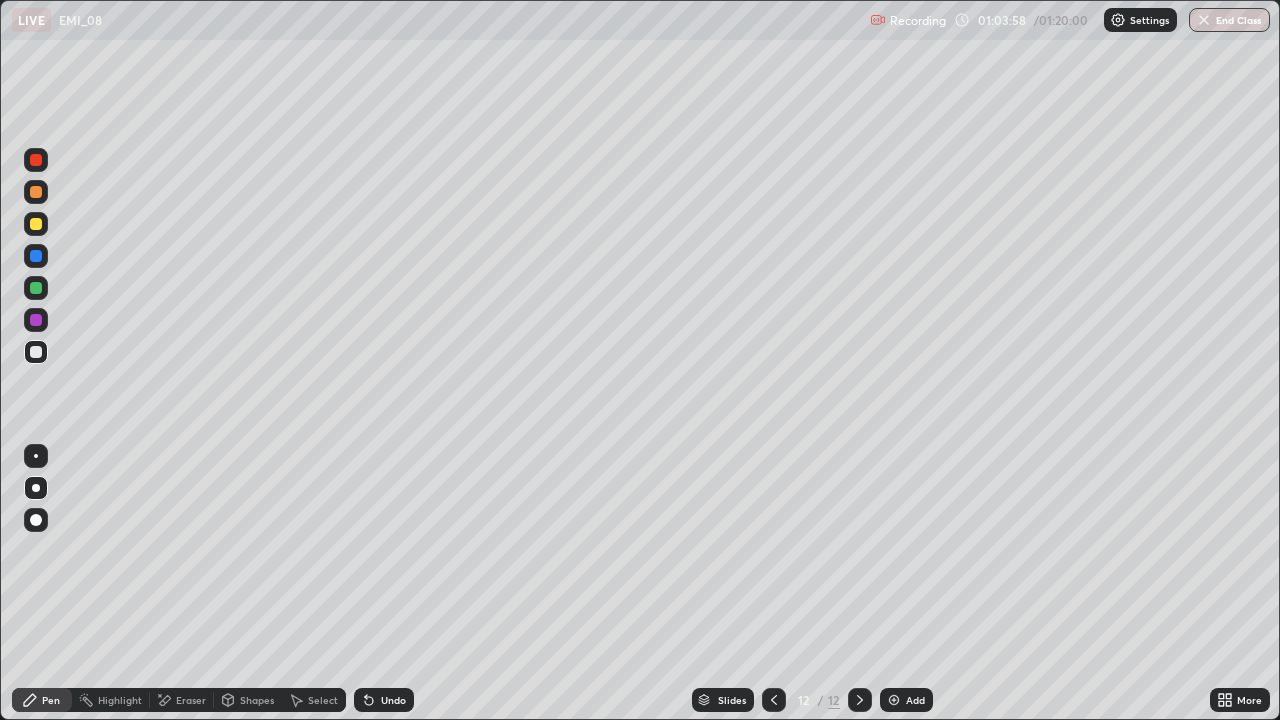 click 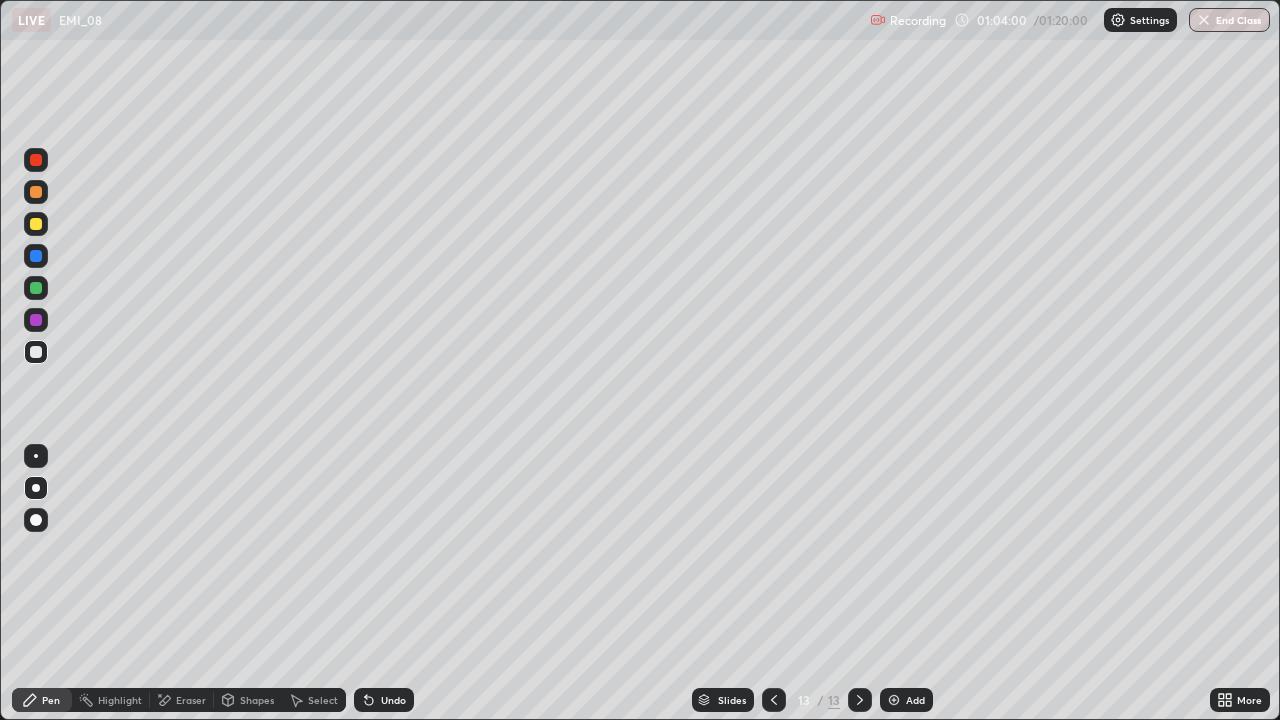 click at bounding box center (36, 352) 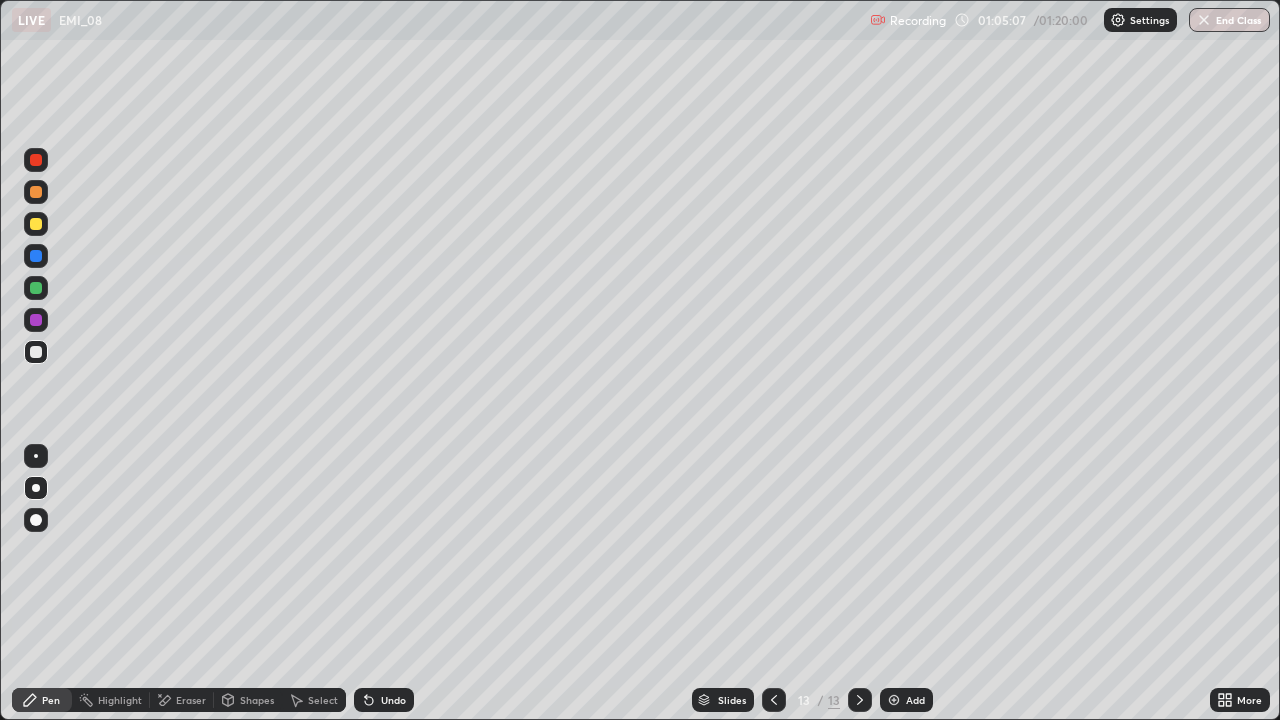 click on "Undo" at bounding box center [393, 700] 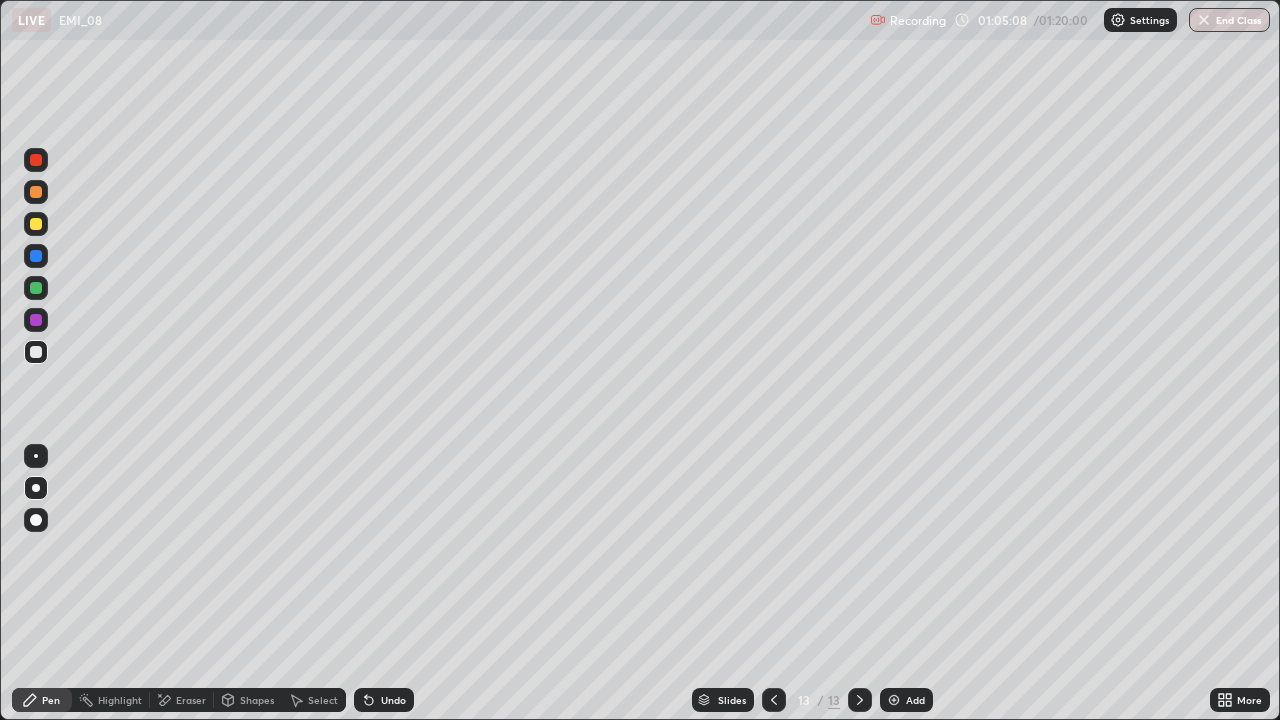 click on "Undo" at bounding box center (393, 700) 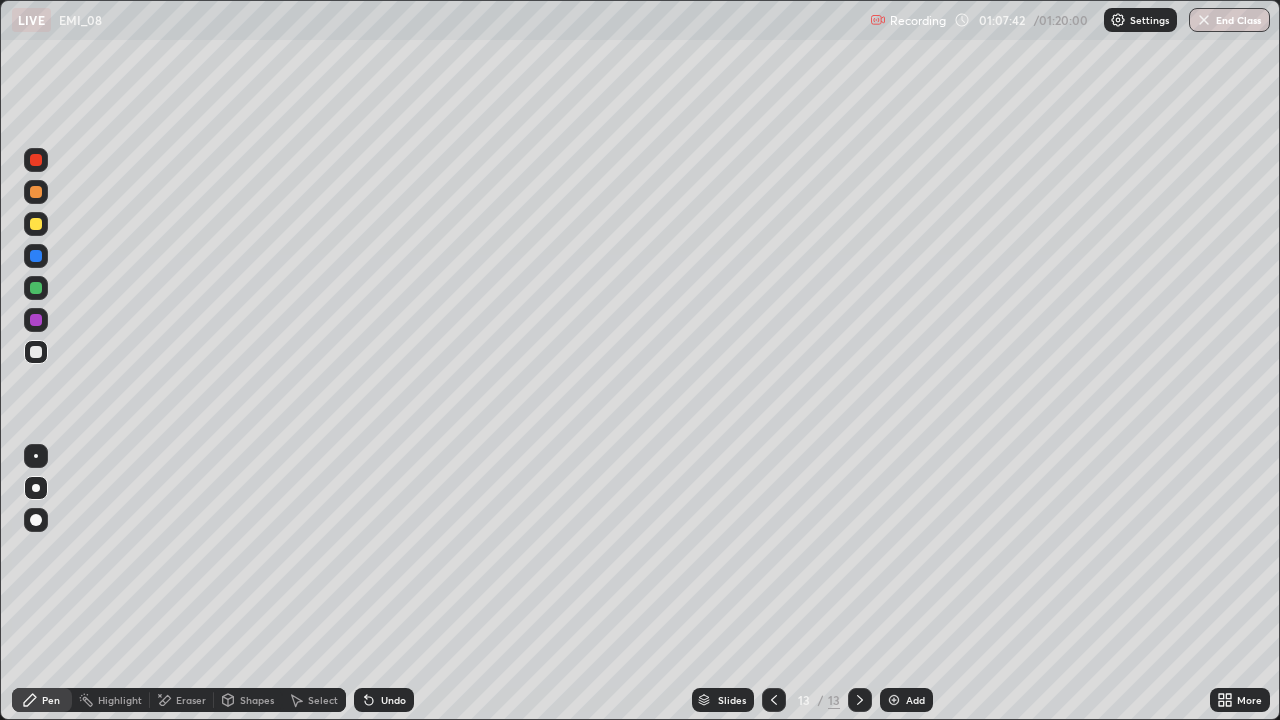 click on "Undo" at bounding box center [384, 700] 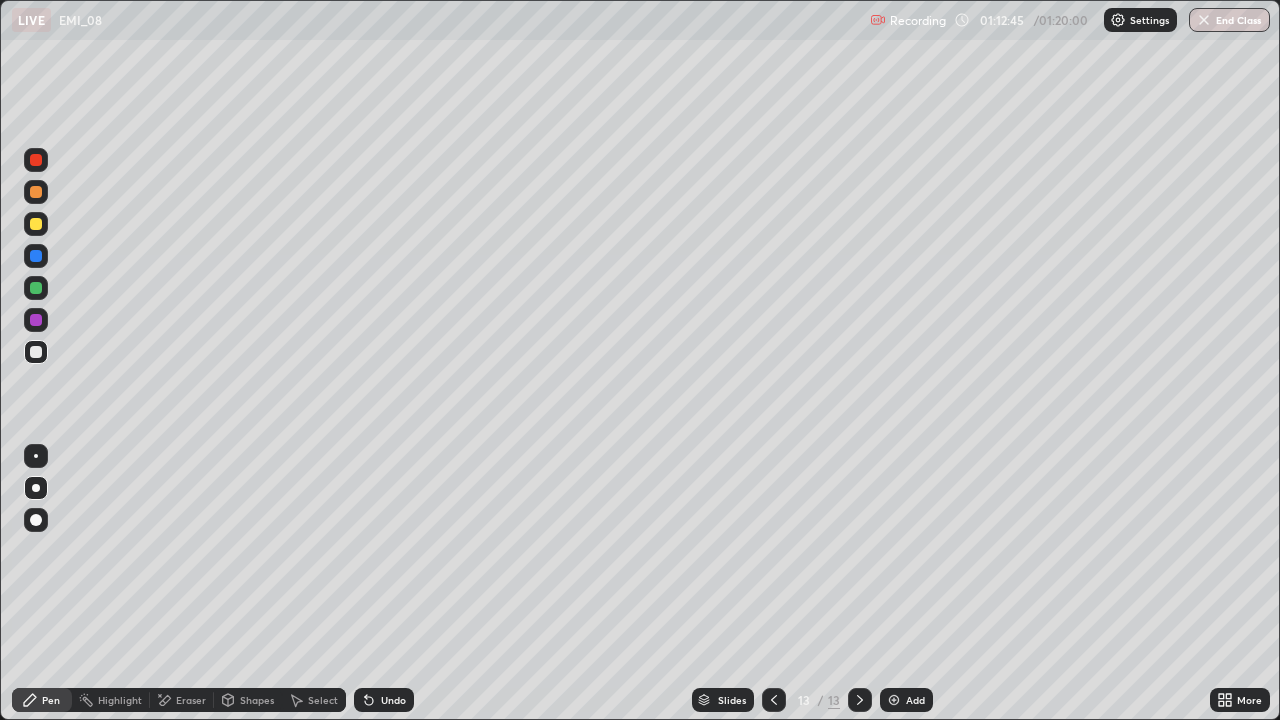 click 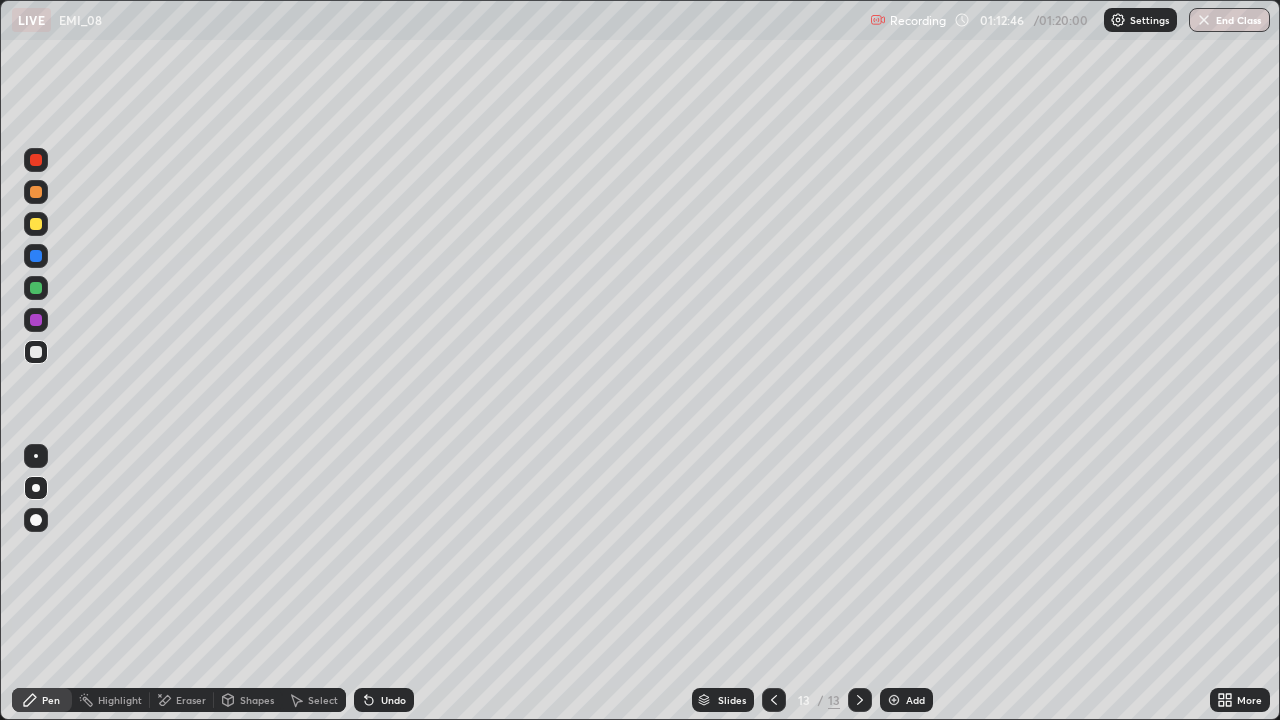 click 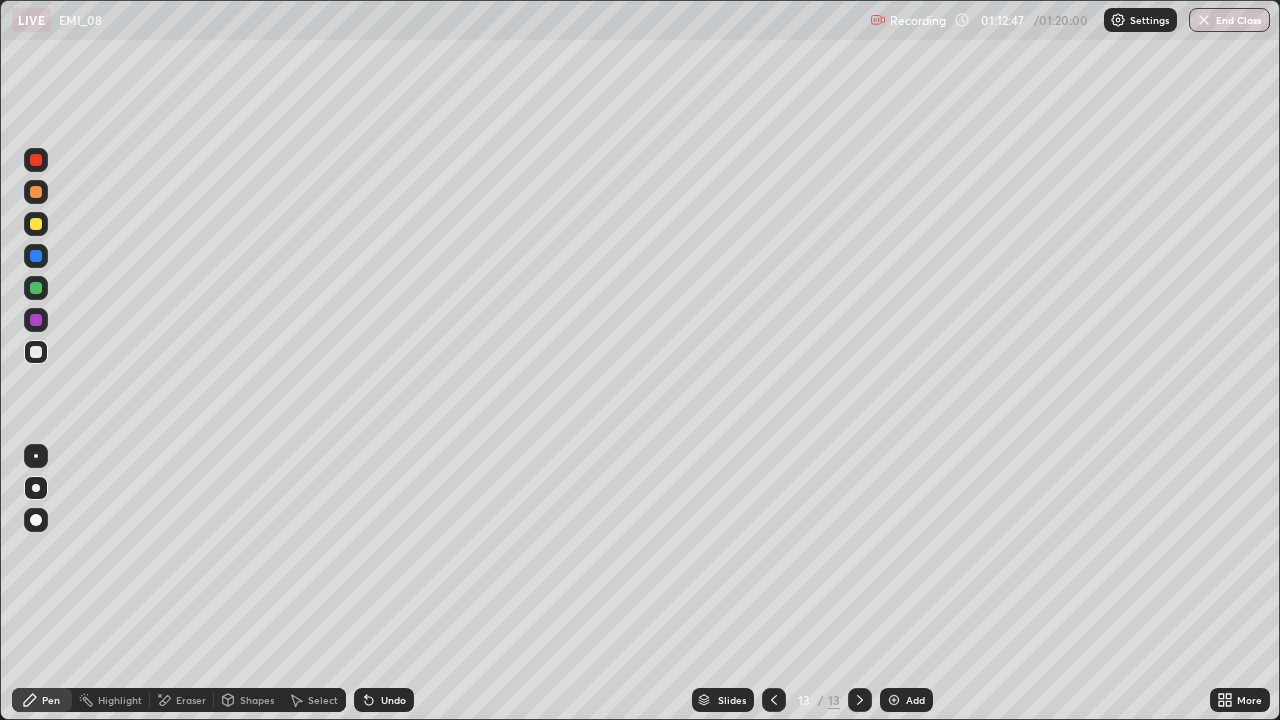 click 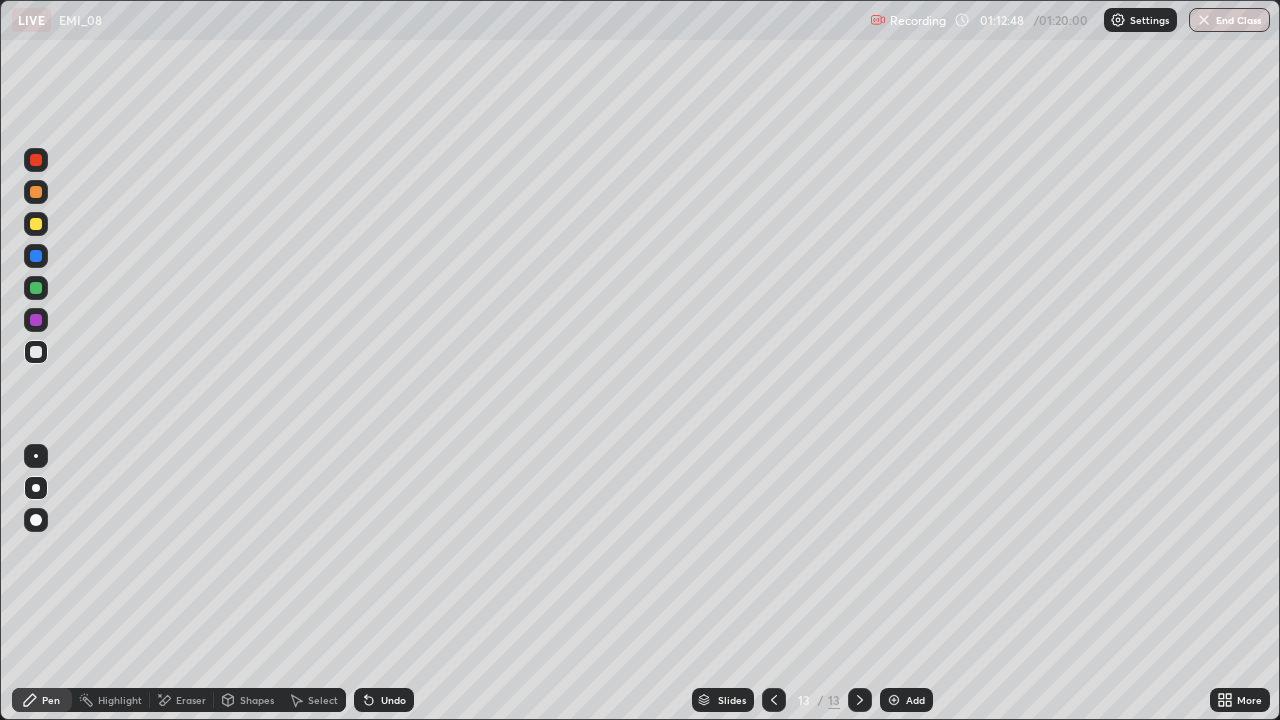 click 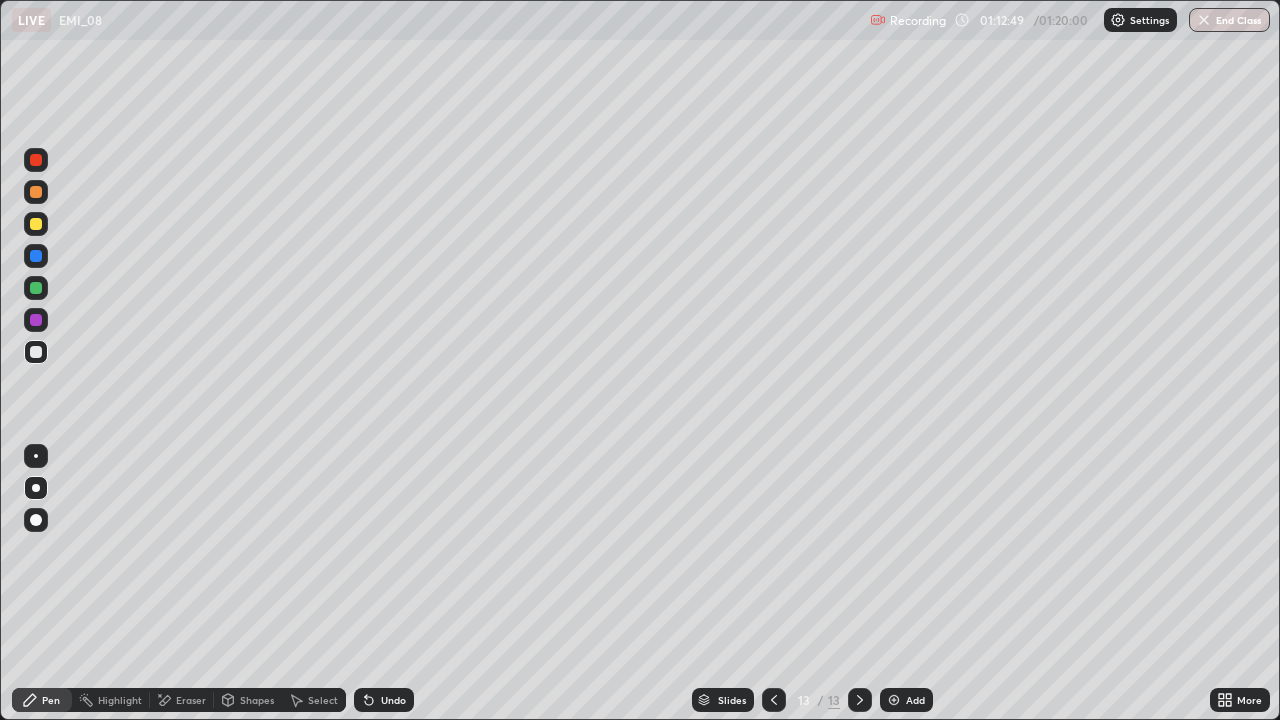 click 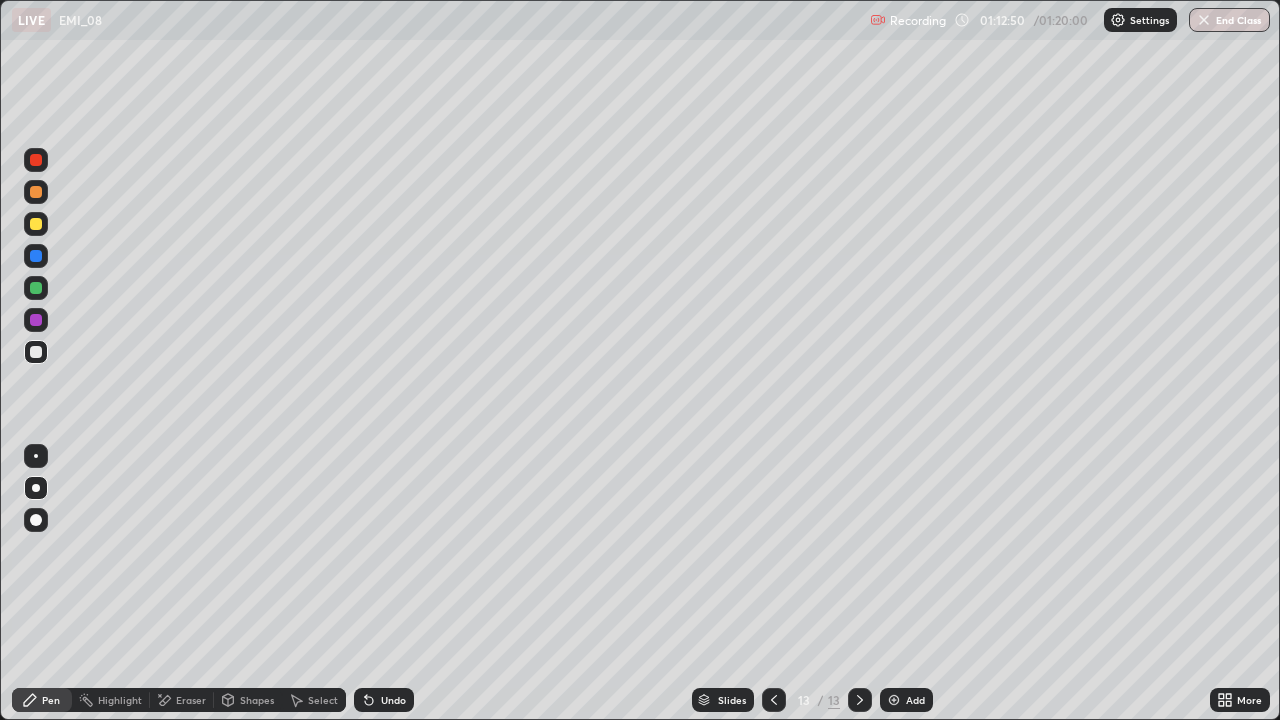 click 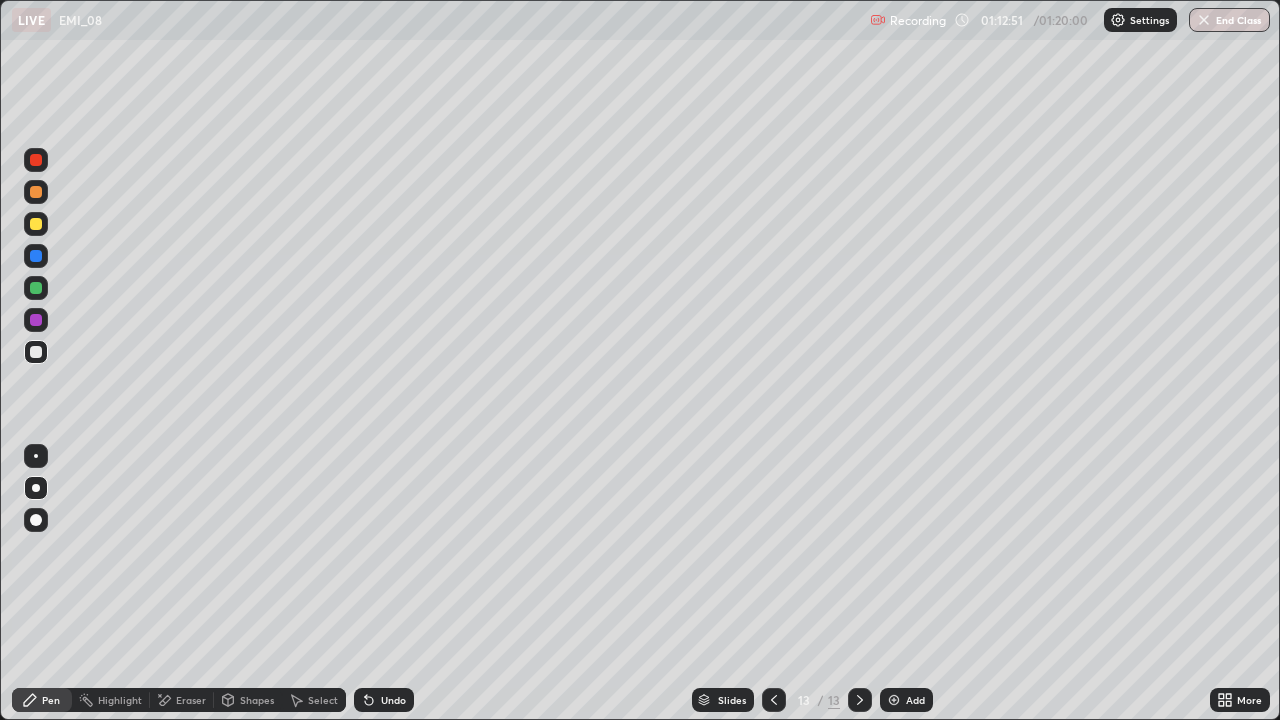 click on "Undo" at bounding box center (384, 700) 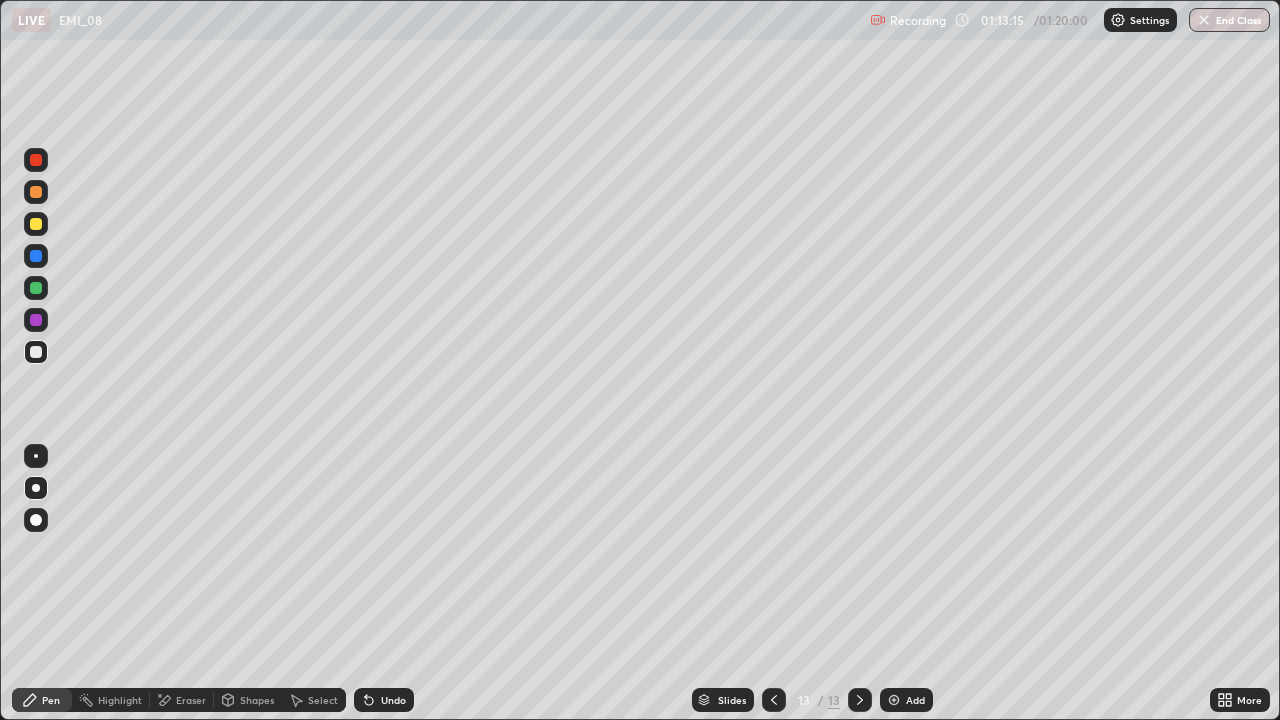 click on "Eraser" at bounding box center [182, 700] 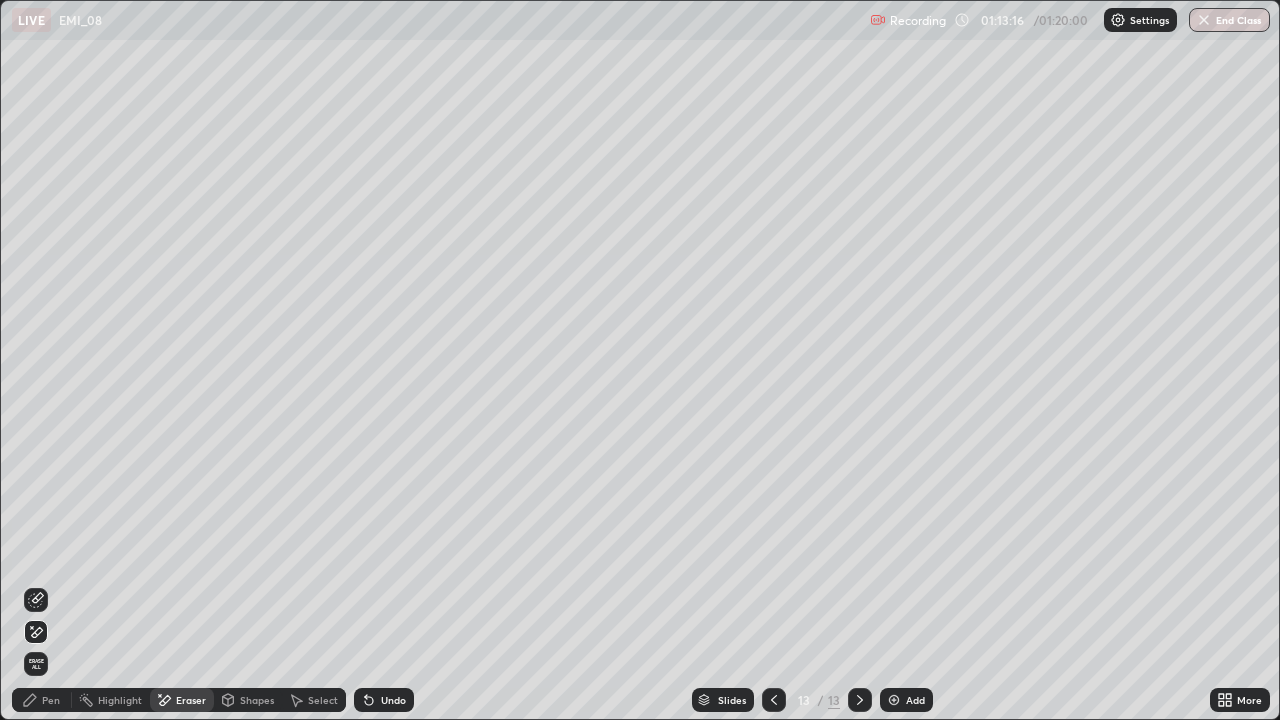click 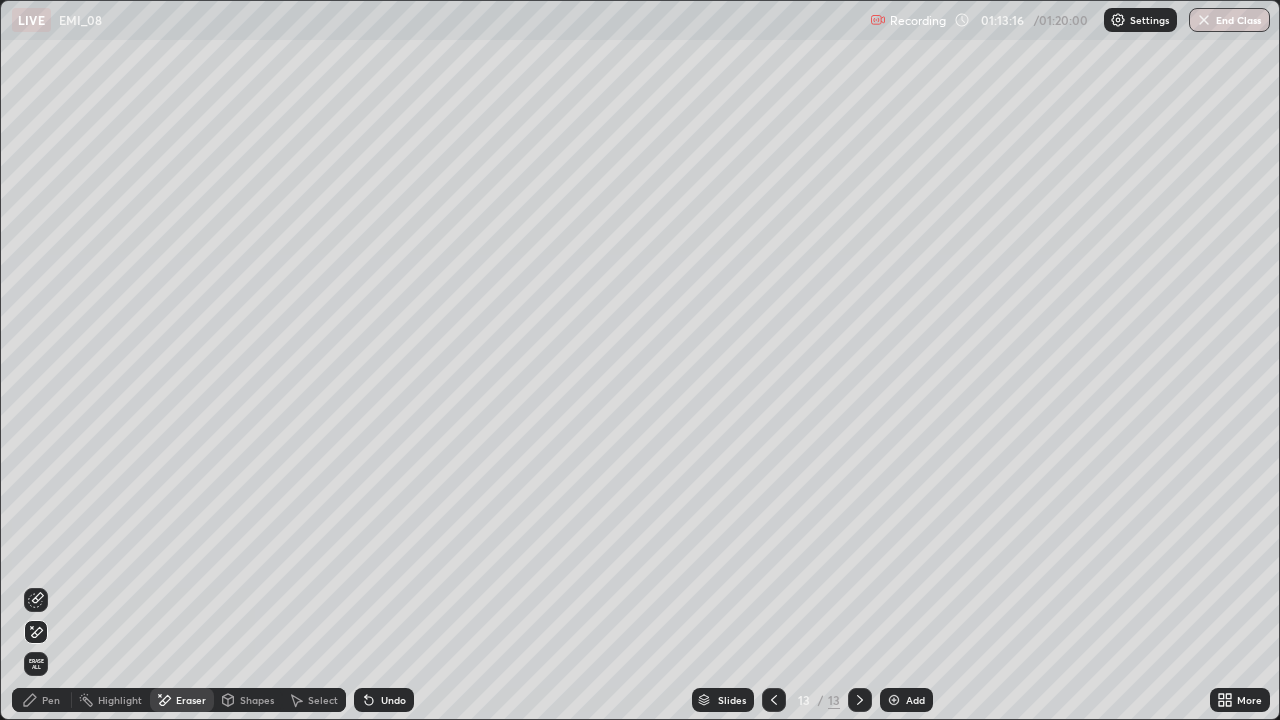 click 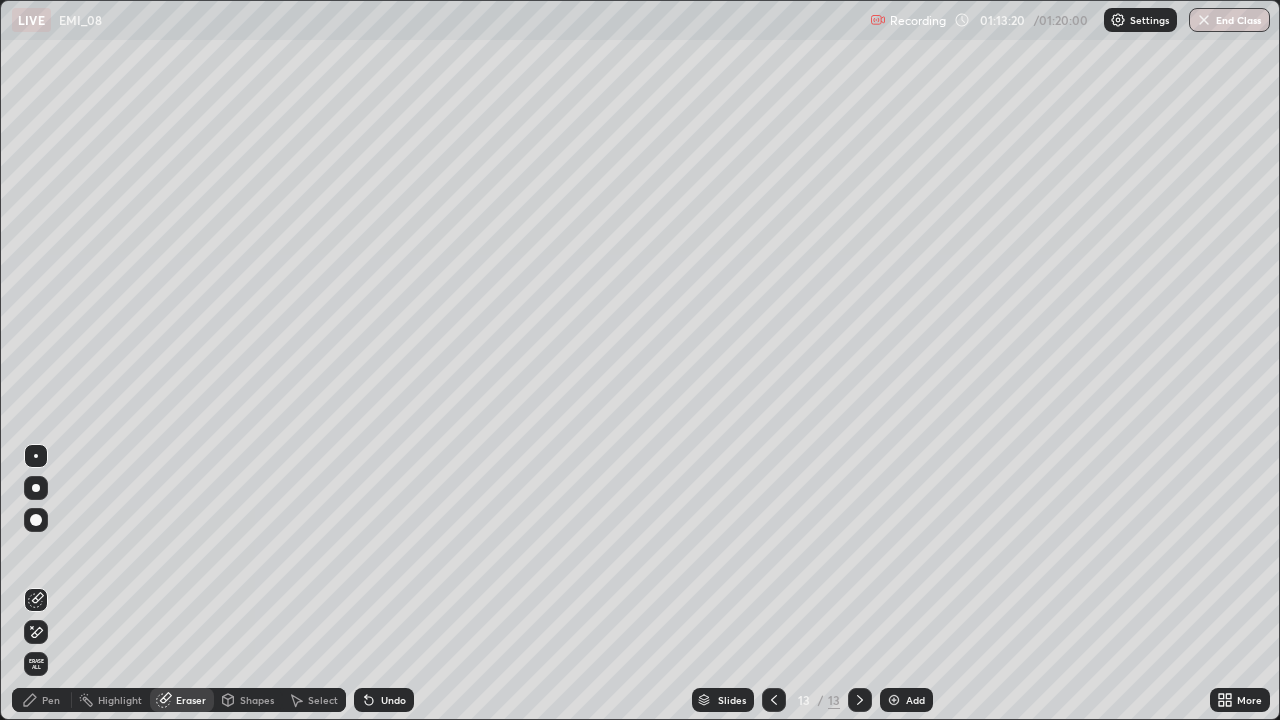 click 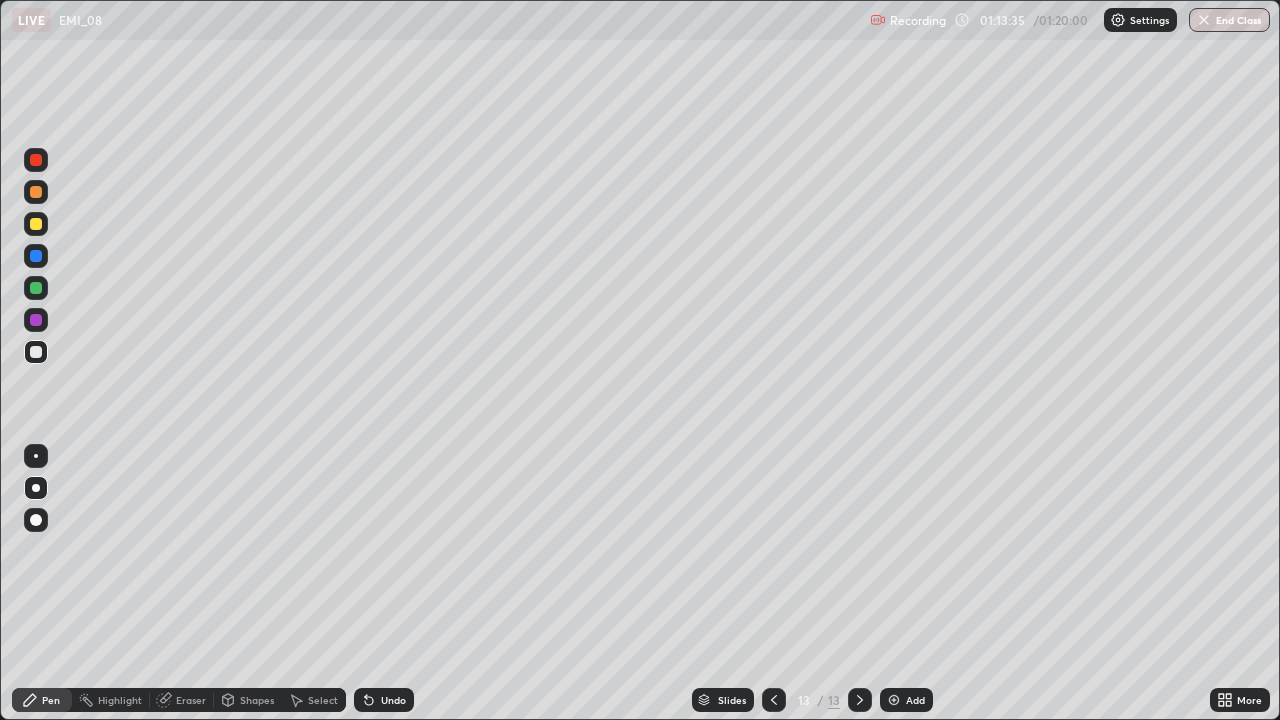 click on "Undo" at bounding box center [393, 700] 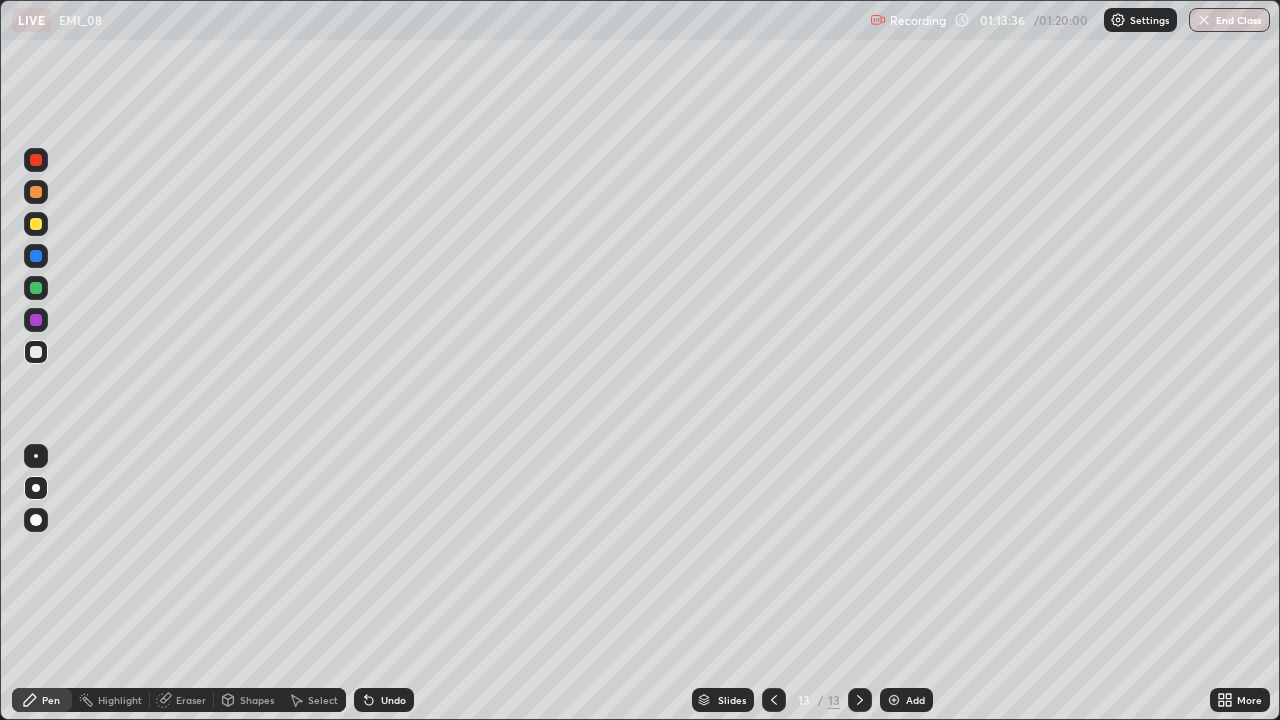 click on "Undo" at bounding box center [384, 700] 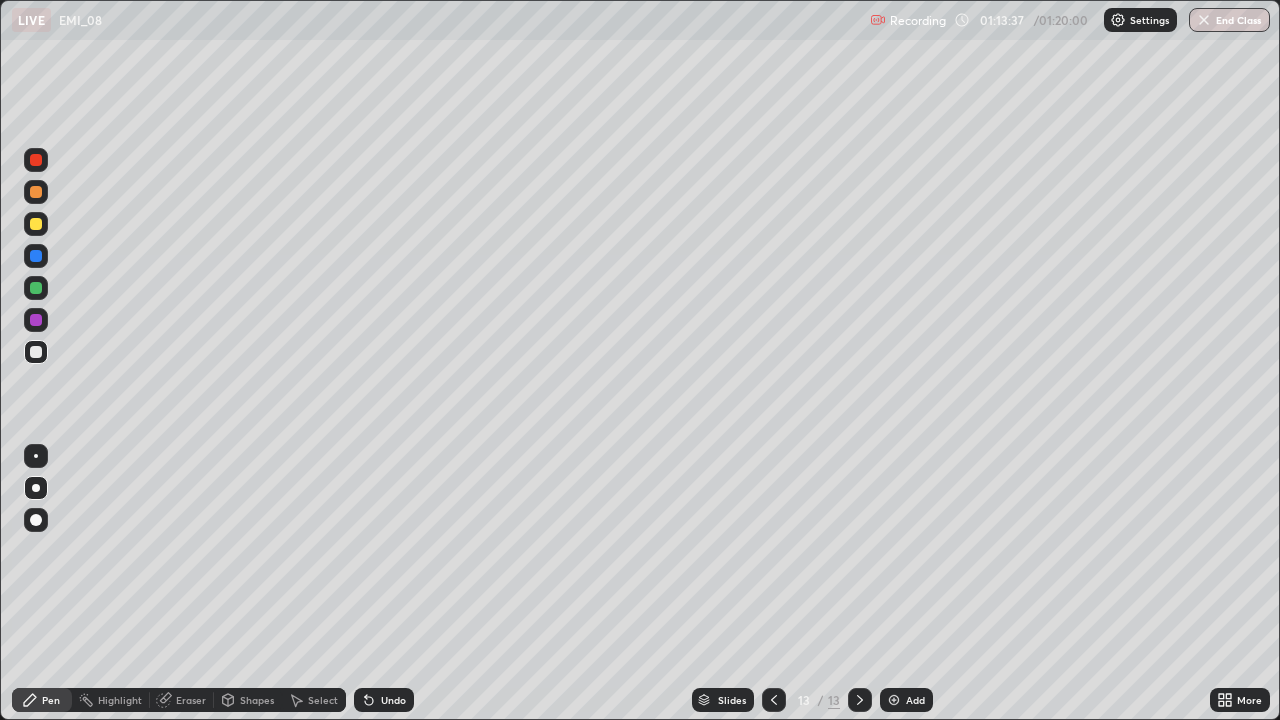 click on "Undo" at bounding box center [384, 700] 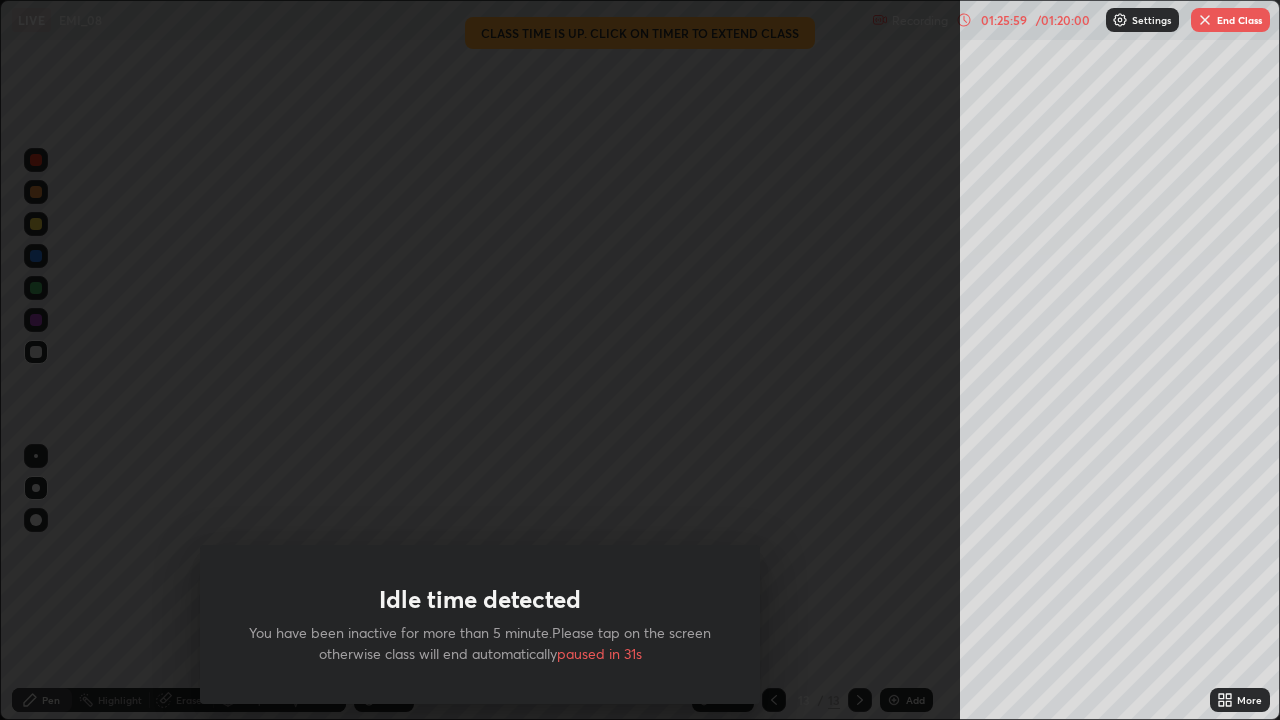 click on "End Class" at bounding box center [1230, 20] 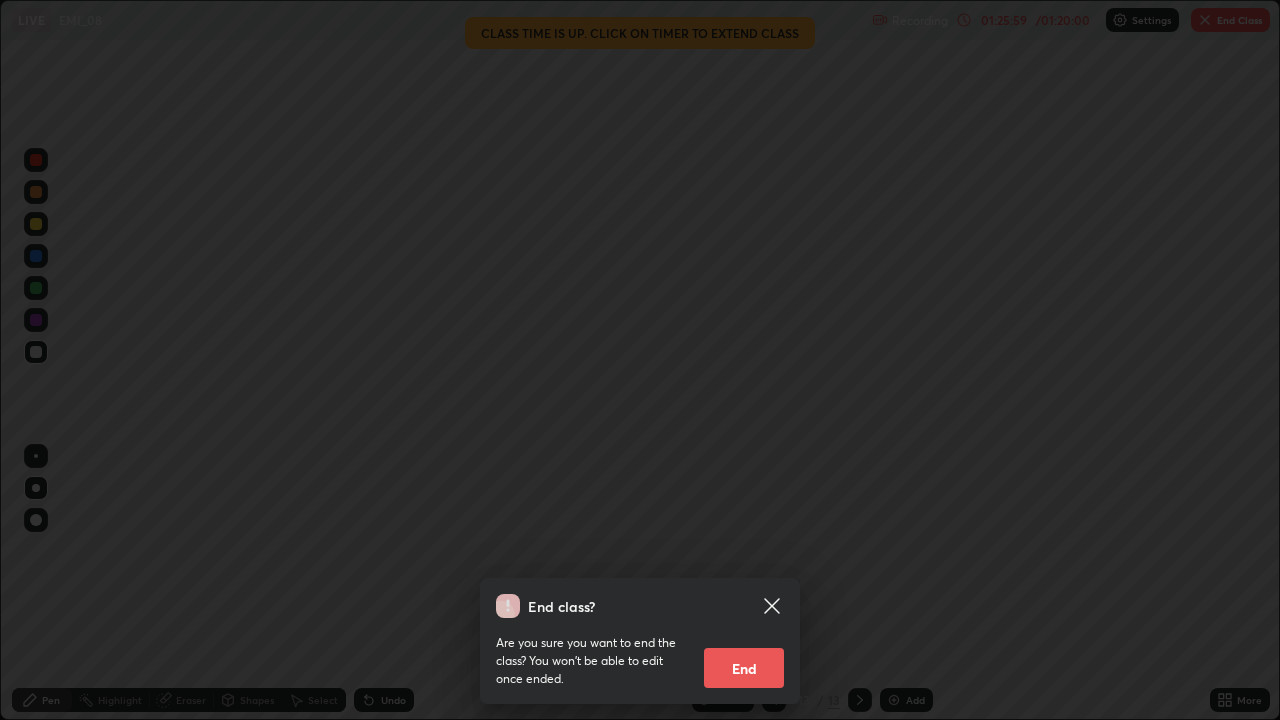 click on "End class? Are you sure you want to end the class? You won’t be able to edit once ended. End" at bounding box center [640, 360] 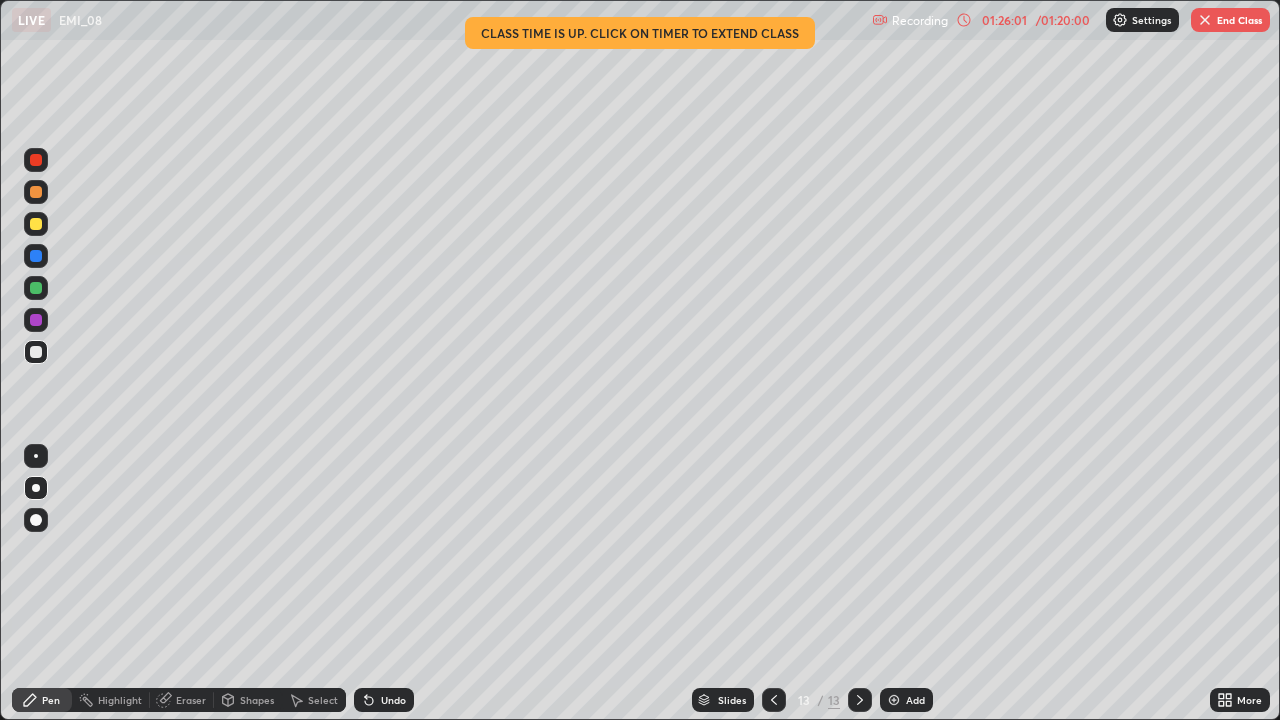 click at bounding box center [1205, 20] 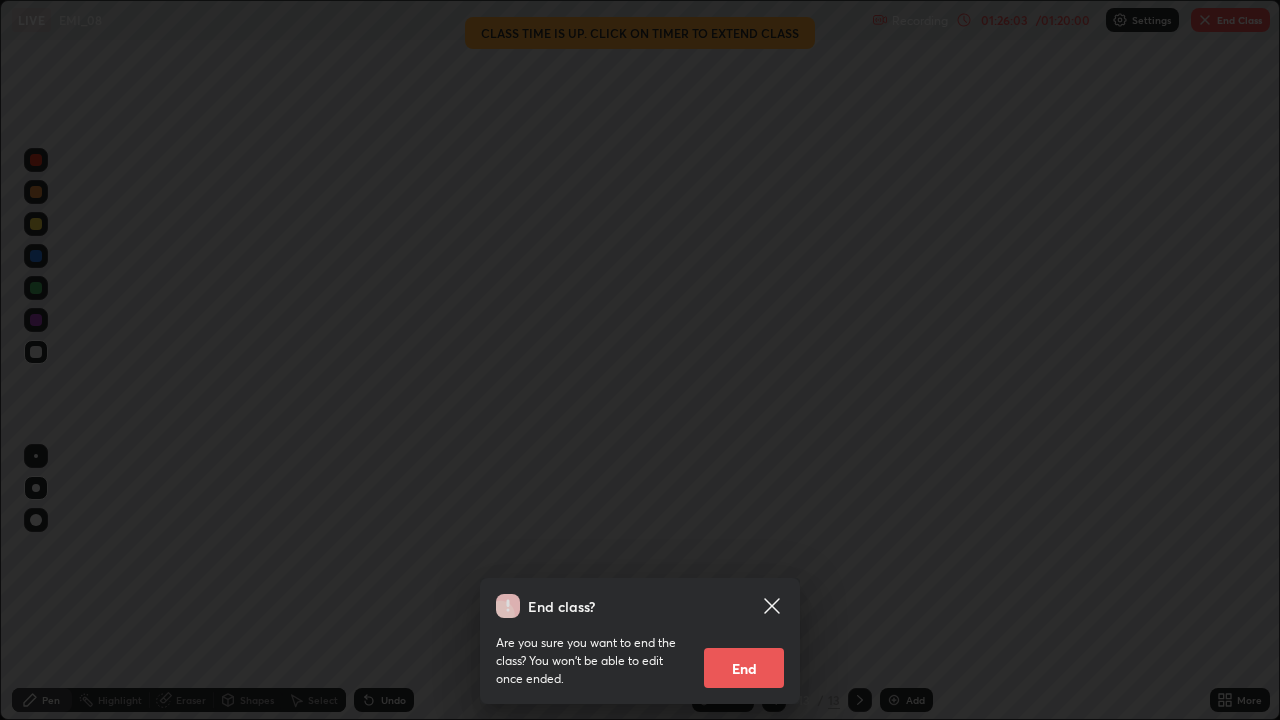click on "End" at bounding box center (744, 668) 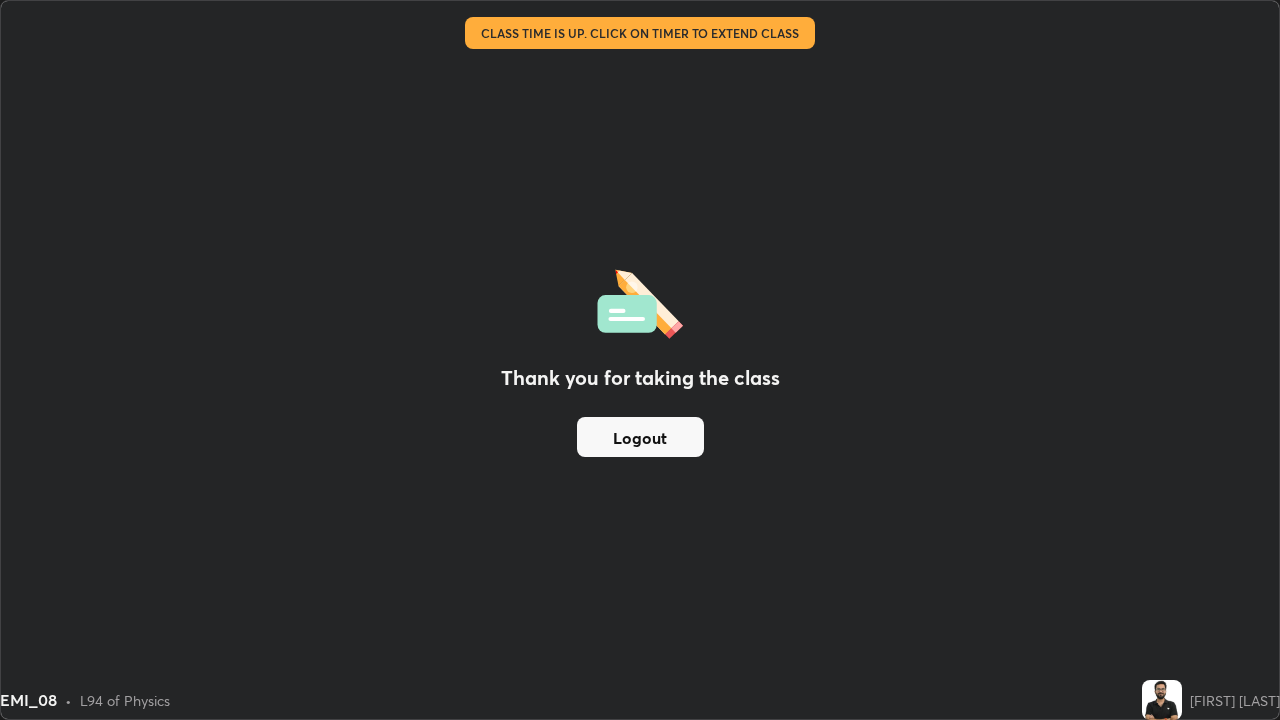 click on "Thank you for taking the class Logout" at bounding box center (640, 360) 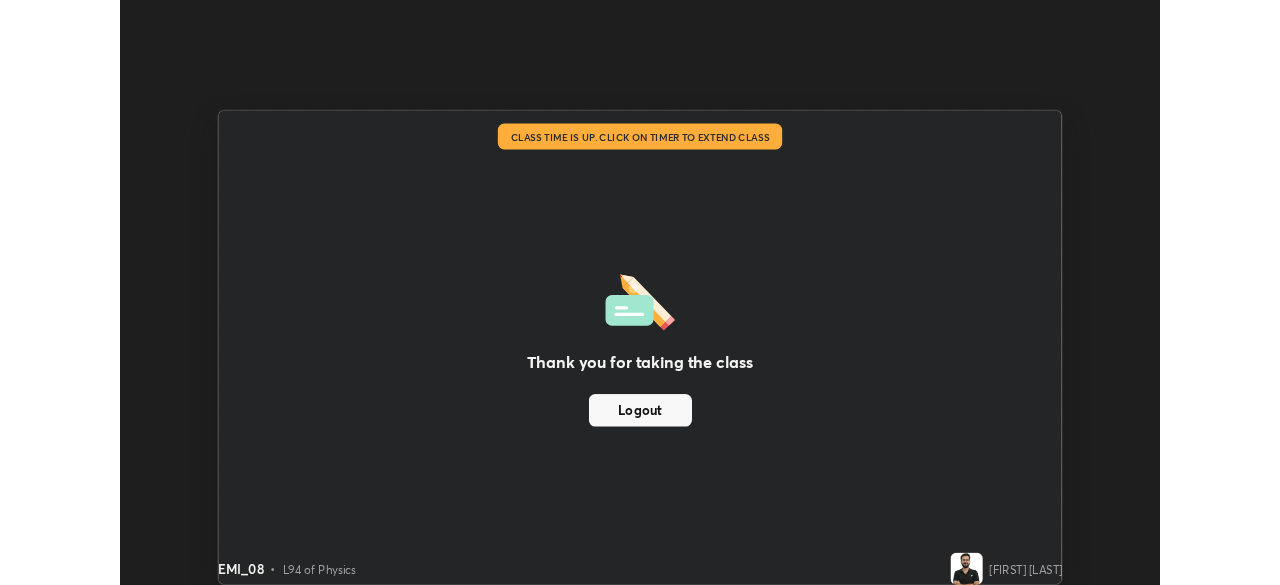 scroll, scrollTop: 585, scrollLeft: 1280, axis: both 